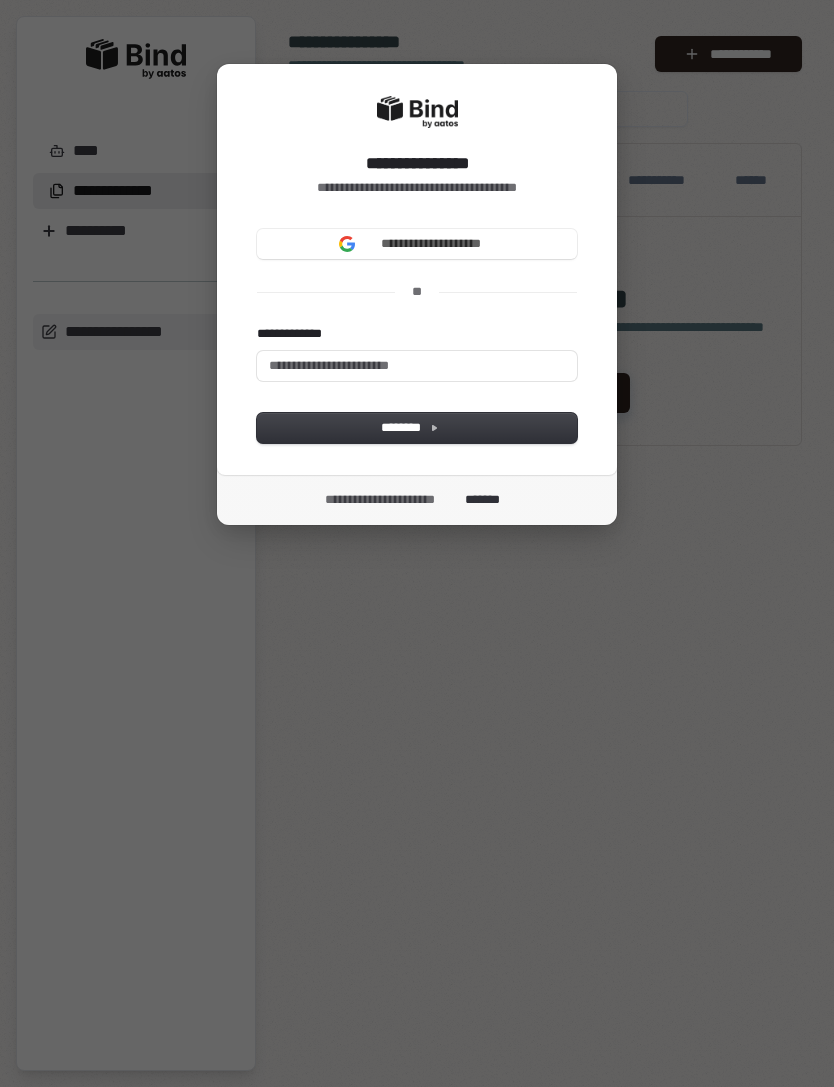 scroll, scrollTop: 0, scrollLeft: 0, axis: both 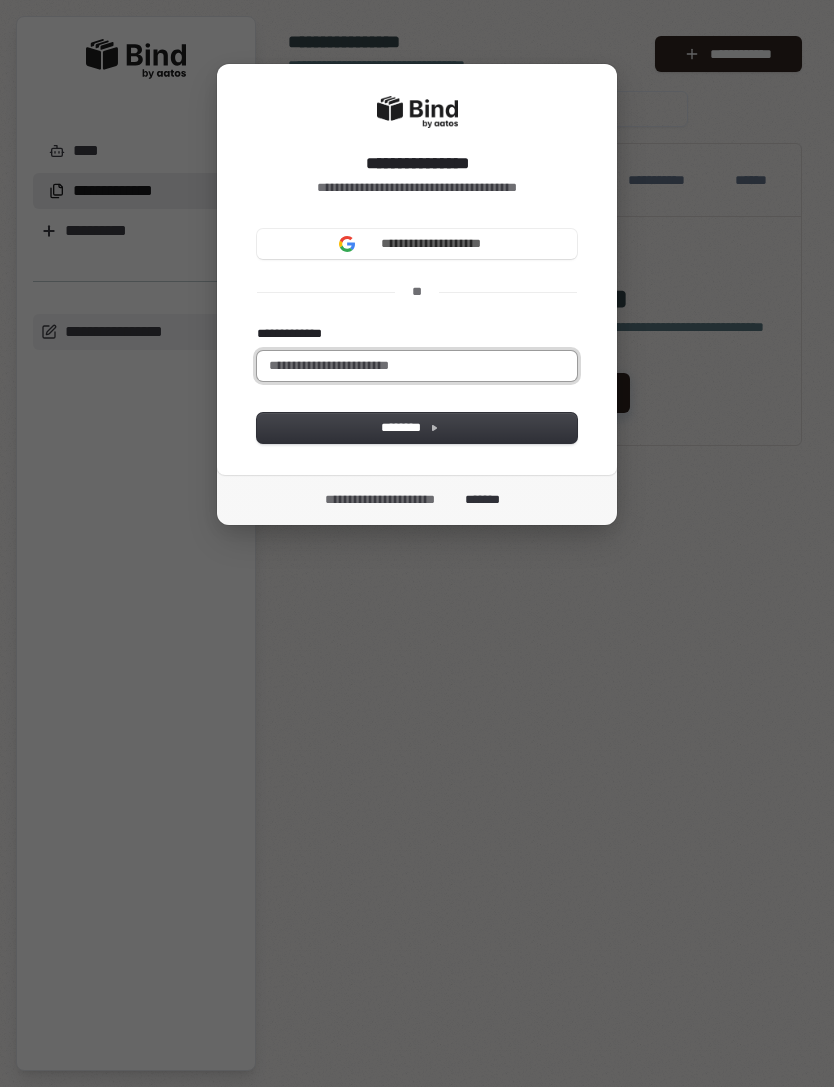click on "**********" at bounding box center (417, 366) 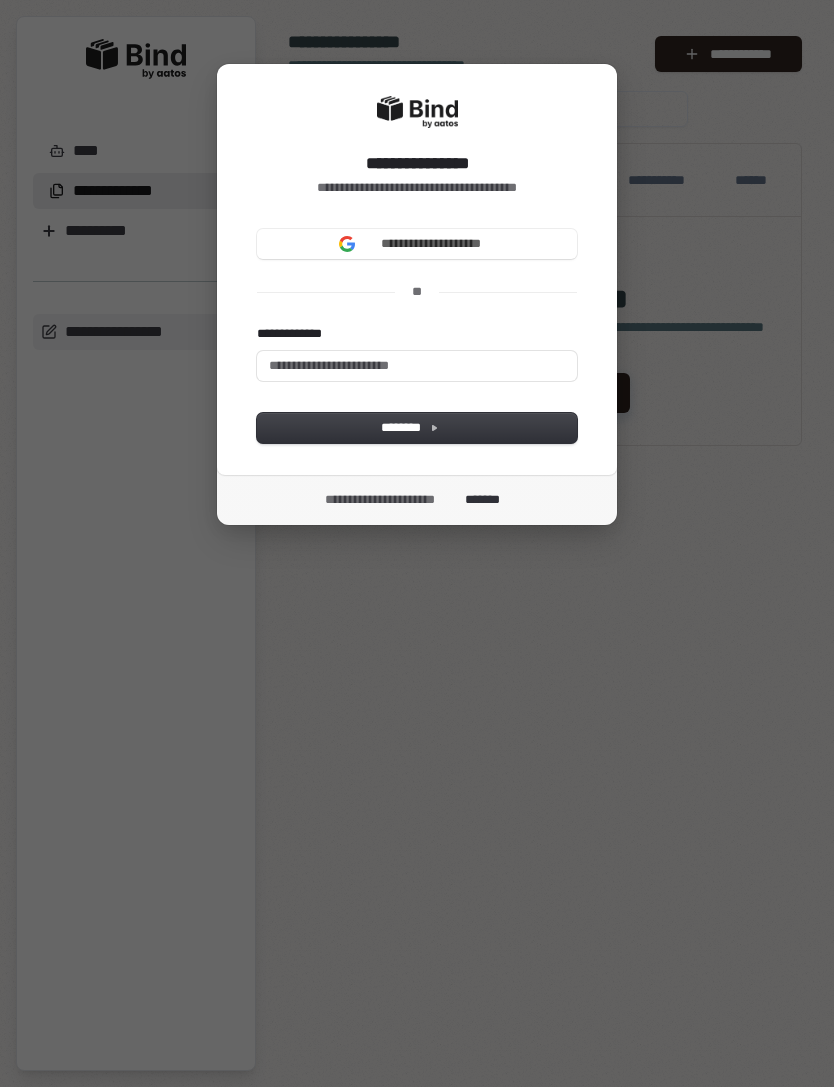 click on "**********" at bounding box center (417, 244) 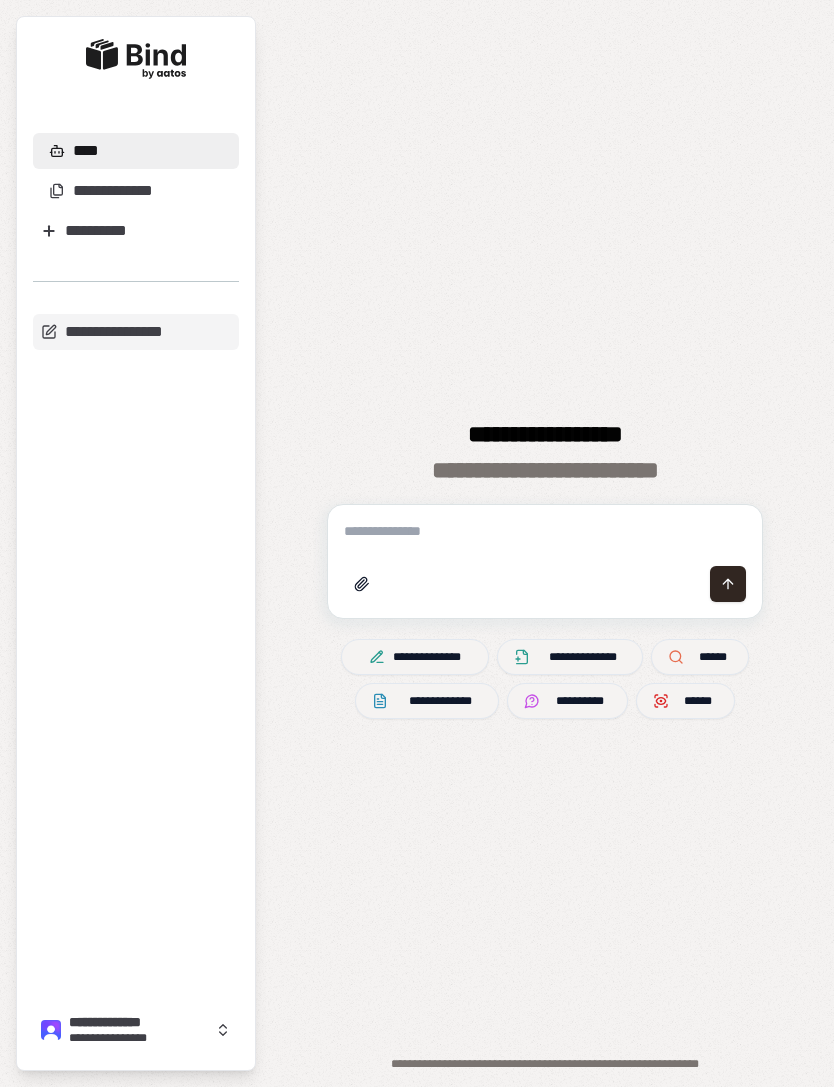 scroll, scrollTop: 0, scrollLeft: 0, axis: both 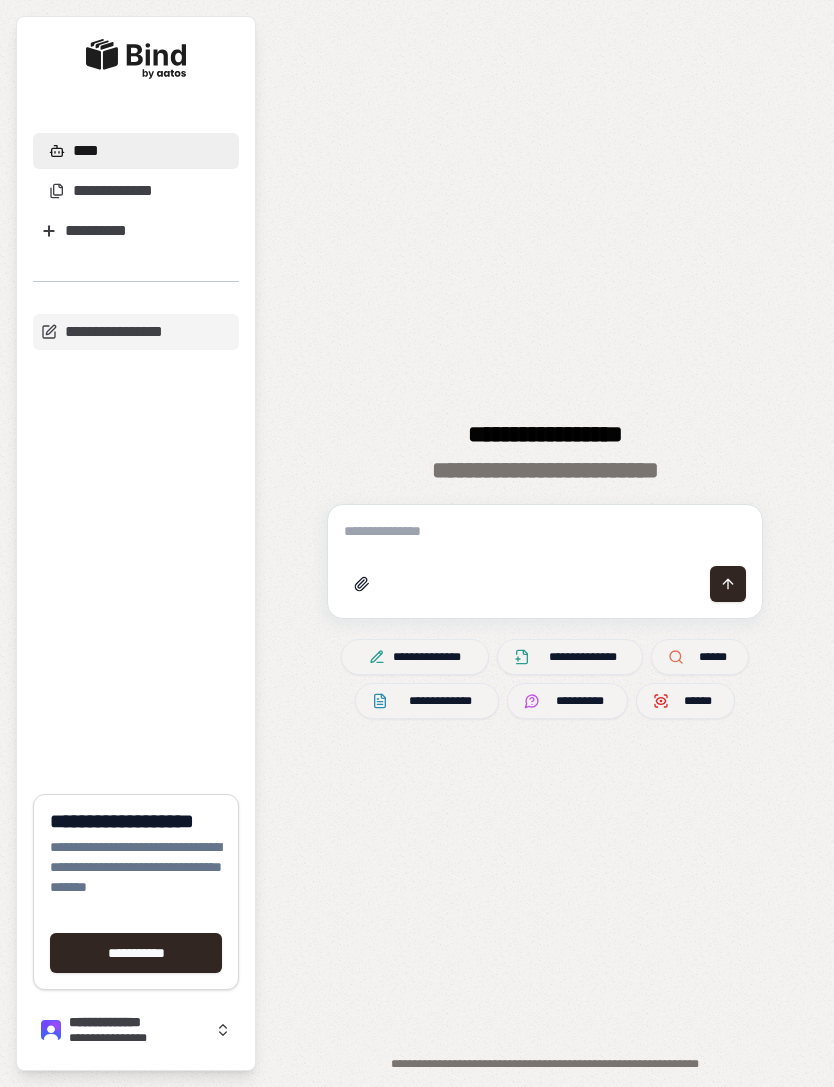 click on "**********" at bounding box center (113, 191) 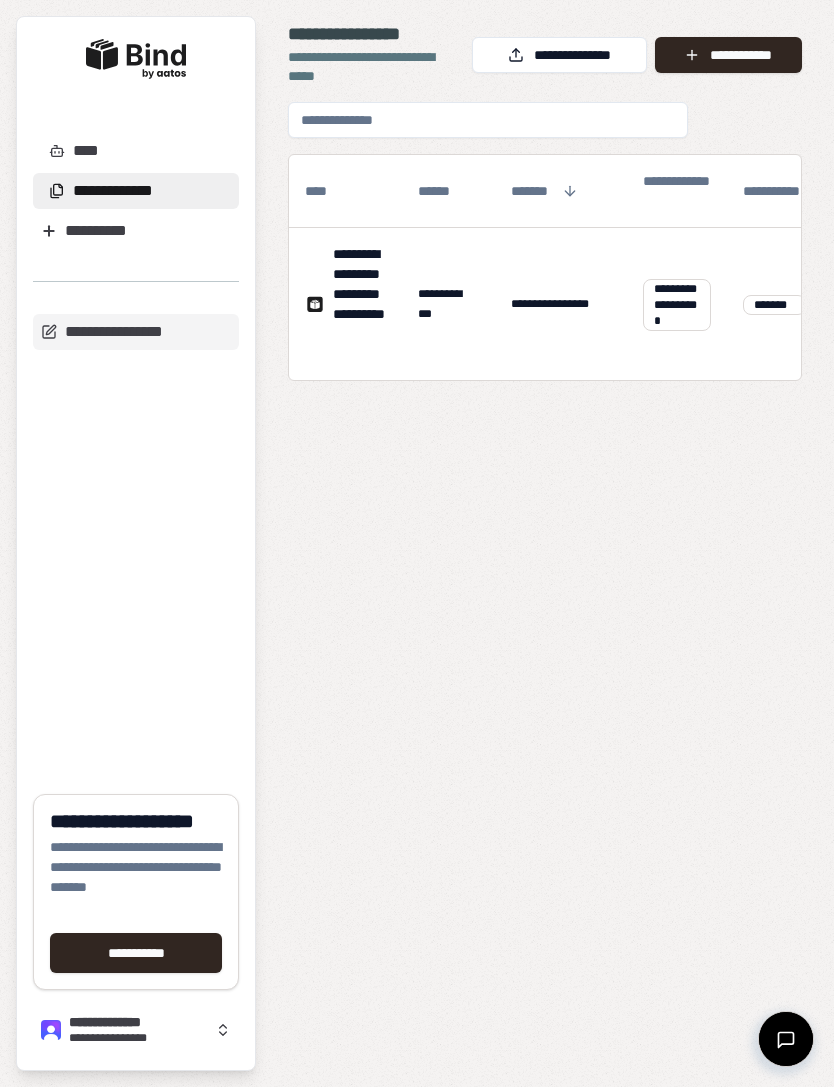 click on "**********" at bounding box center (359, 304) 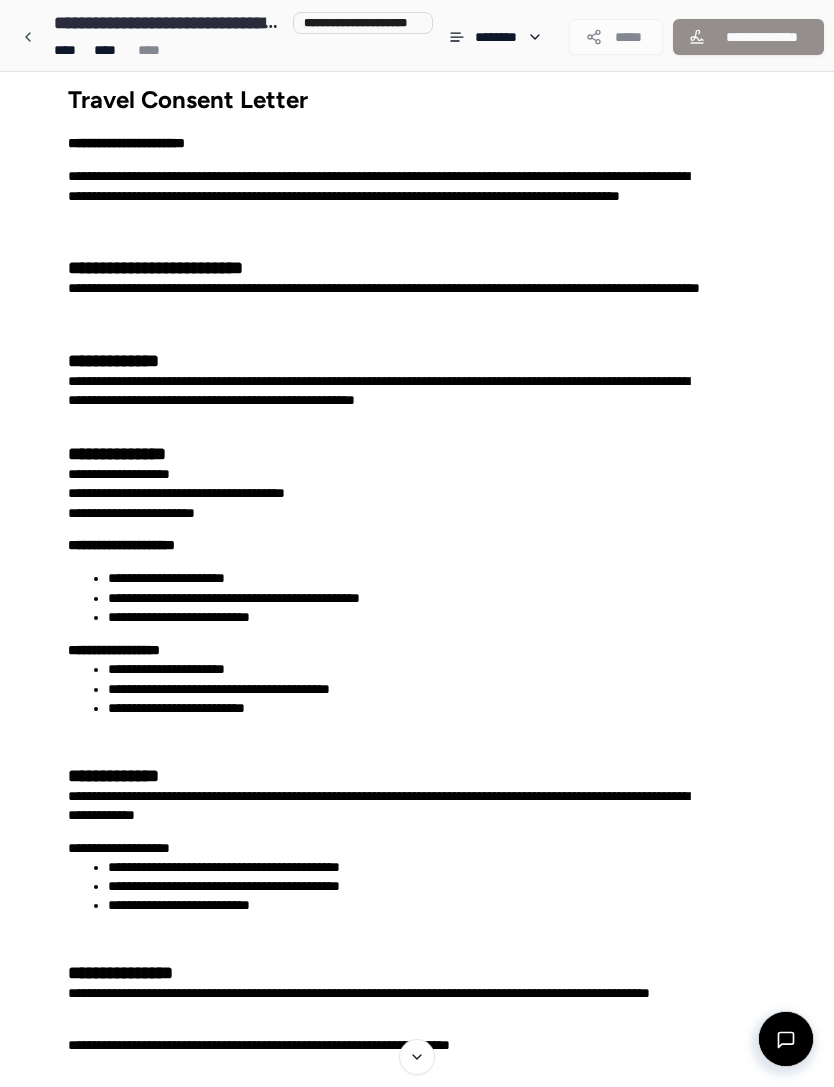 scroll, scrollTop: 0, scrollLeft: 0, axis: both 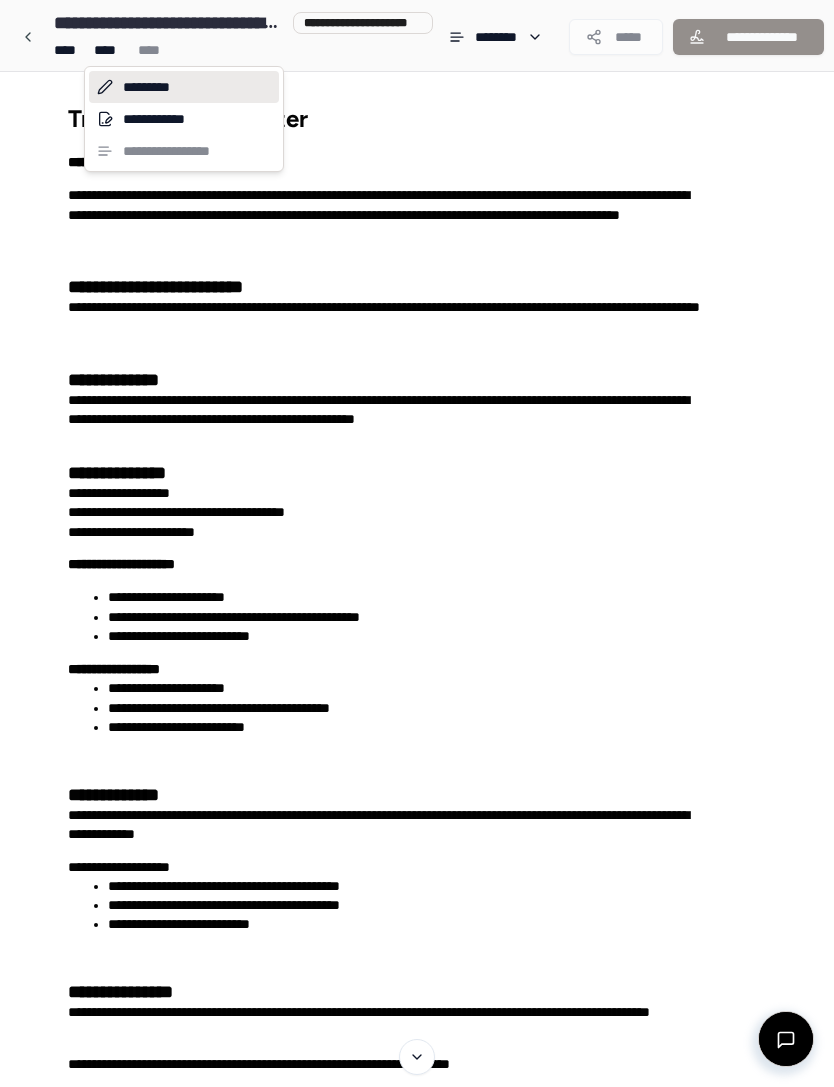click on "*********" at bounding box center [184, 87] 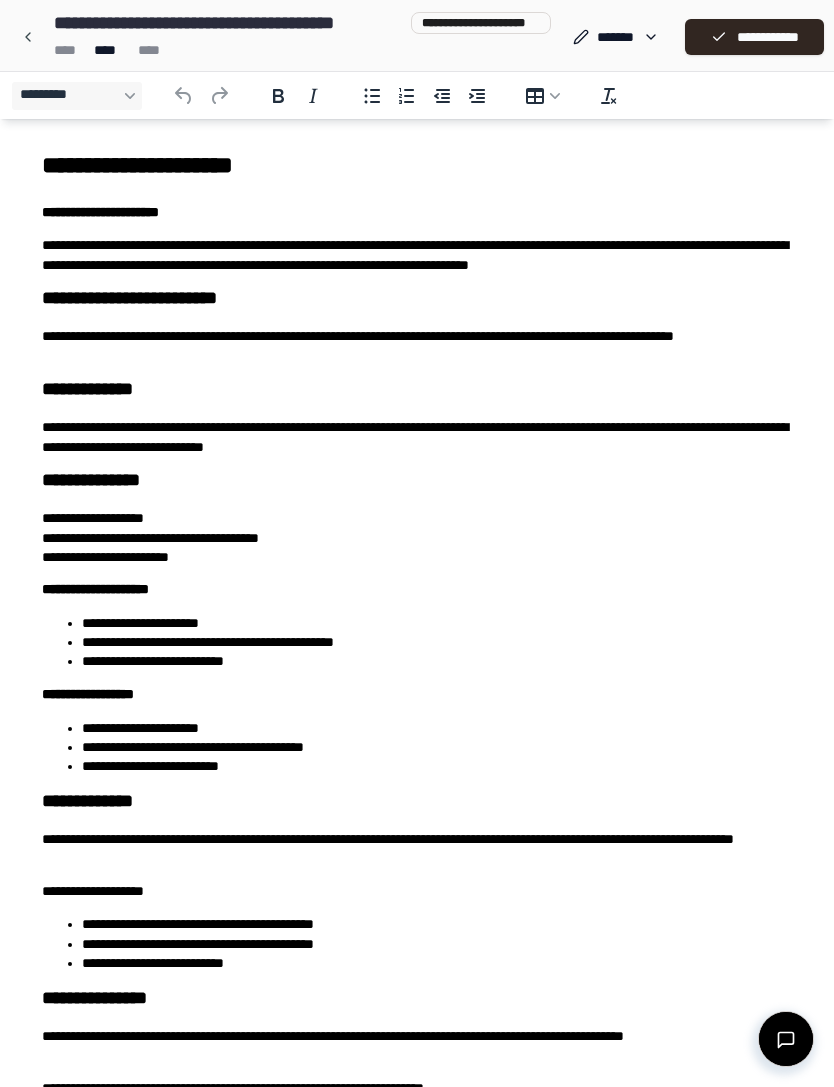 scroll, scrollTop: 34, scrollLeft: 0, axis: vertical 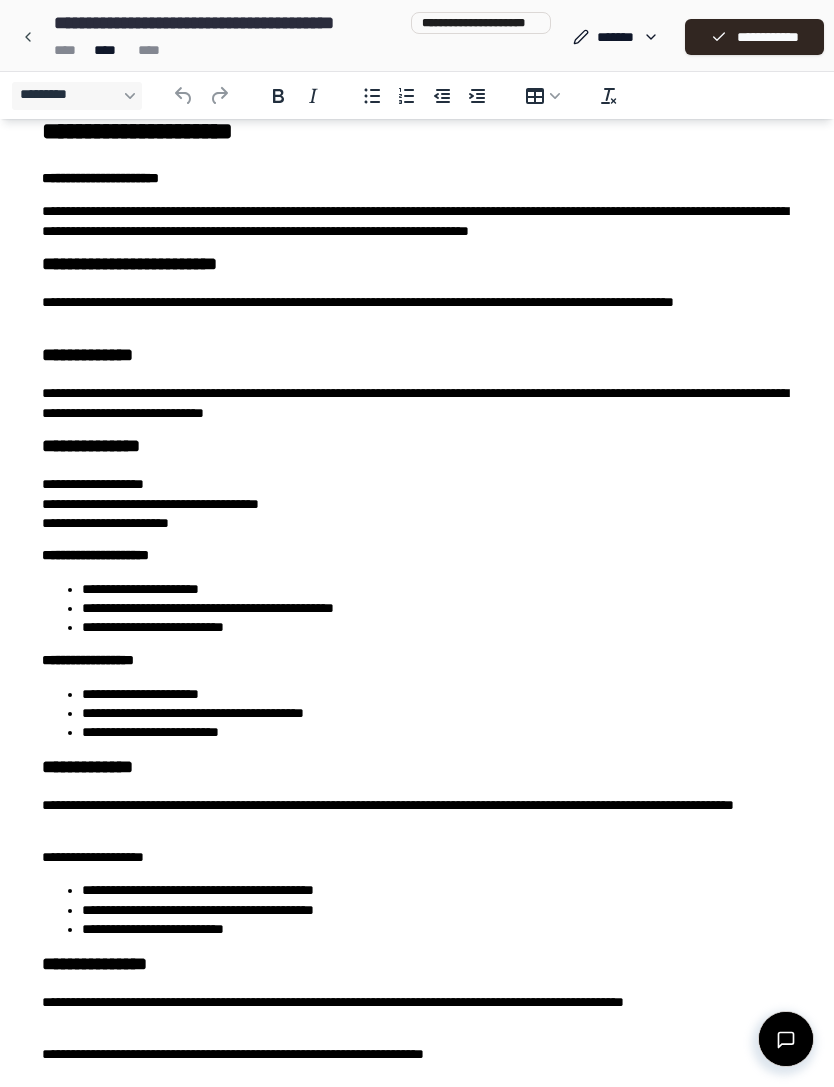 click on "**********" at bounding box center [417, 221] 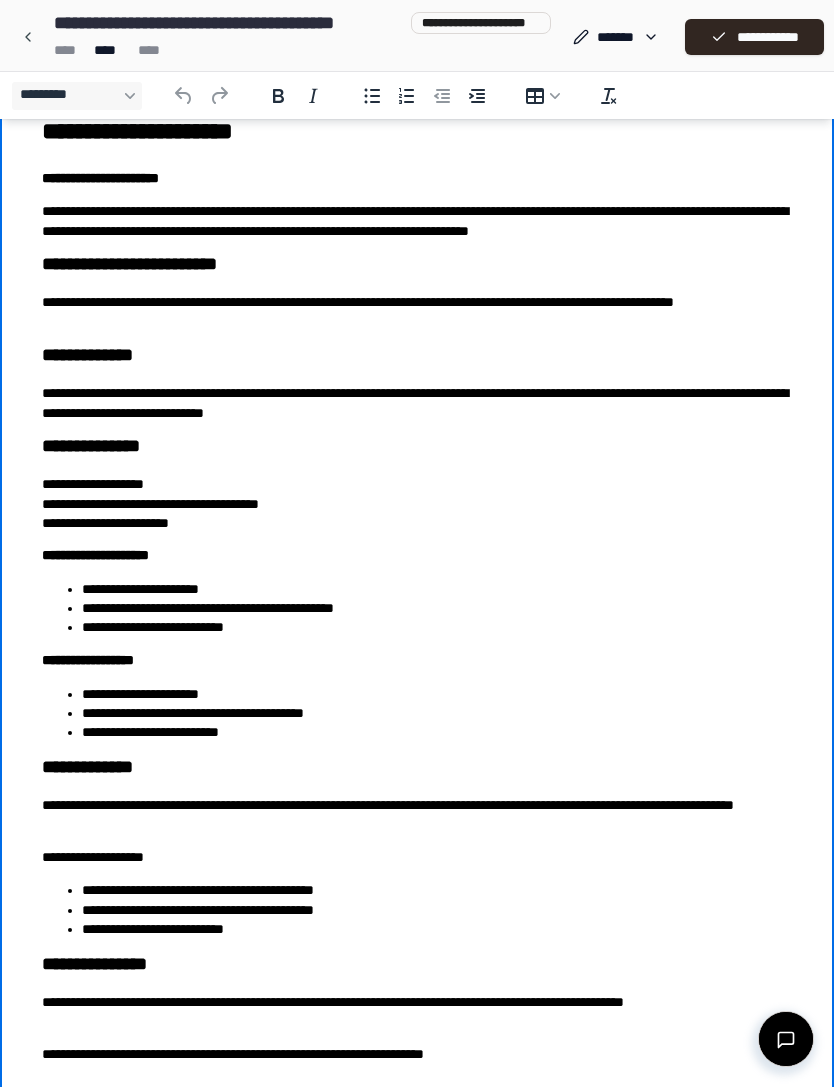 click on "**********" at bounding box center [417, 221] 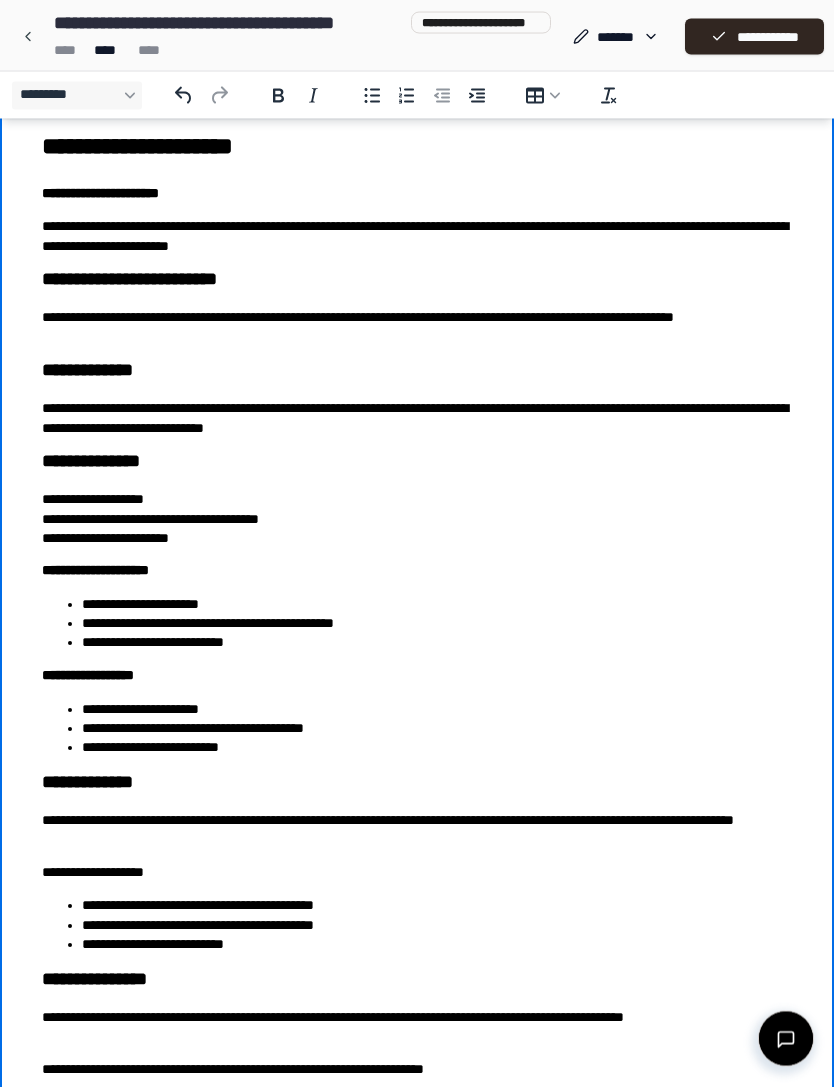 scroll, scrollTop: 0, scrollLeft: 0, axis: both 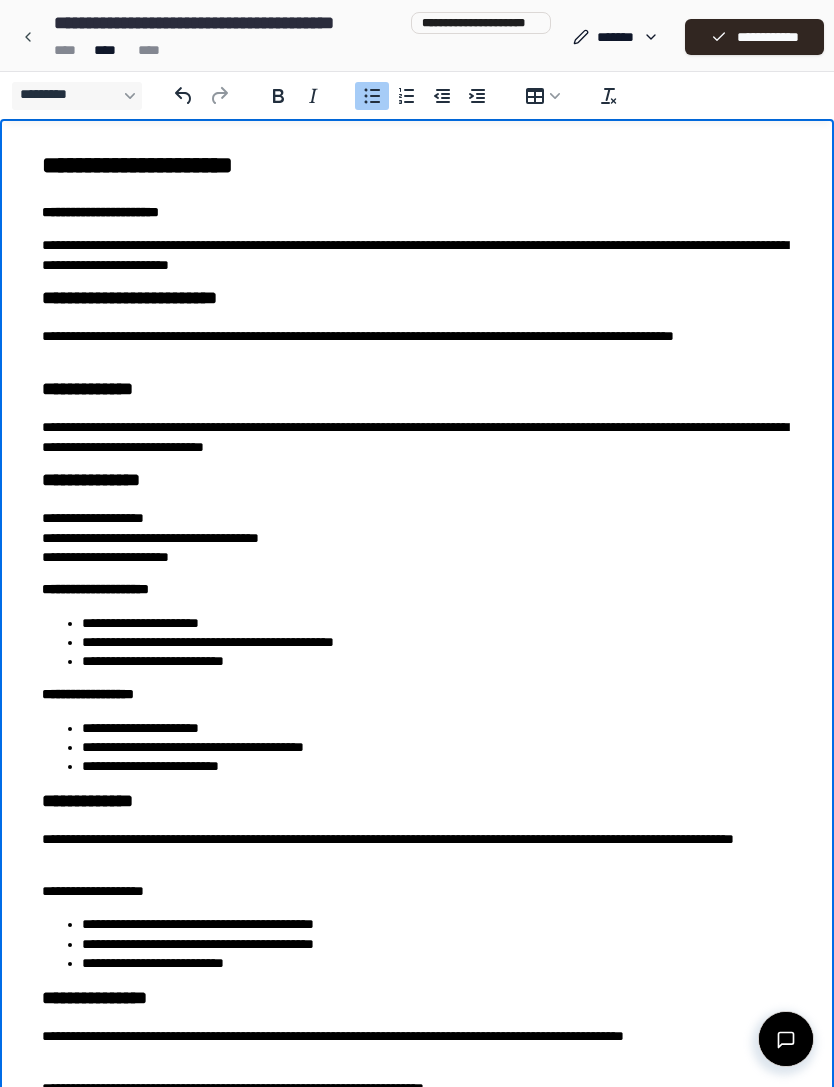 click on "**********" at bounding box center (437, 623) 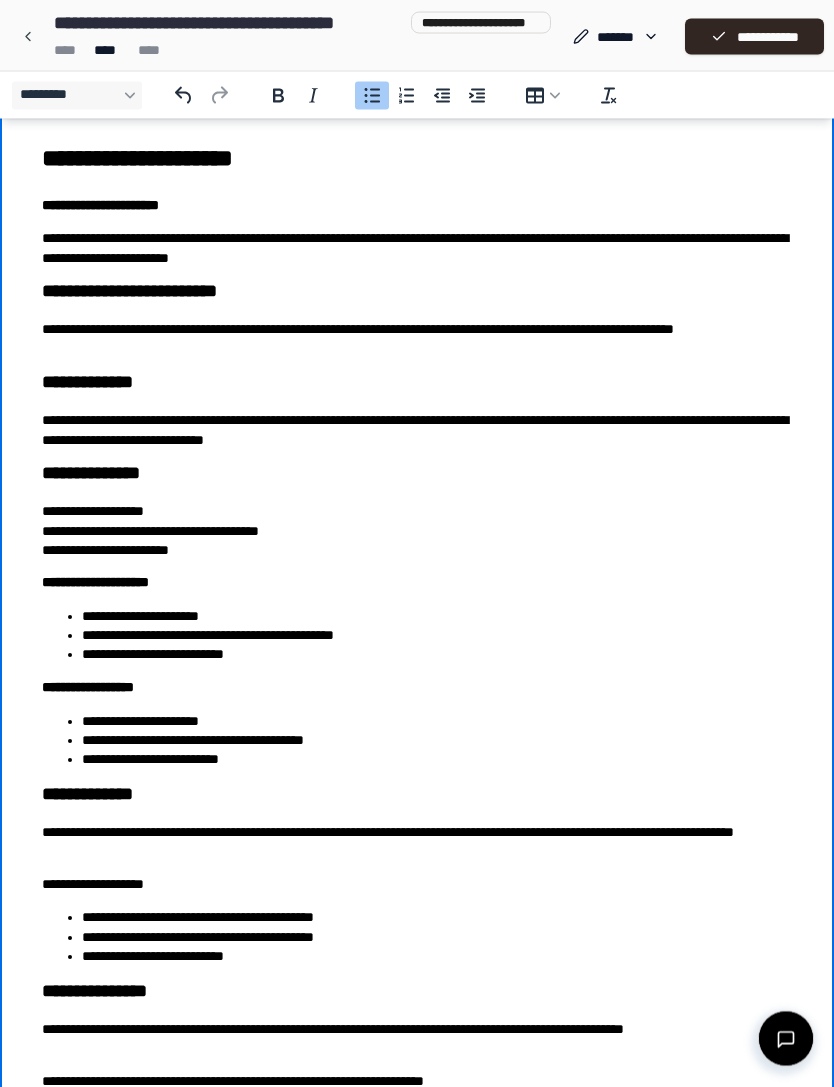 scroll, scrollTop: 0, scrollLeft: 0, axis: both 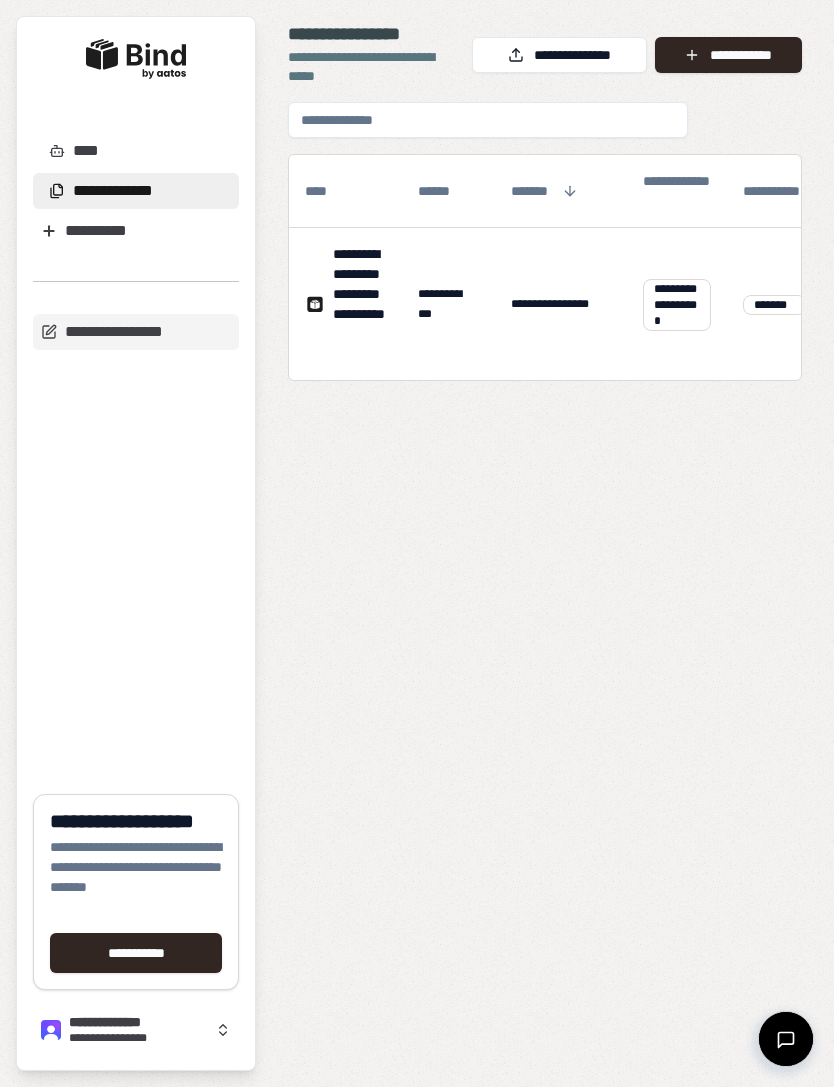 click on "**********" at bounding box center [728, 55] 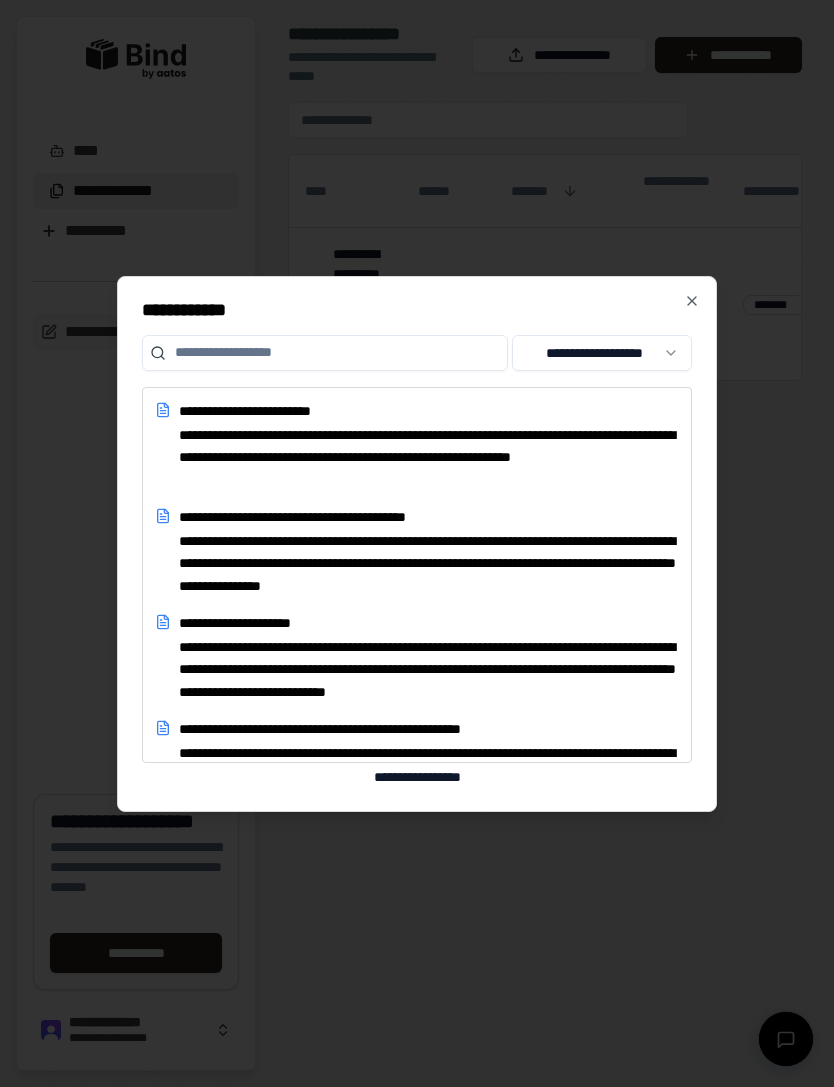 click 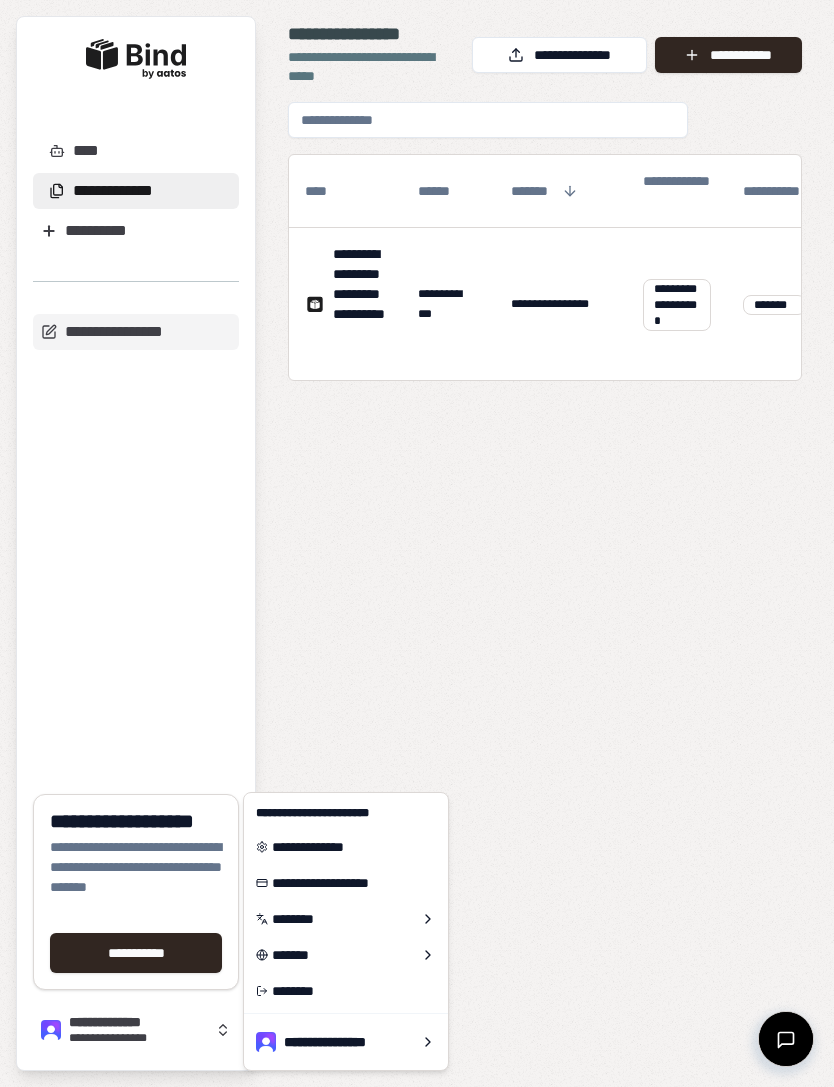 click on "**********" at bounding box center (545, 578) 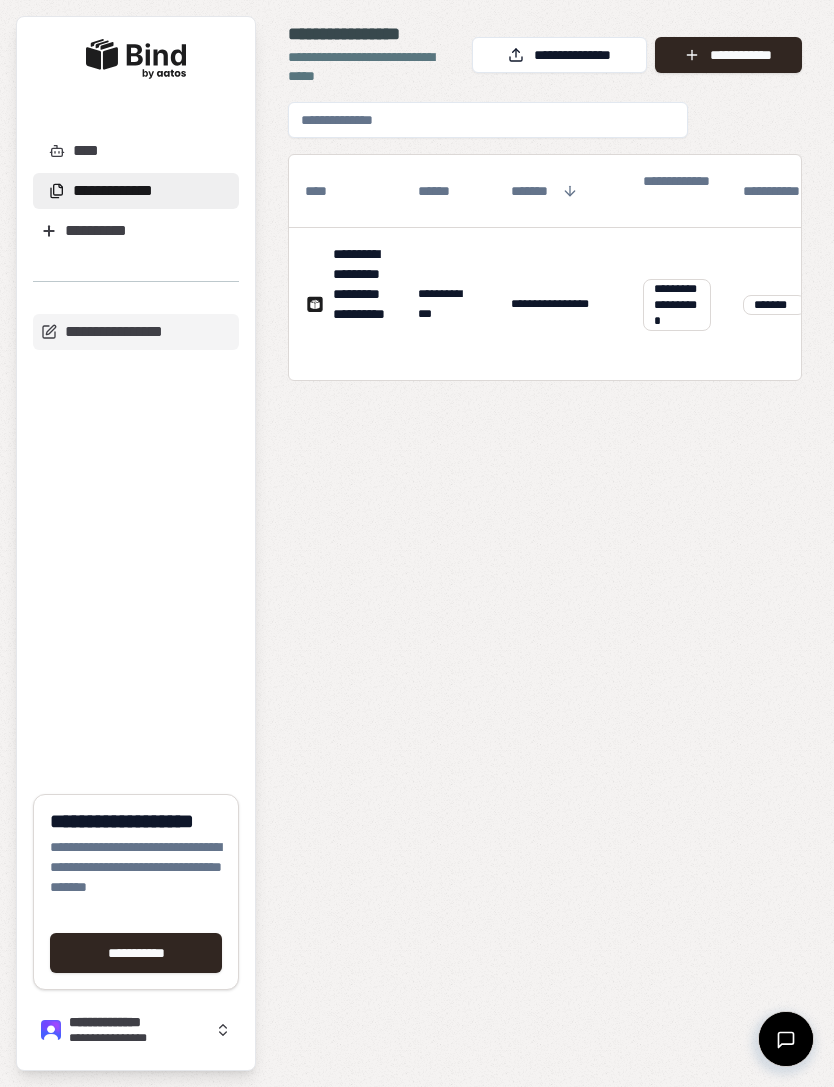 click on "**********" at bounding box center [561, 304] 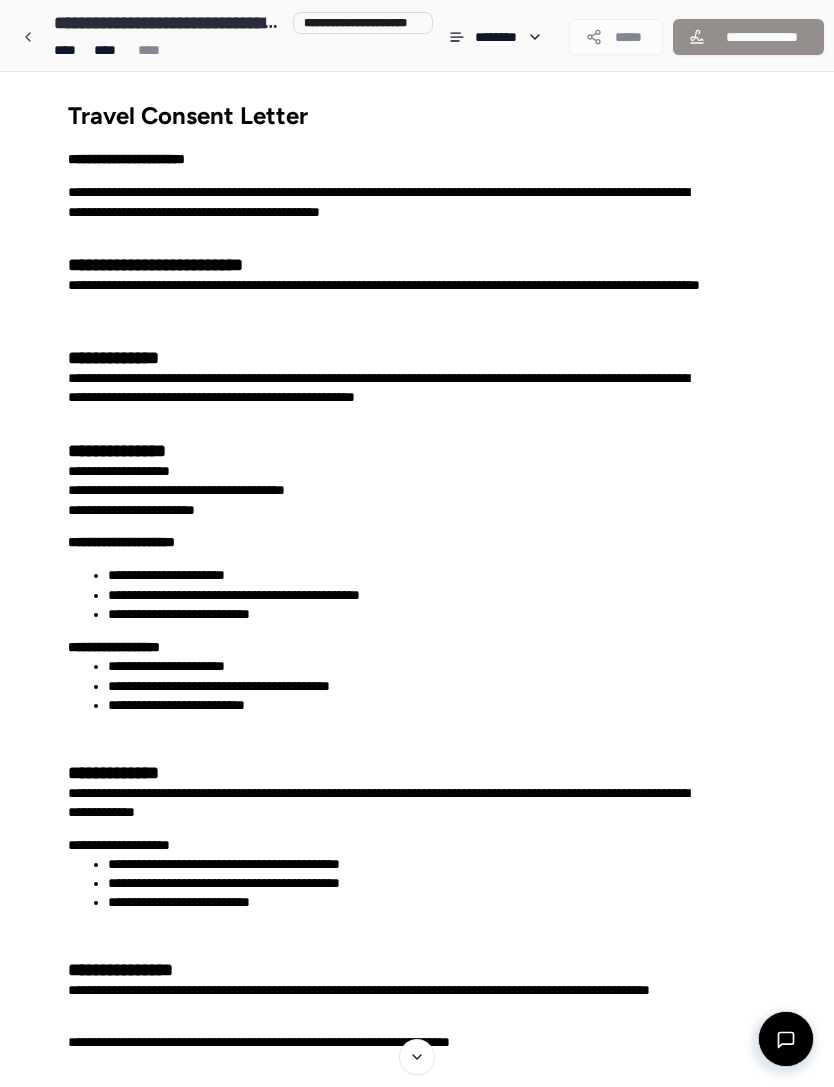 scroll, scrollTop: 0, scrollLeft: 0, axis: both 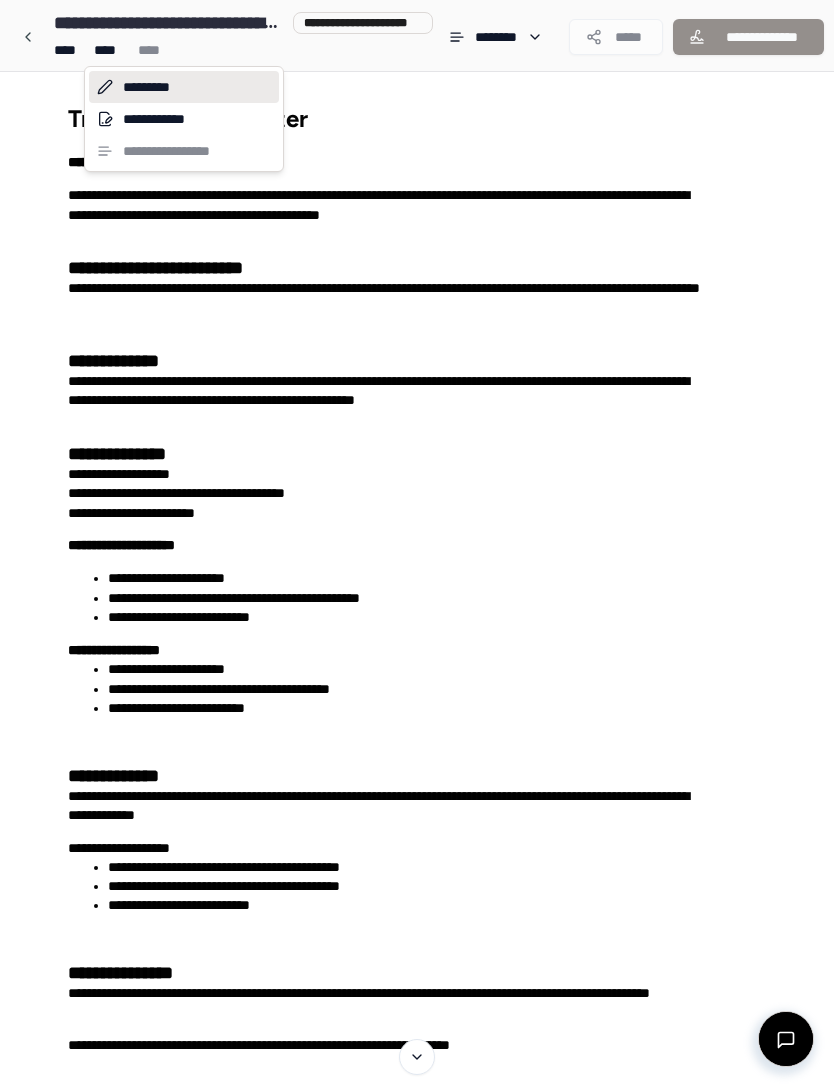 click on "*********" at bounding box center [184, 87] 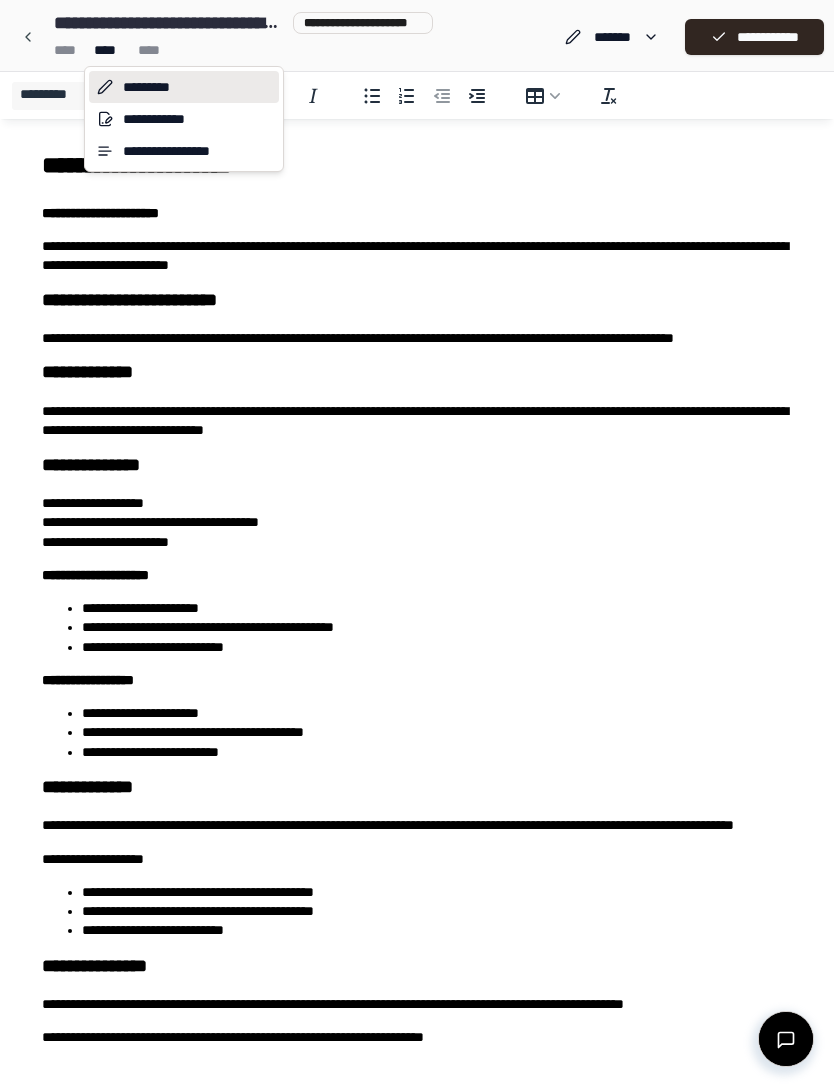 scroll, scrollTop: 0, scrollLeft: 0, axis: both 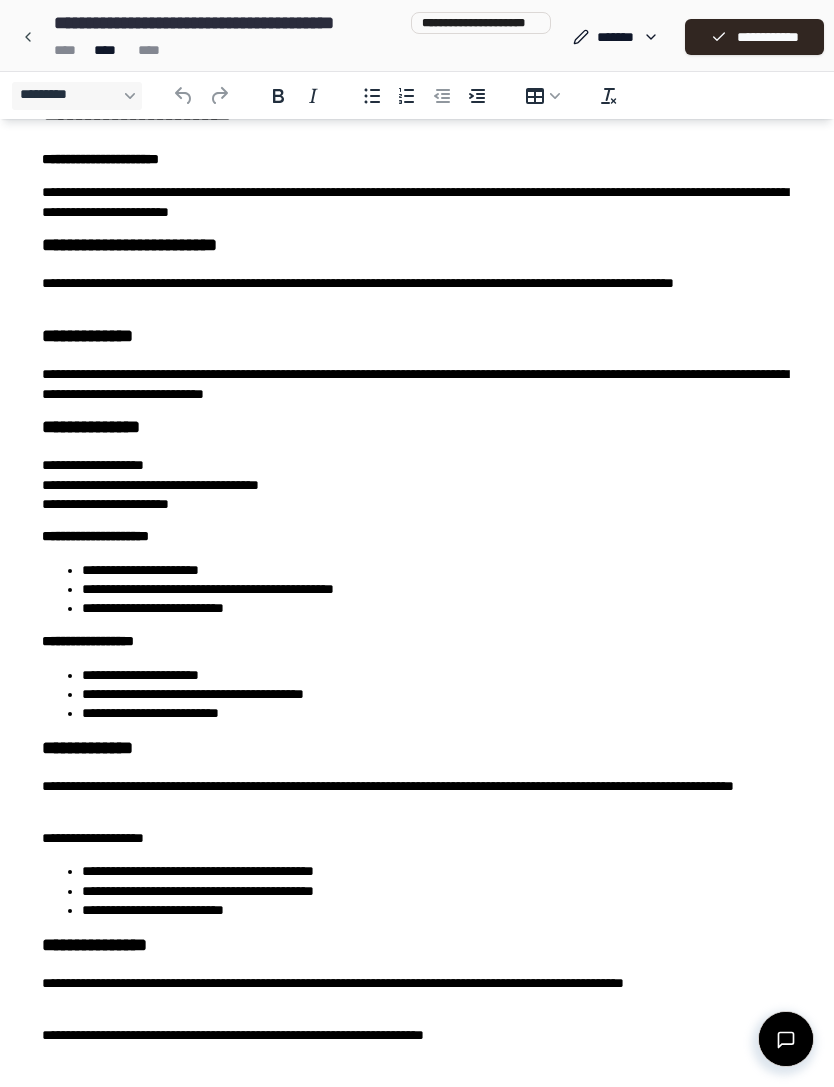 click on "**********" at bounding box center [417, 384] 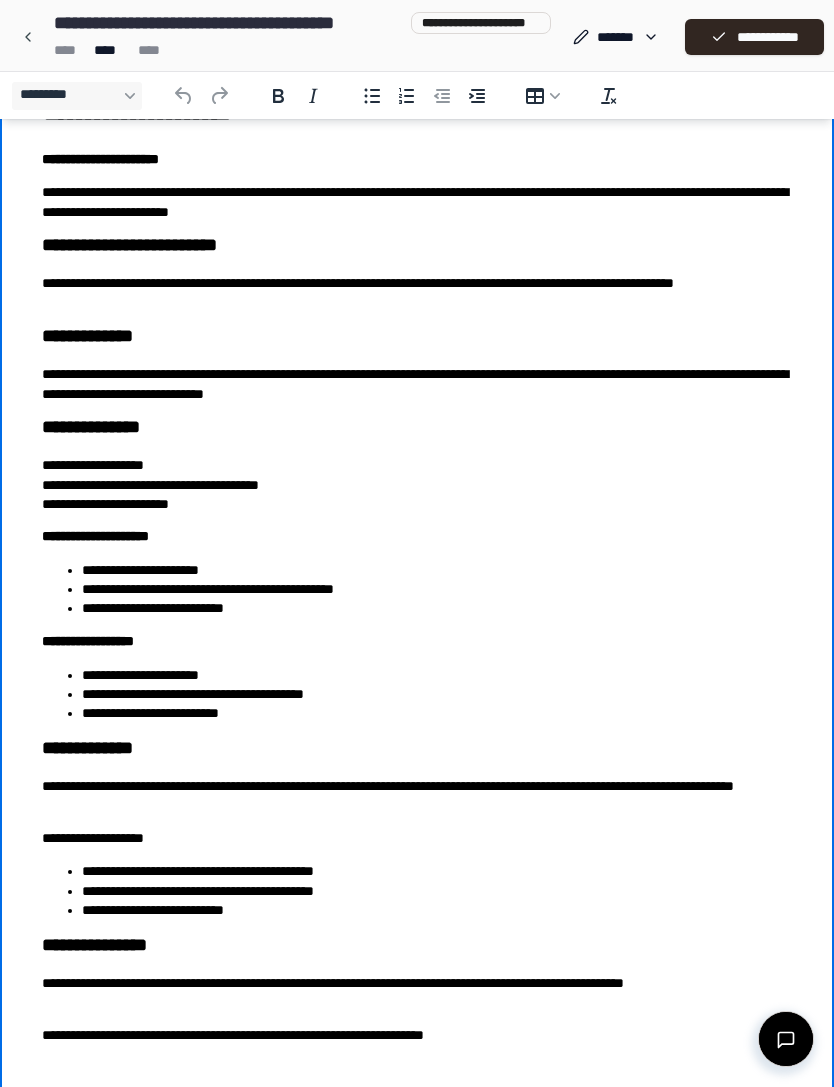 type 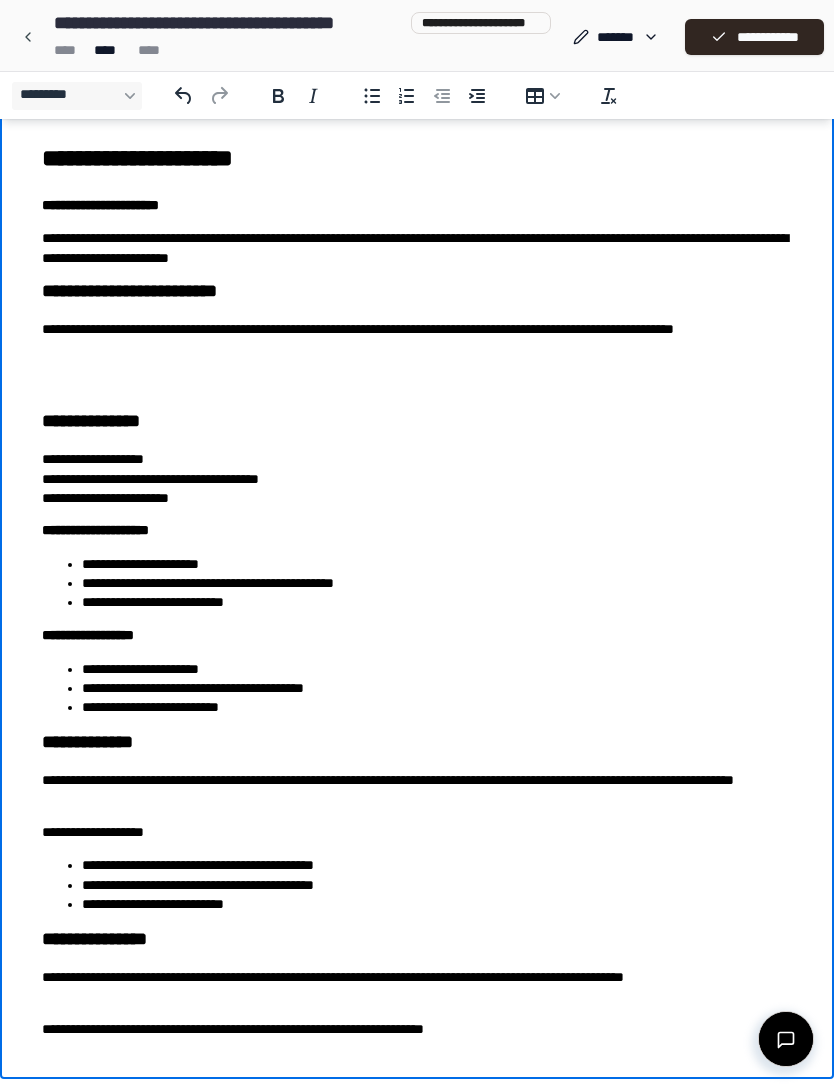 scroll, scrollTop: 7, scrollLeft: 0, axis: vertical 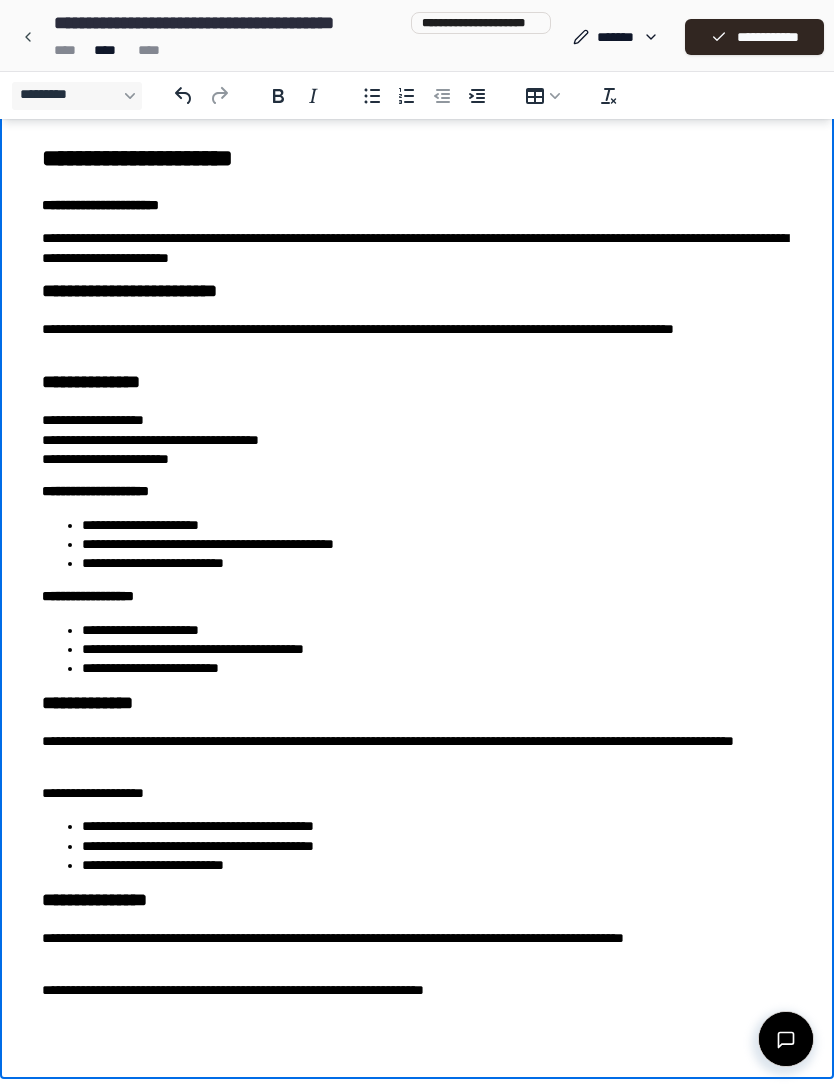 click on "**********" at bounding box center (417, 248) 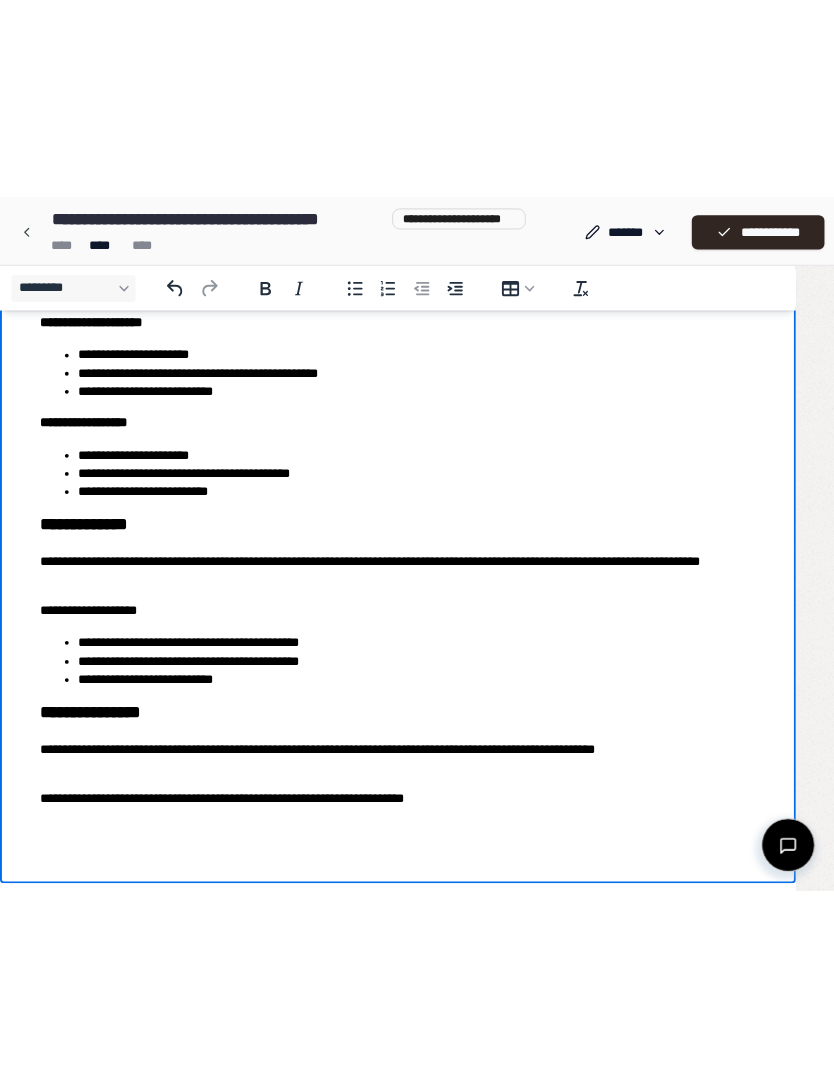 scroll, scrollTop: 7, scrollLeft: 0, axis: vertical 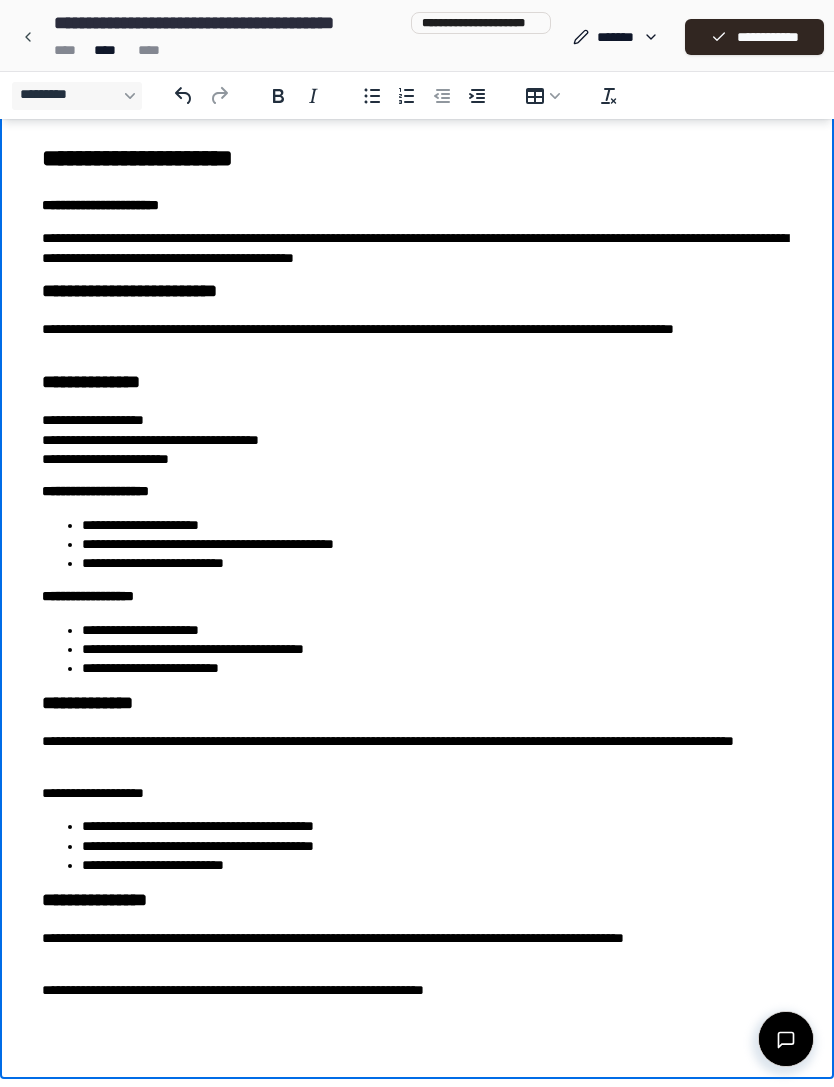 click on "**********" at bounding box center (417, 248) 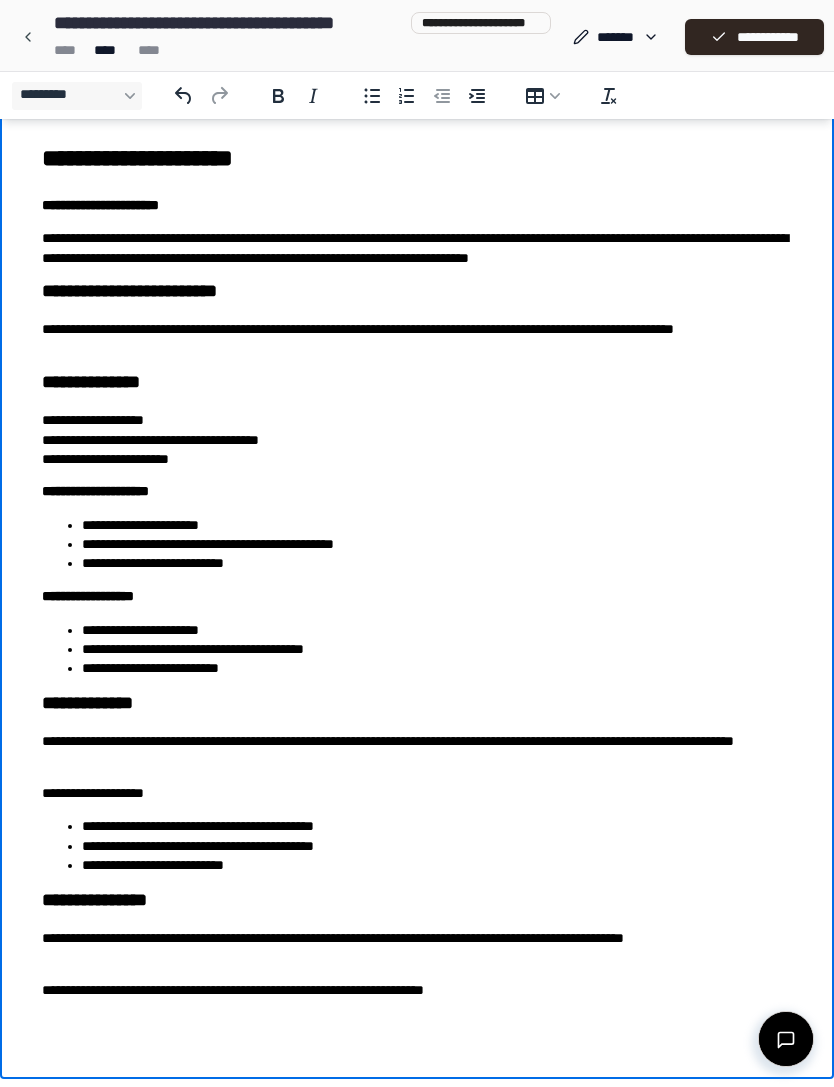click on "**********" at bounding box center [417, 248] 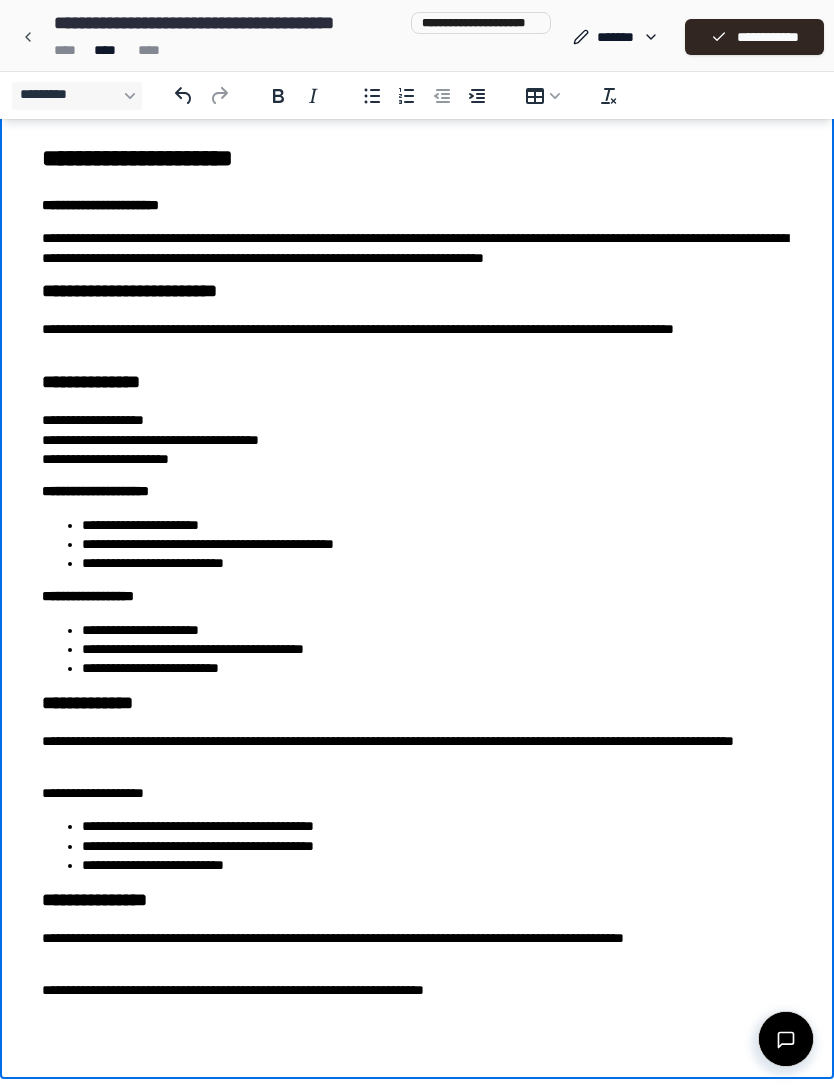 click on "**********" at bounding box center (417, 248) 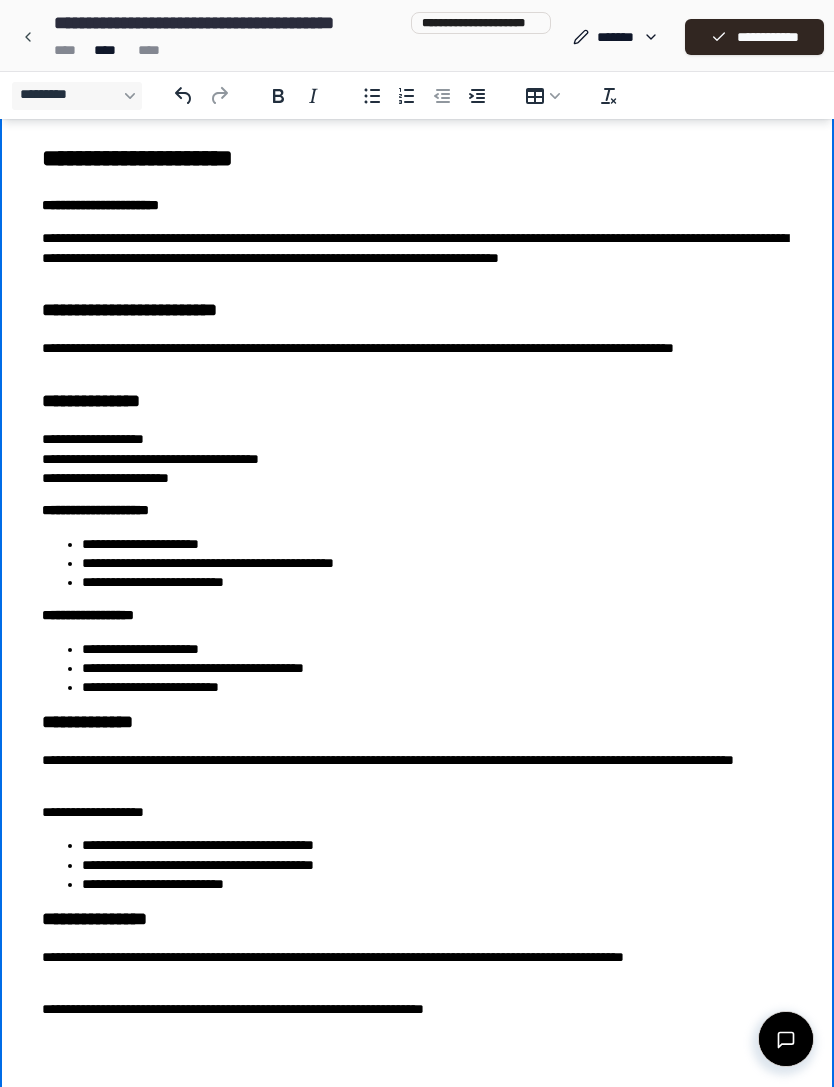click on "**********" at bounding box center (417, 580) 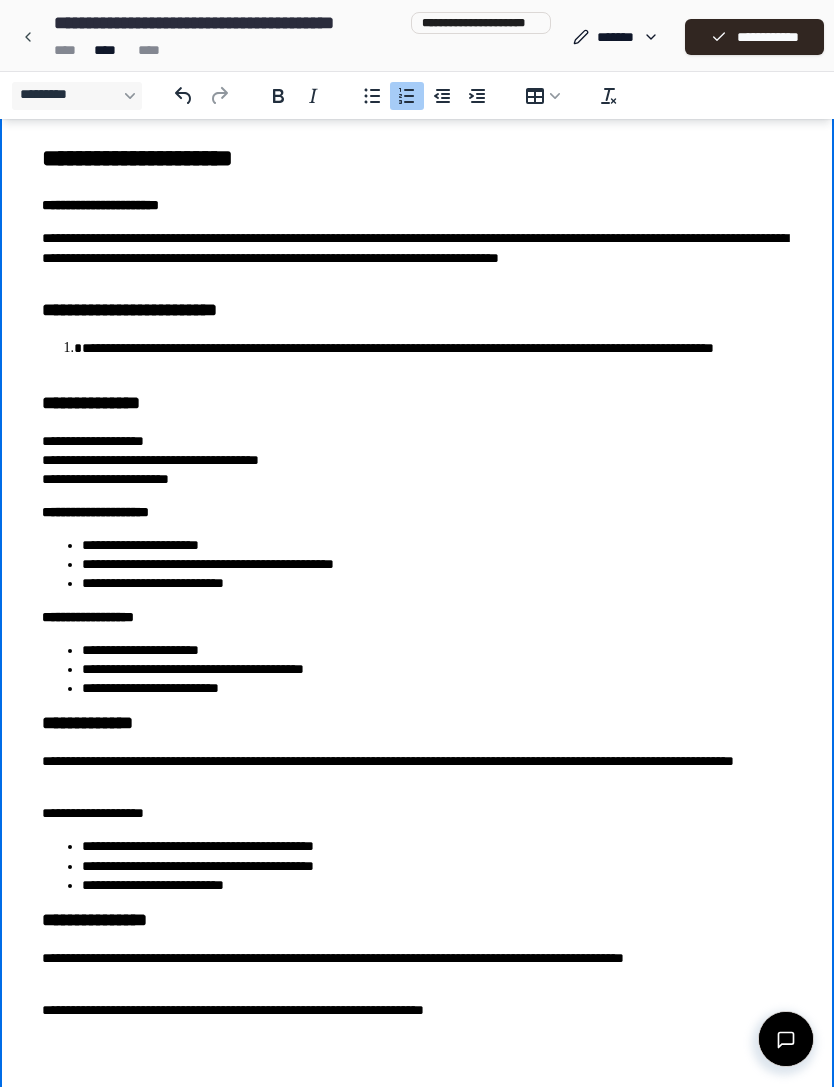 click on "**********" at bounding box center [437, 358] 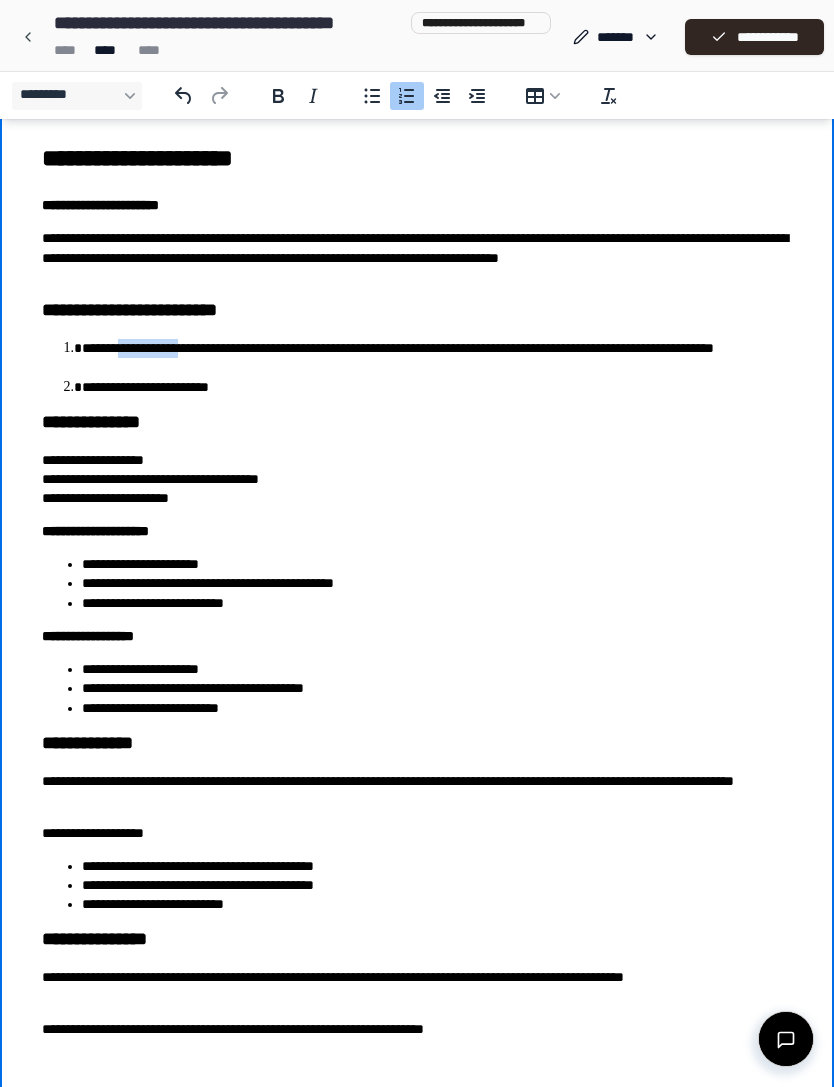 click on "**********" at bounding box center [437, 358] 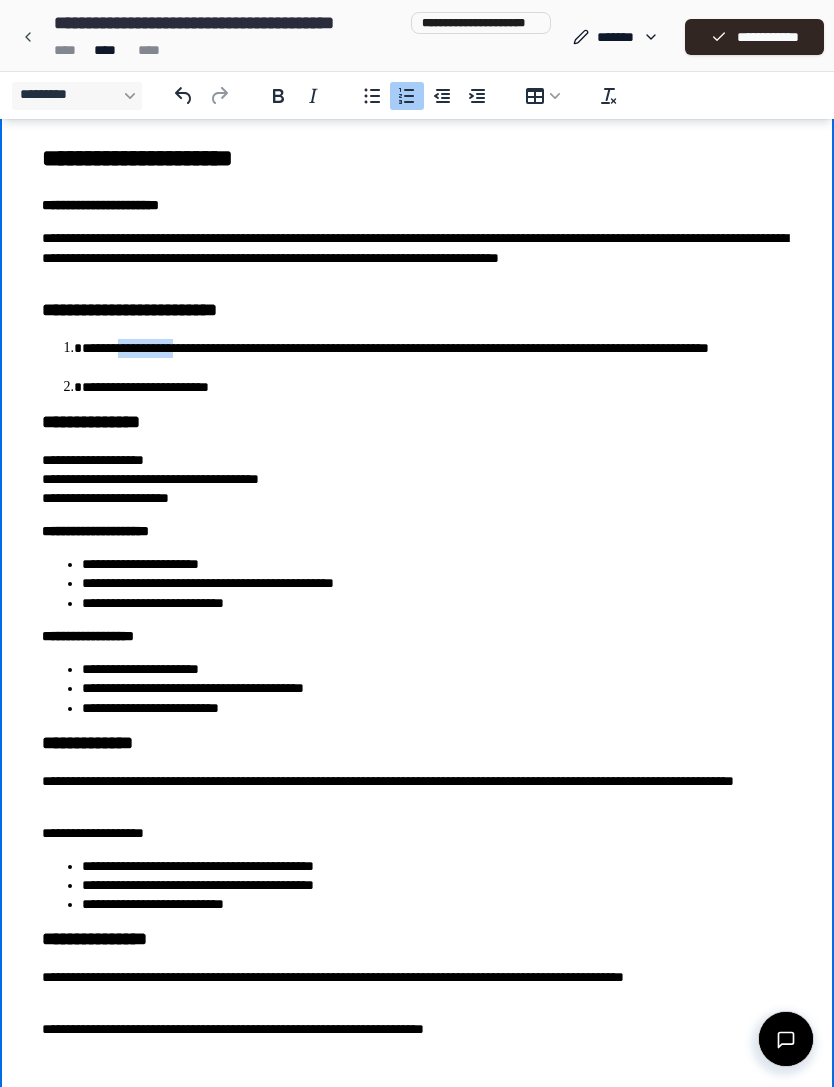 click on "**********" at bounding box center [437, 358] 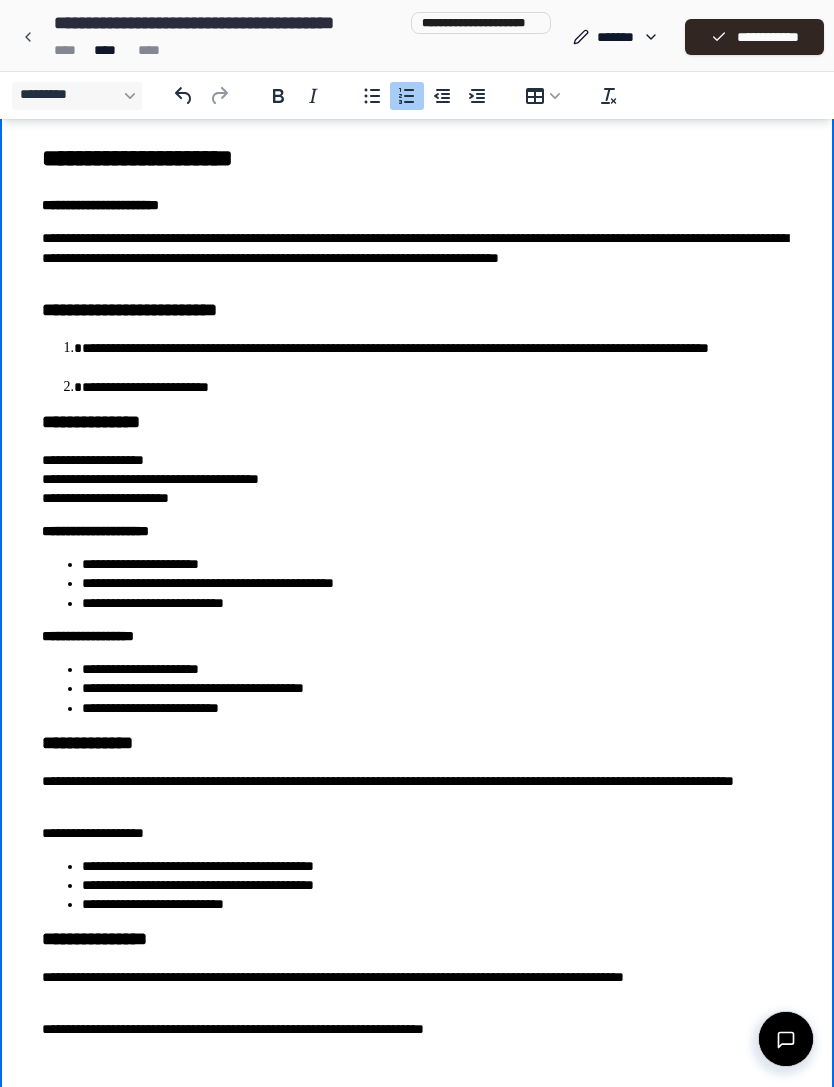 click on "**********" at bounding box center (437, 358) 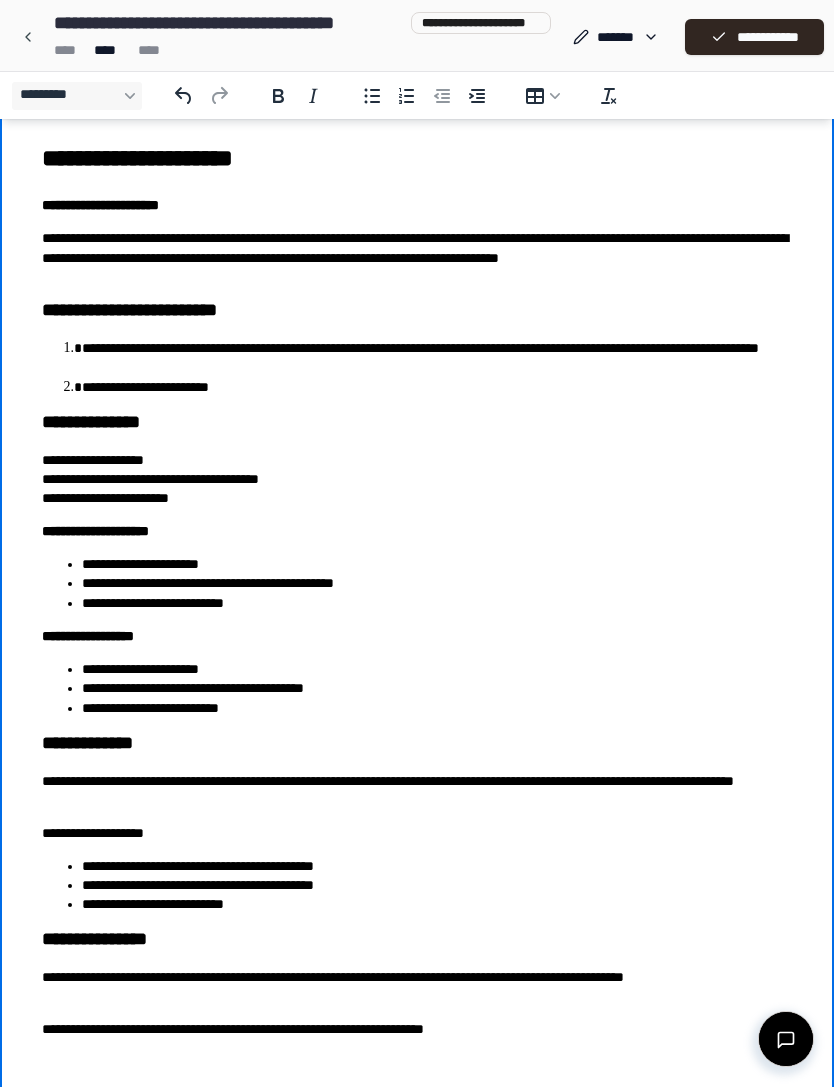 click on "**********" at bounding box center [417, 590] 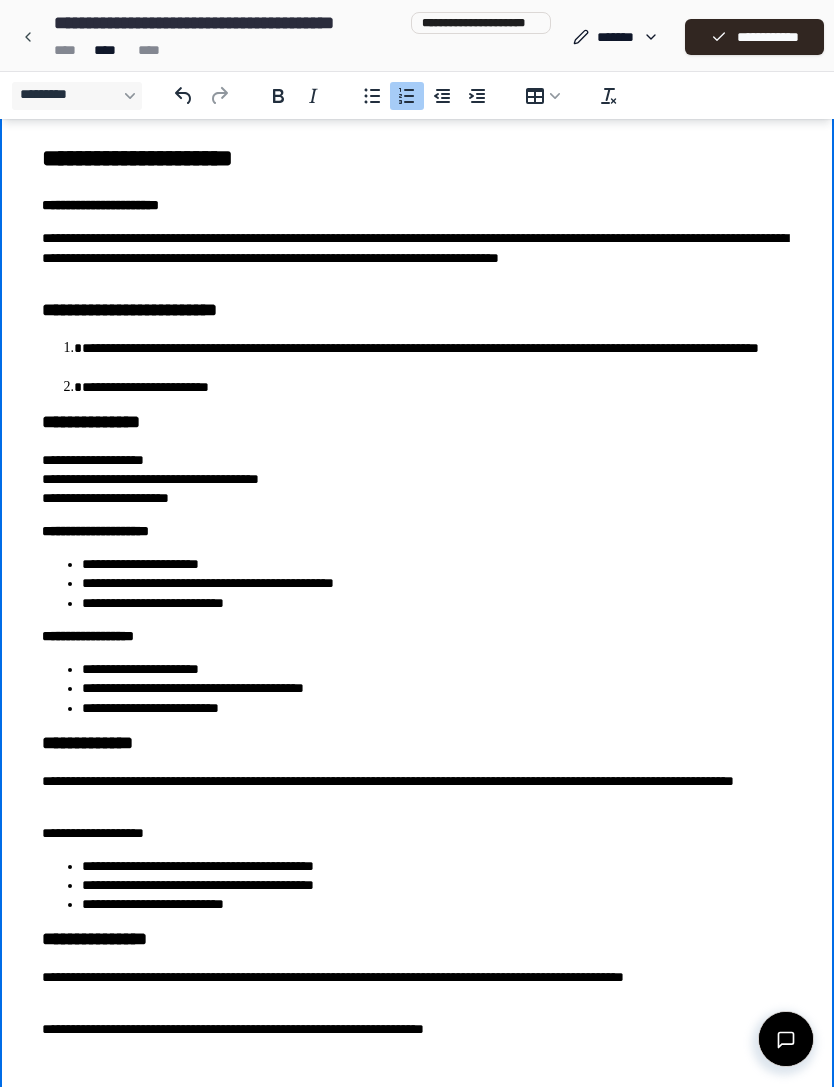 click on "**********" at bounding box center (437, 387) 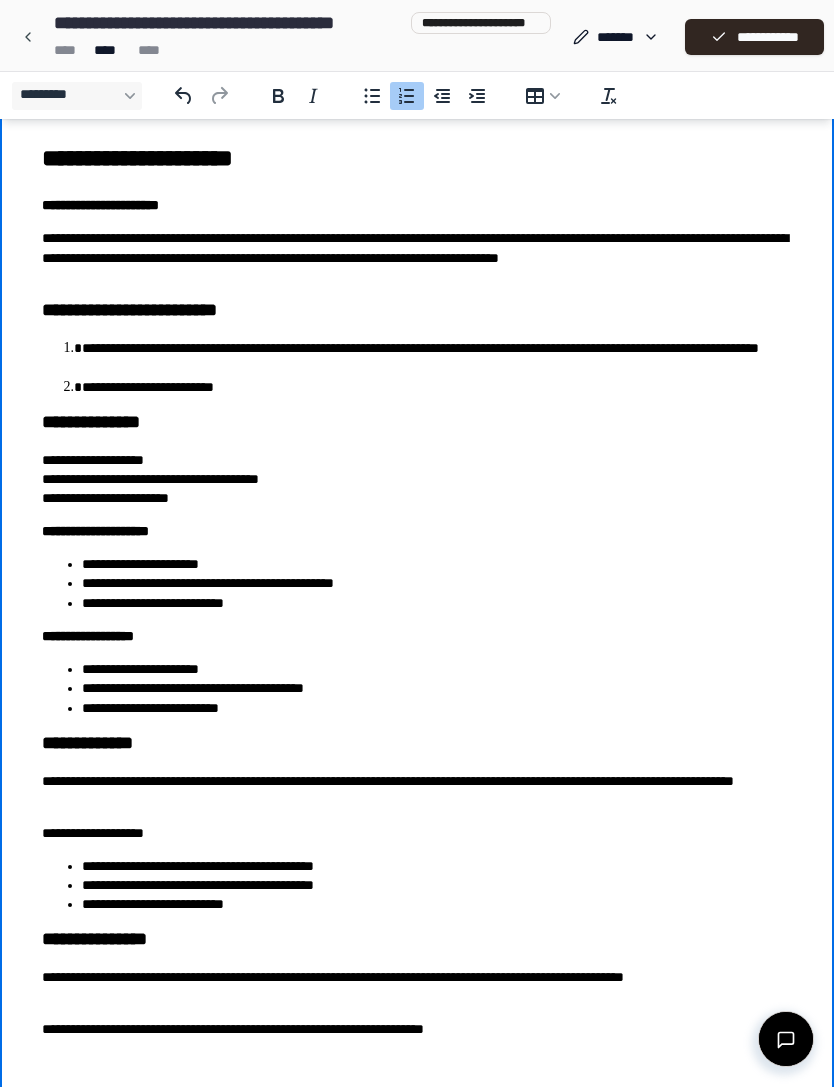 click on "**********" at bounding box center [437, 358] 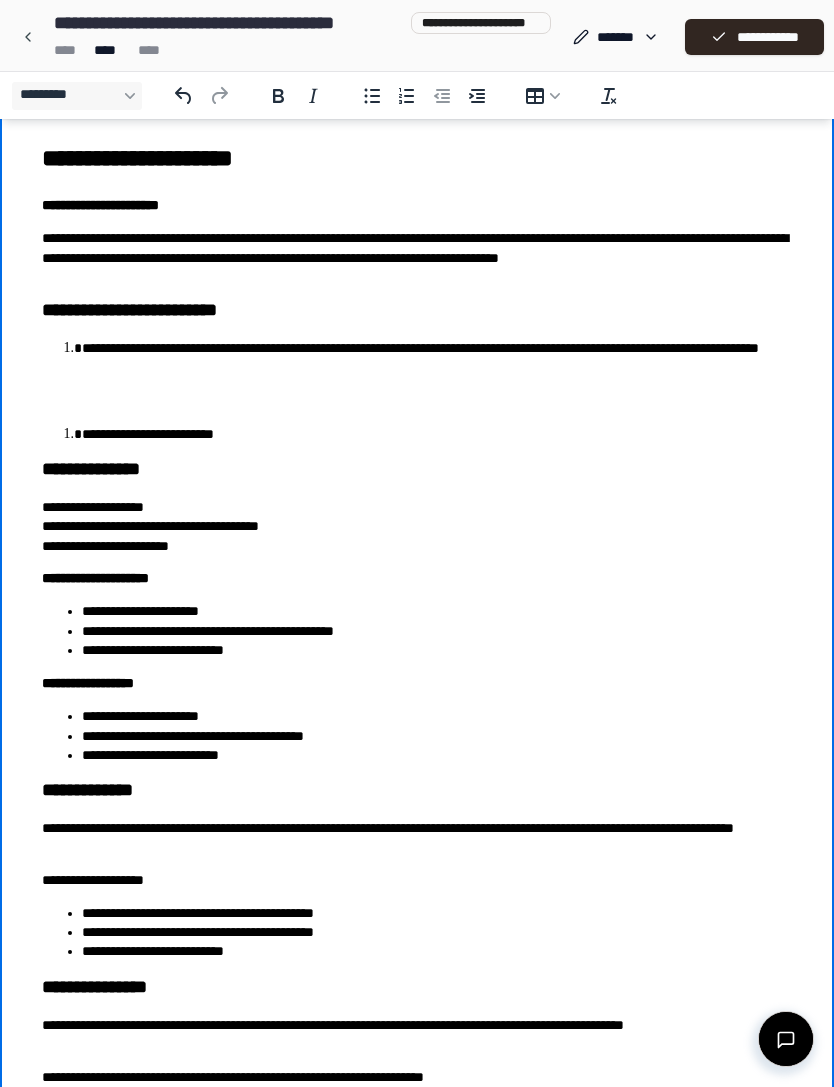 click on "**********" at bounding box center [417, 310] 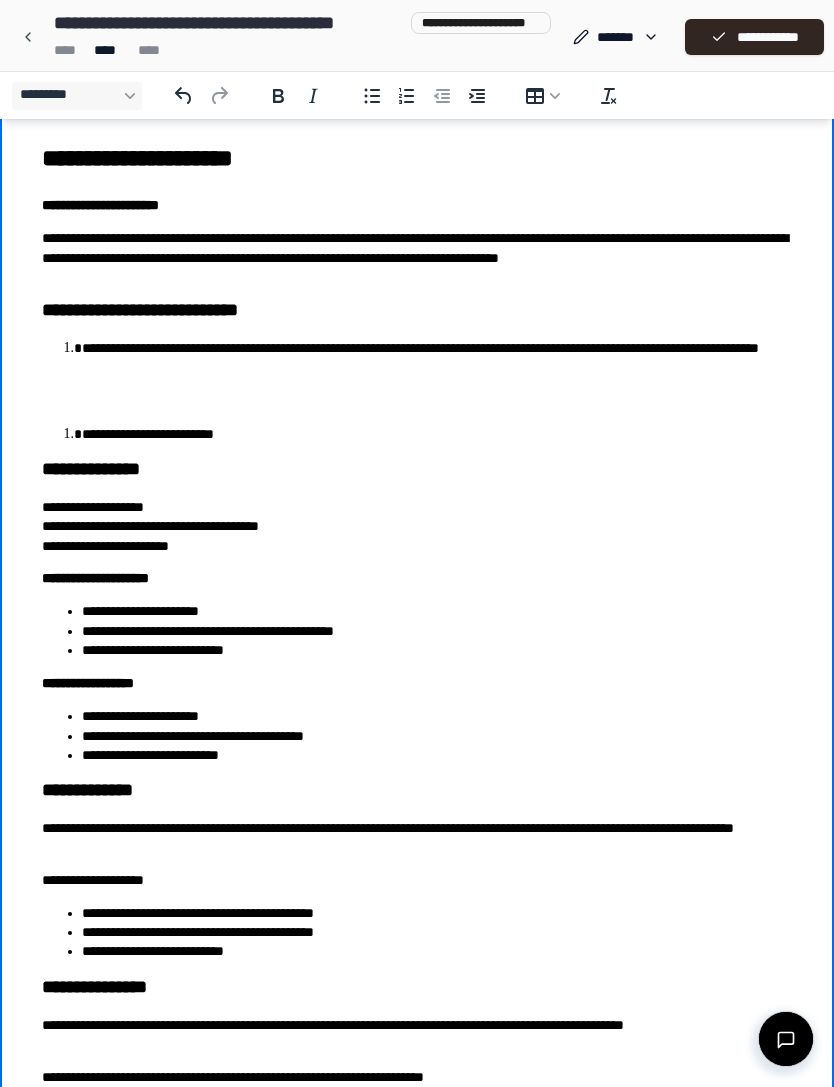 click on "**********" at bounding box center [417, 526] 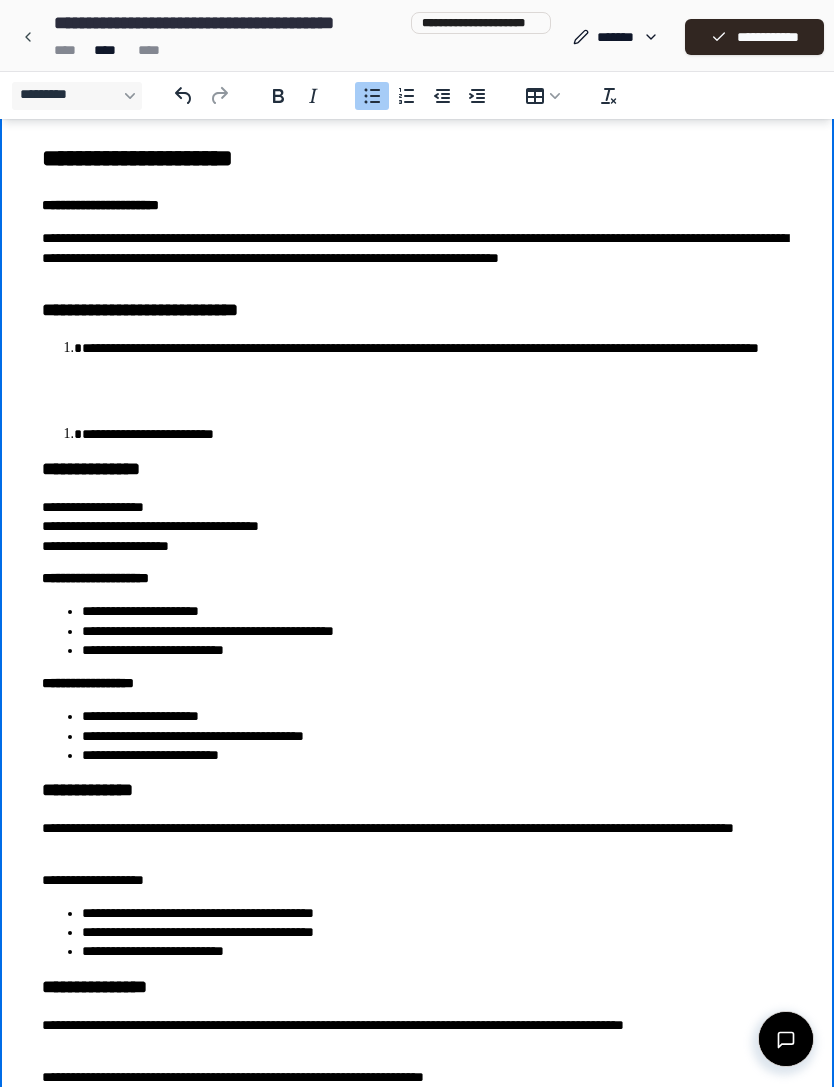 click on "**********" at bounding box center (437, 611) 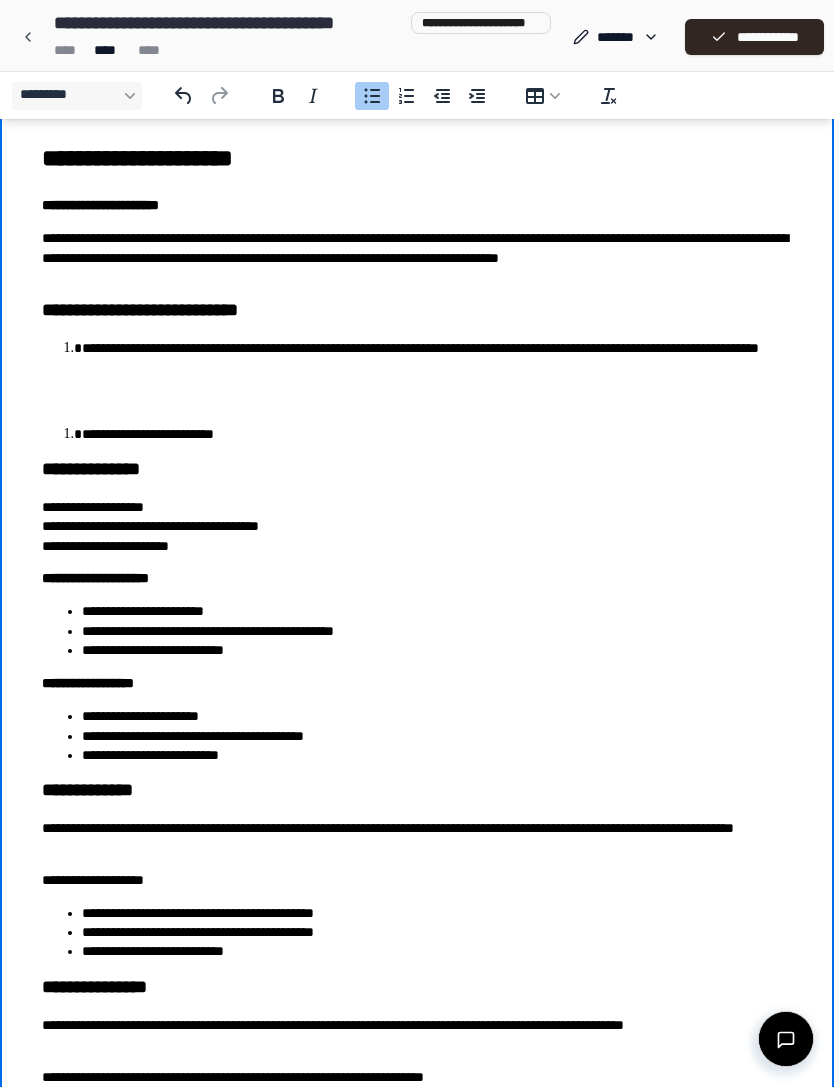 click on "**********" at bounding box center (437, 631) 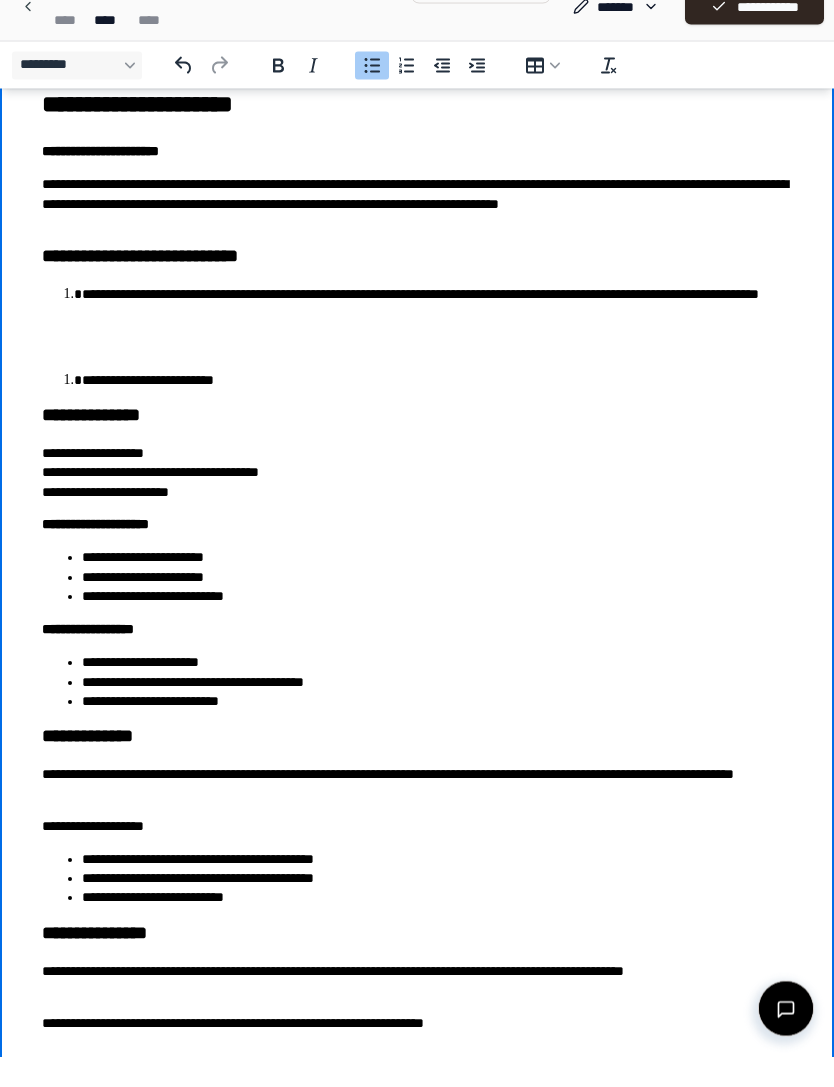 scroll, scrollTop: 30, scrollLeft: 0, axis: vertical 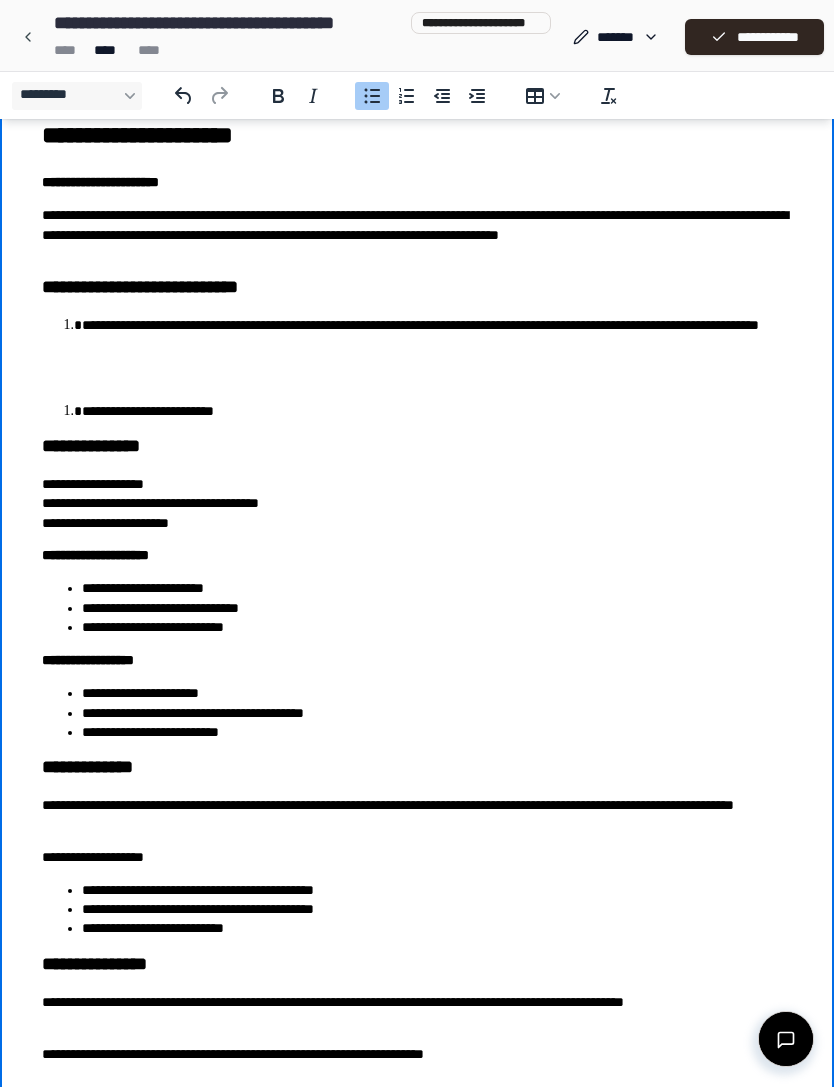 click on "**********" at bounding box center (437, 693) 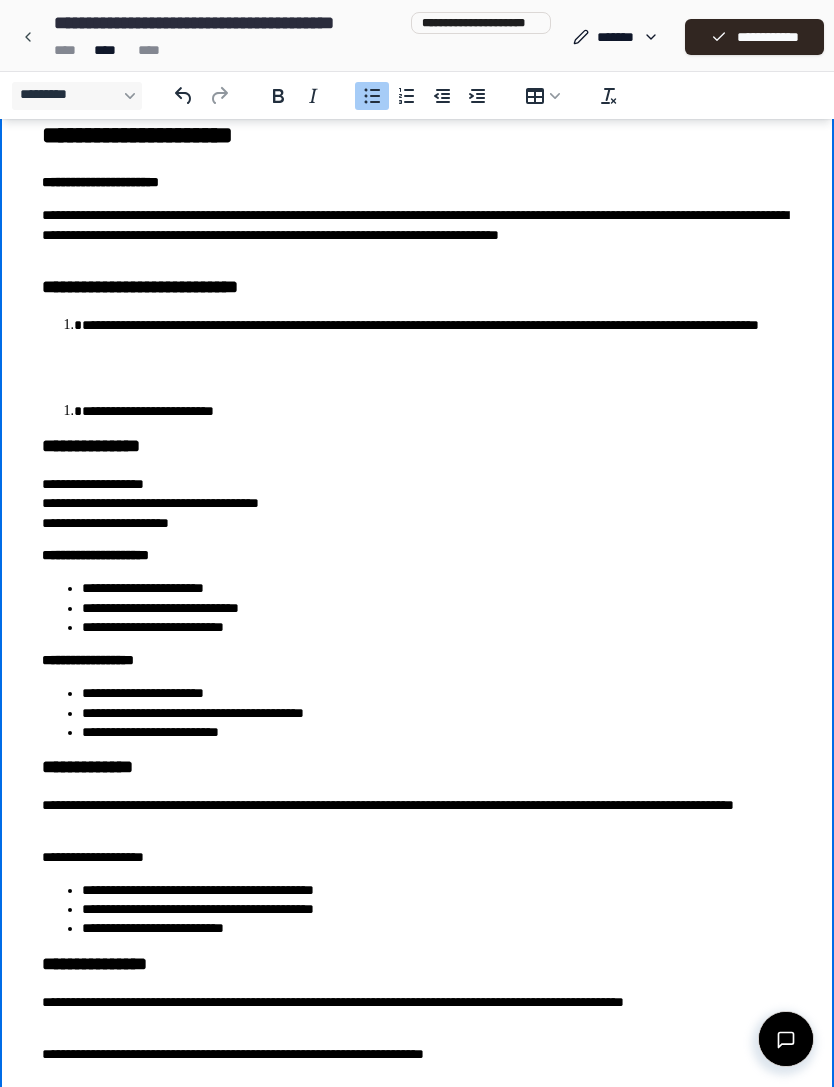 click on "**********" at bounding box center (437, 713) 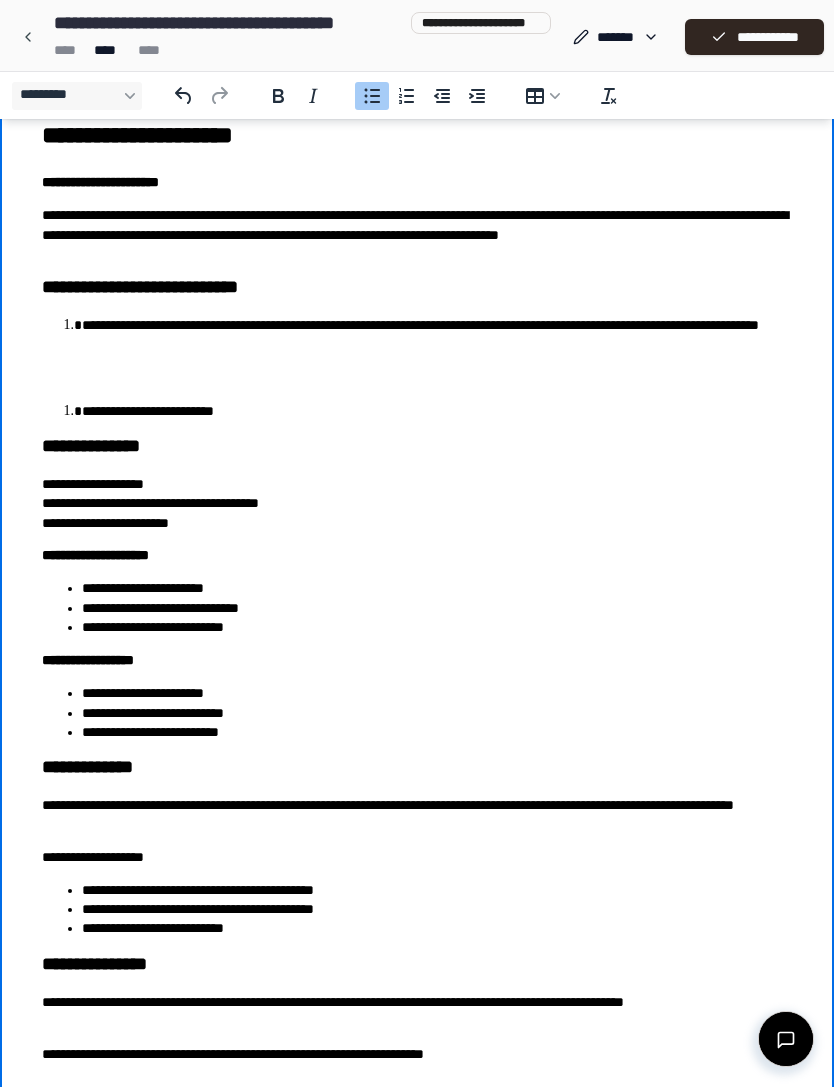 click on "**********" at bounding box center [437, 732] 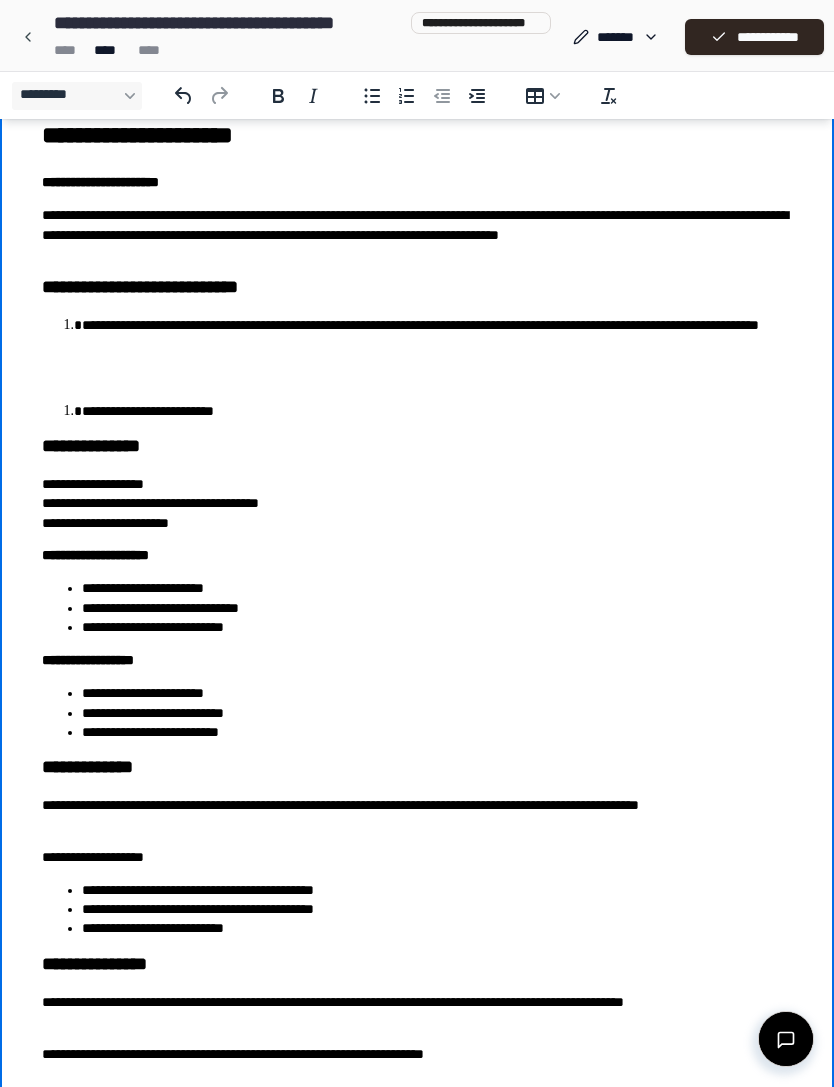 scroll, scrollTop: 11, scrollLeft: 0, axis: vertical 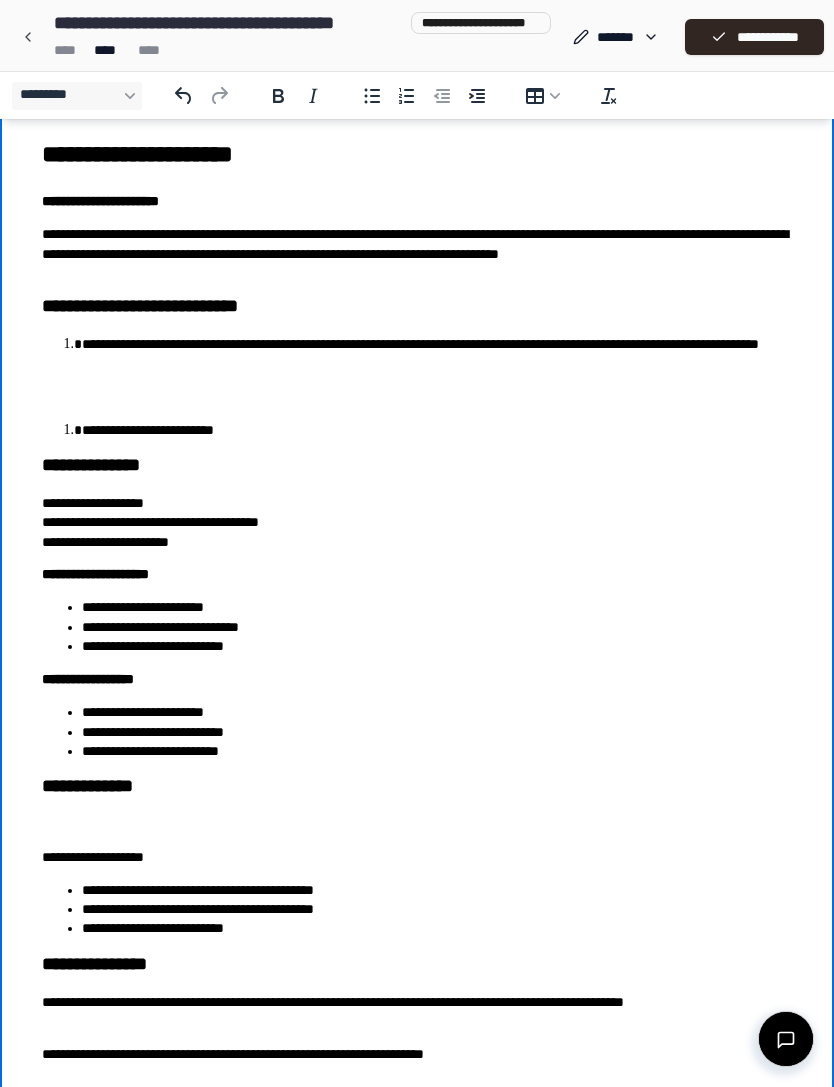 click at bounding box center [417, 824] 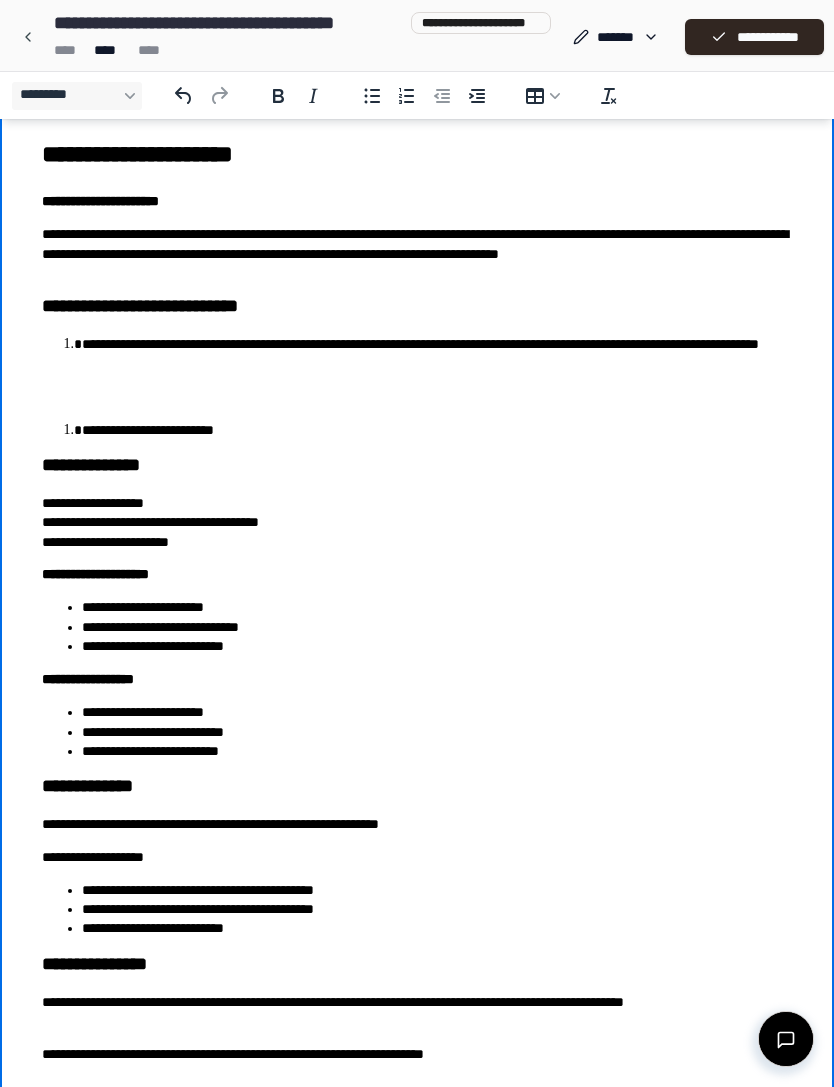 click on "**********" at bounding box center (417, 824) 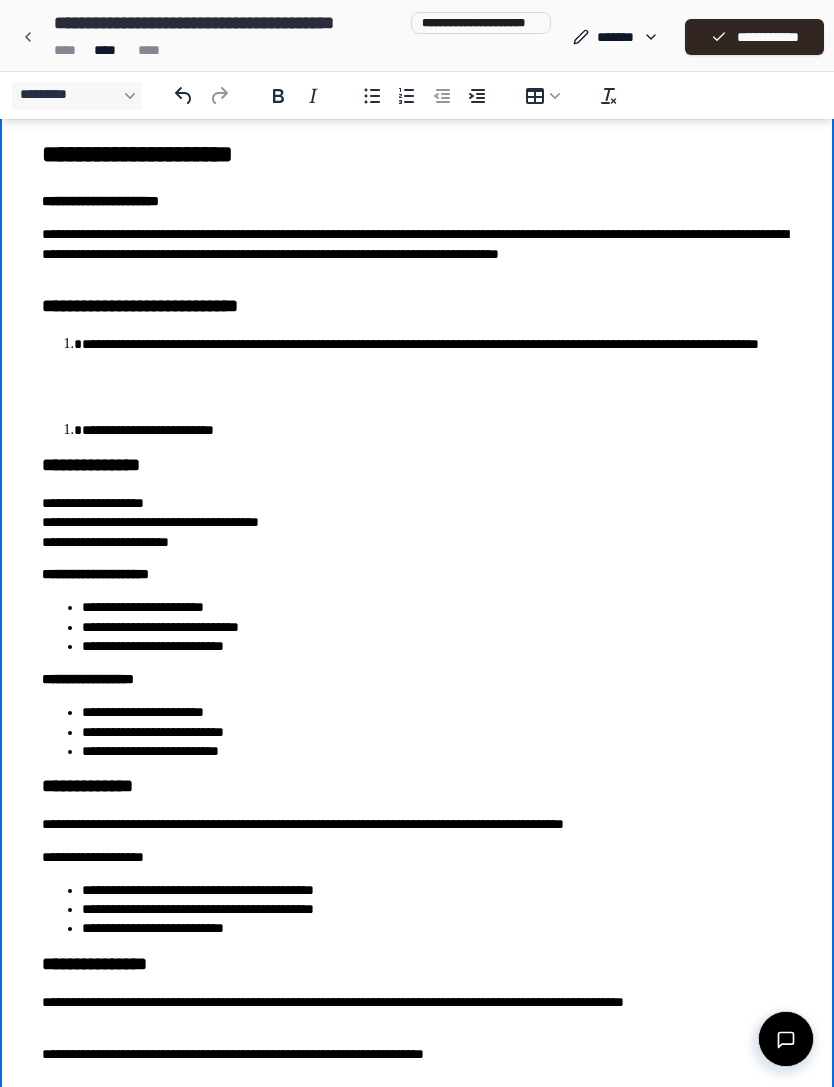 click on "**********" at bounding box center (417, 824) 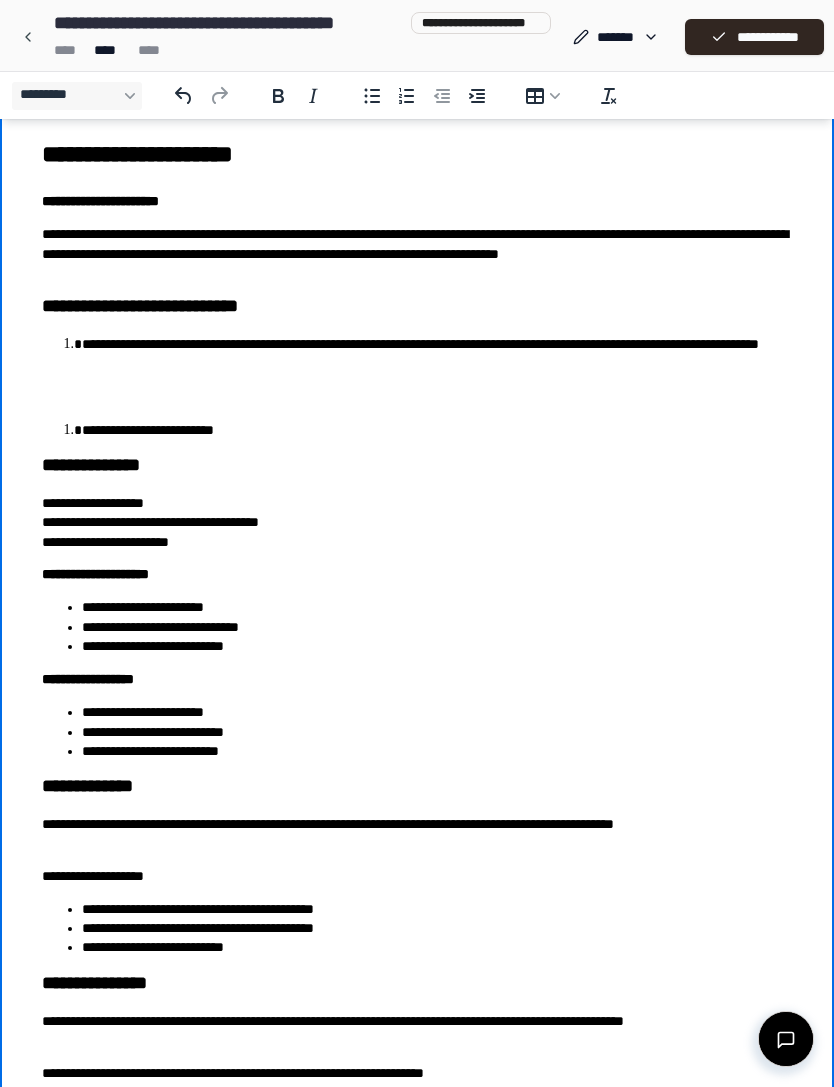 click on "**********" at bounding box center (417, 834) 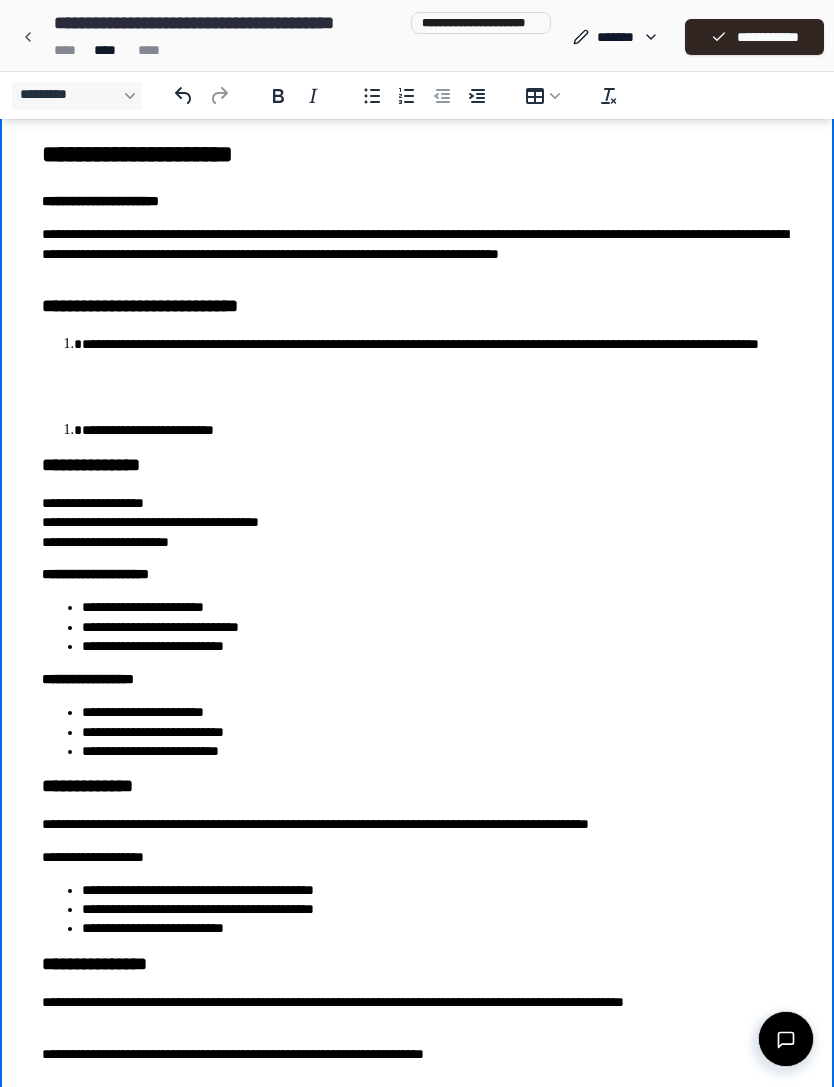 click on "**********" at bounding box center [417, 824] 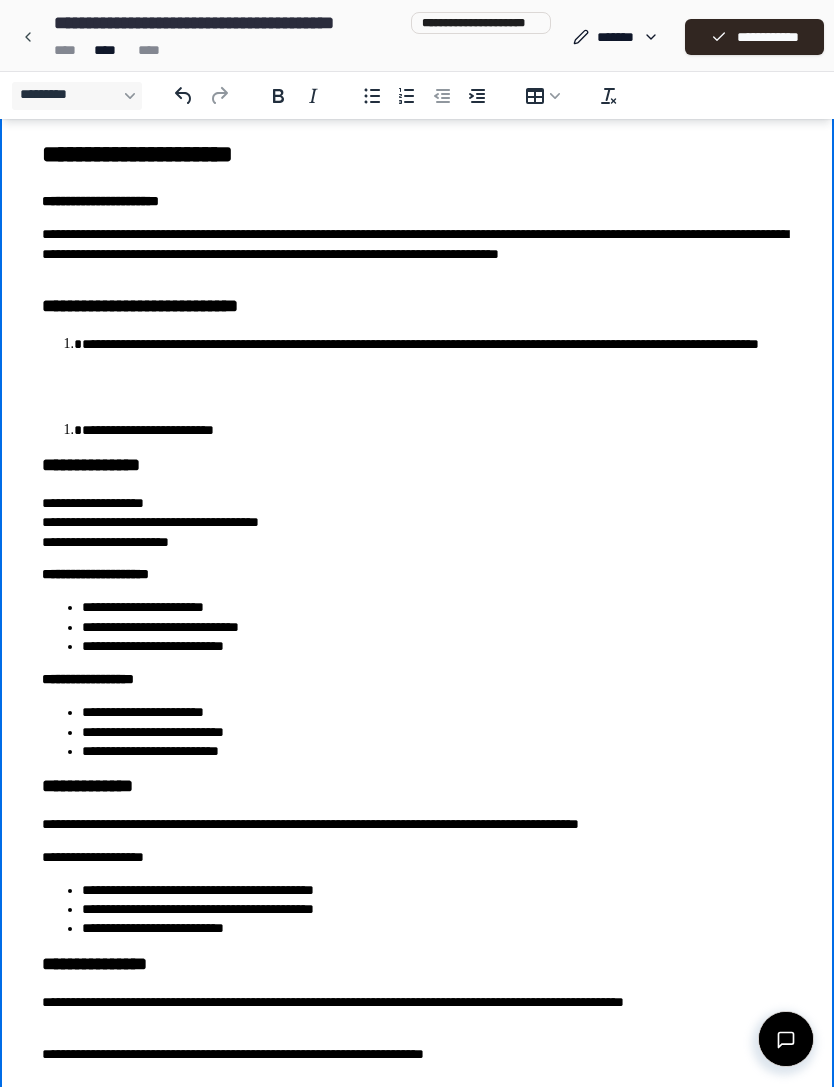 click on "**********" at bounding box center [417, 824] 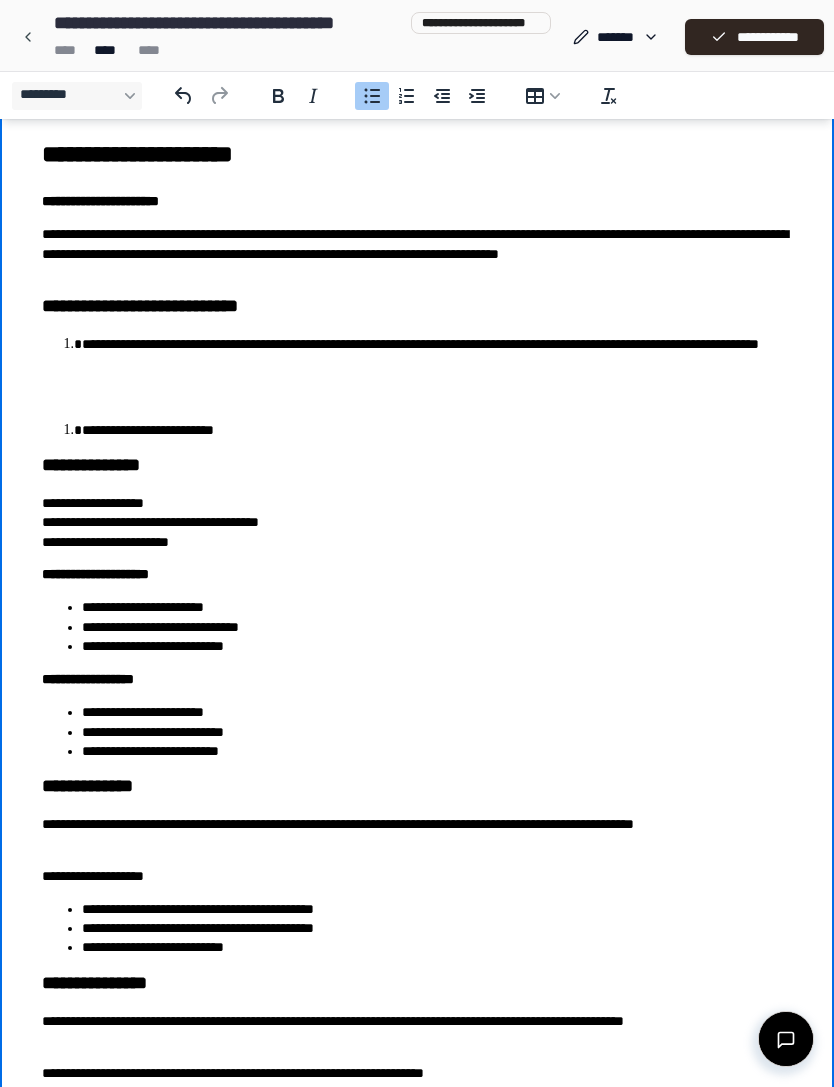 click on "**********" at bounding box center [437, 947] 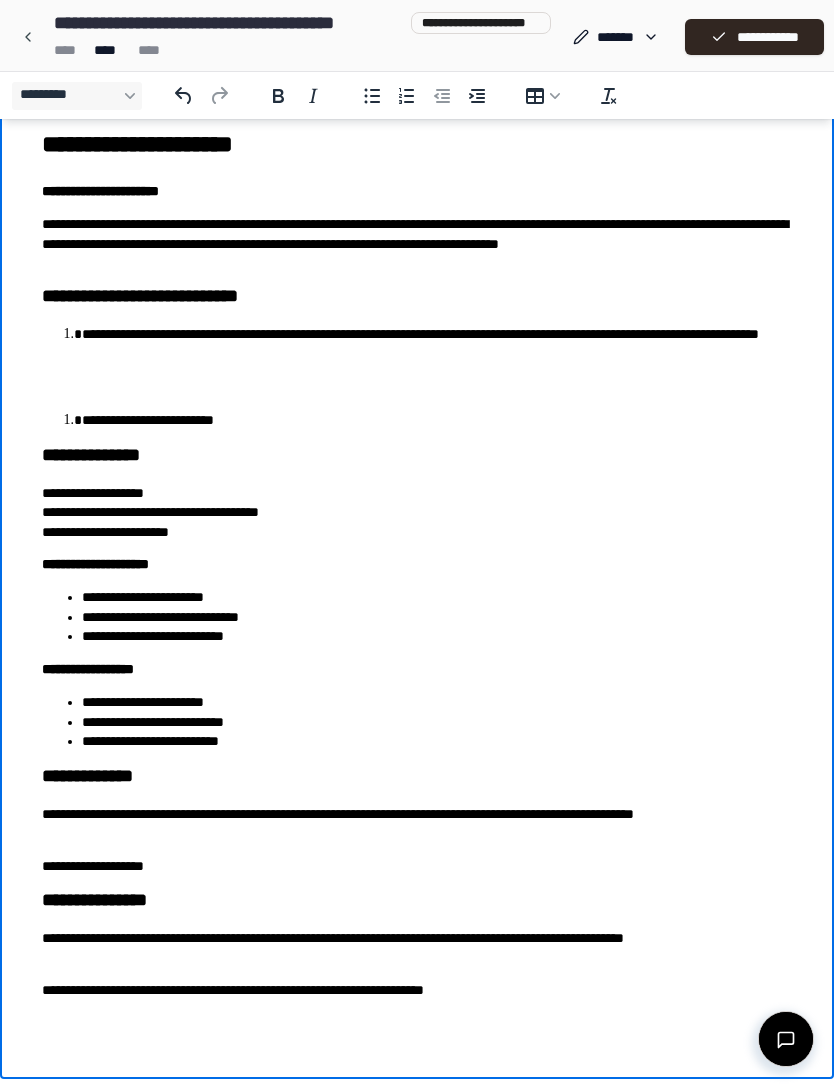scroll, scrollTop: 21, scrollLeft: 0, axis: vertical 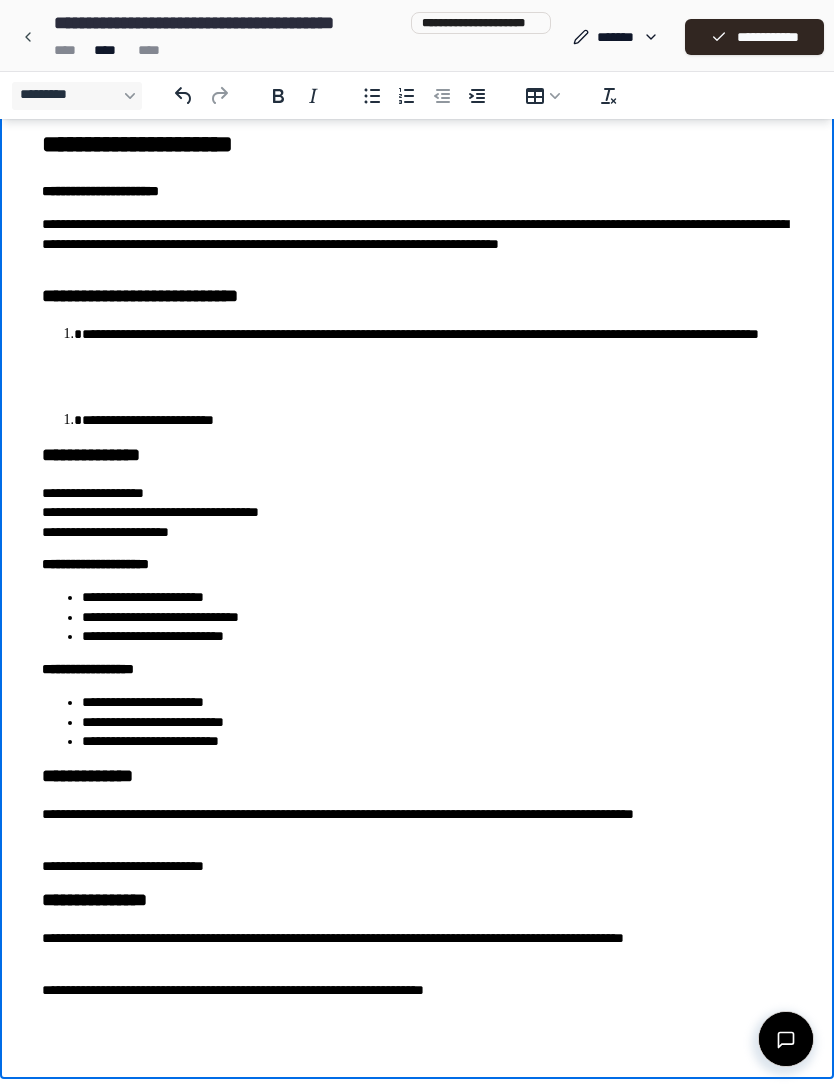click on "**********" at bounding box center [417, 948] 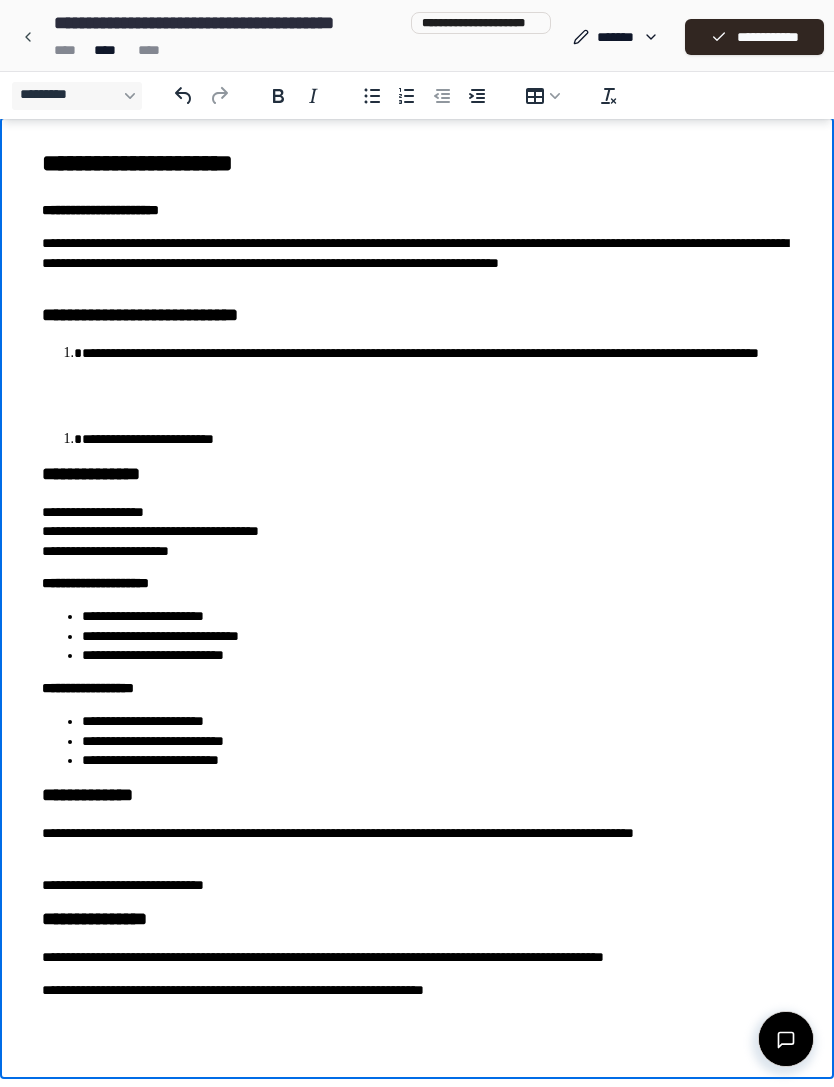 scroll, scrollTop: 2, scrollLeft: 0, axis: vertical 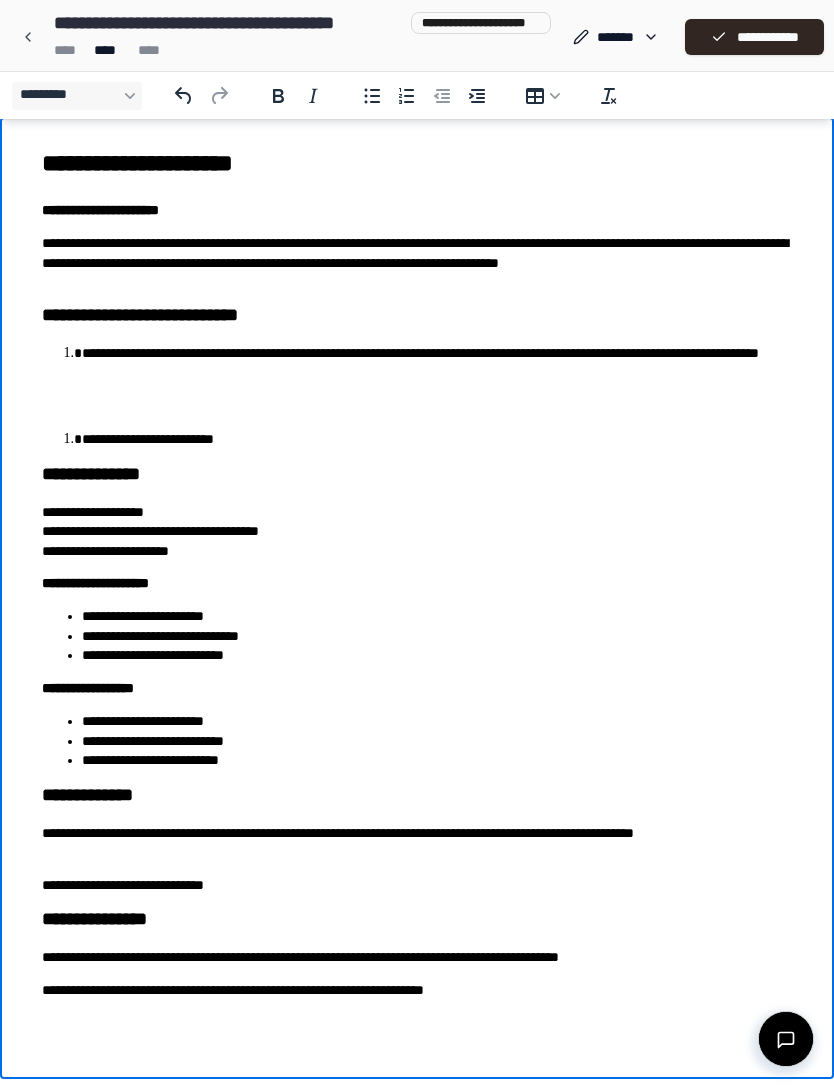 click on "**********" at bounding box center [417, 957] 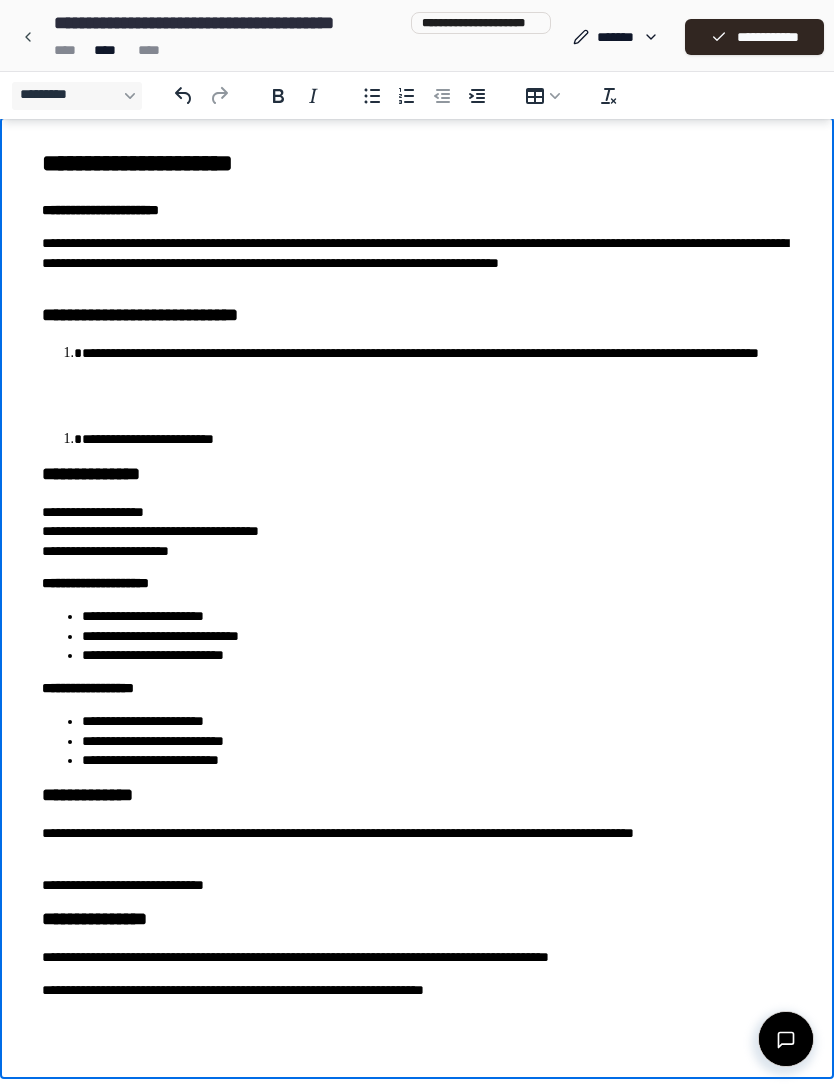 click on "**********" at bounding box center [417, 957] 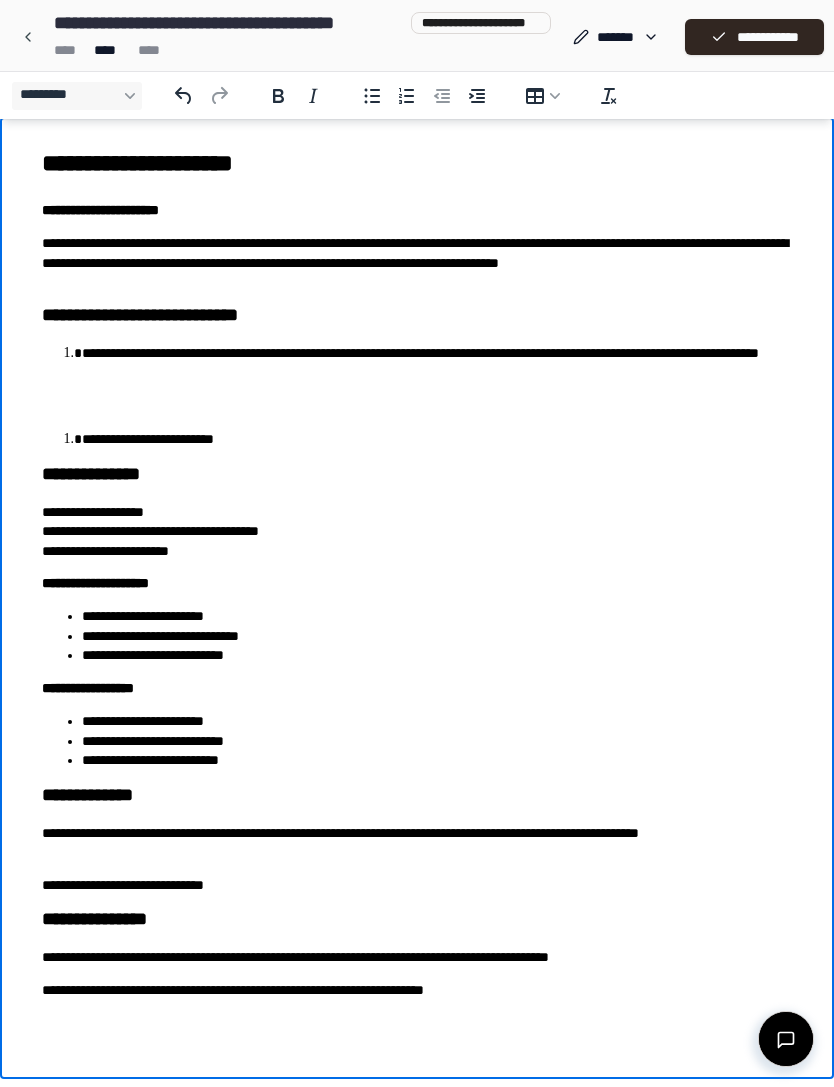 click on "**********" at bounding box center (417, 957) 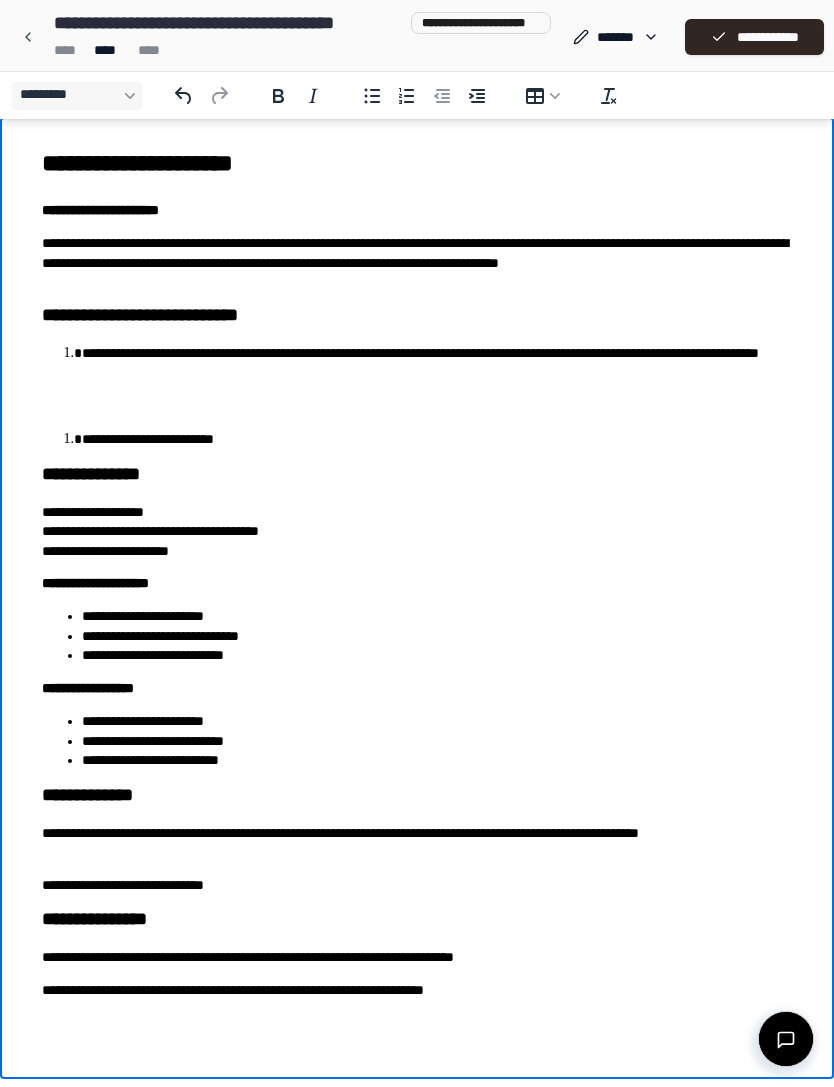 click on "**********" at bounding box center [417, 957] 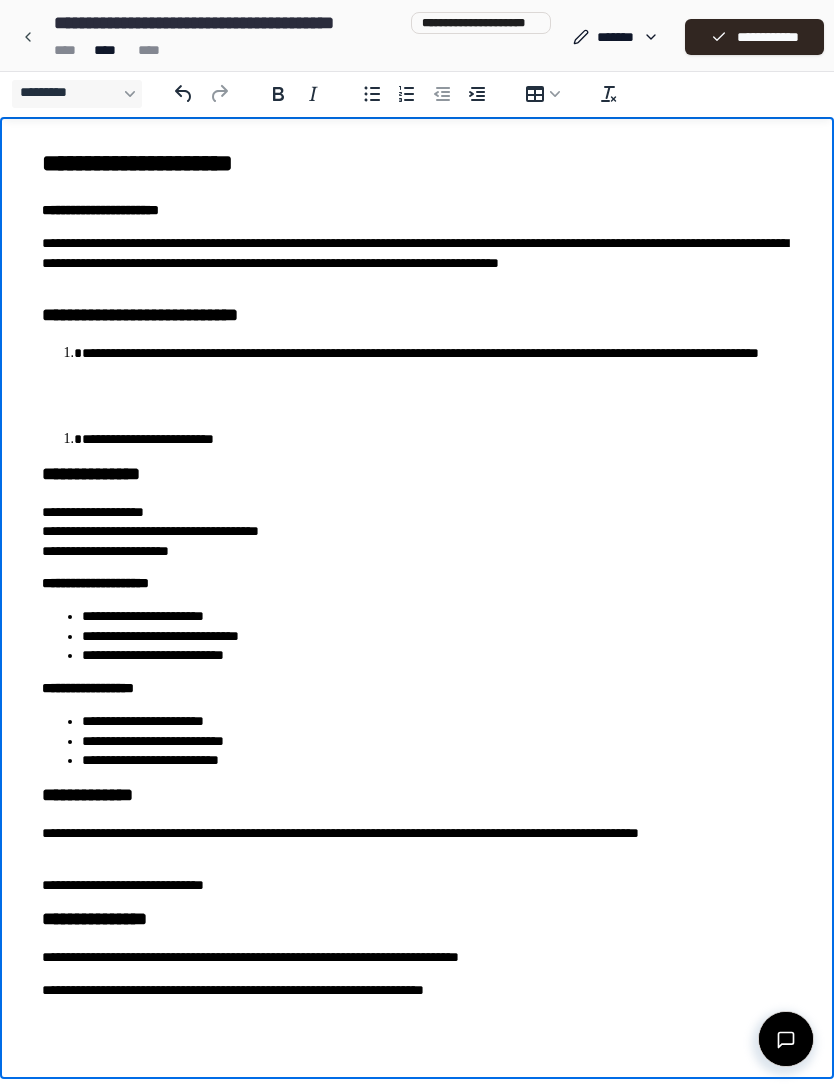 scroll, scrollTop: 0, scrollLeft: 0, axis: both 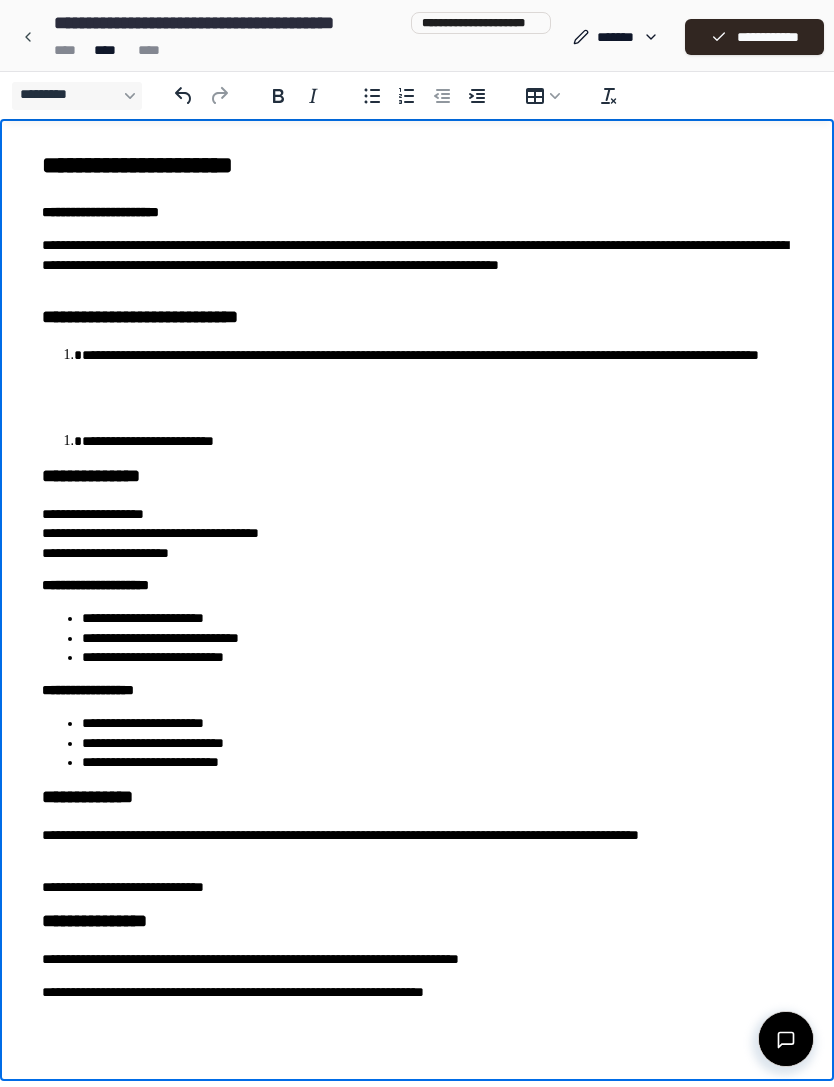 click on "**********" at bounding box center (437, 365) 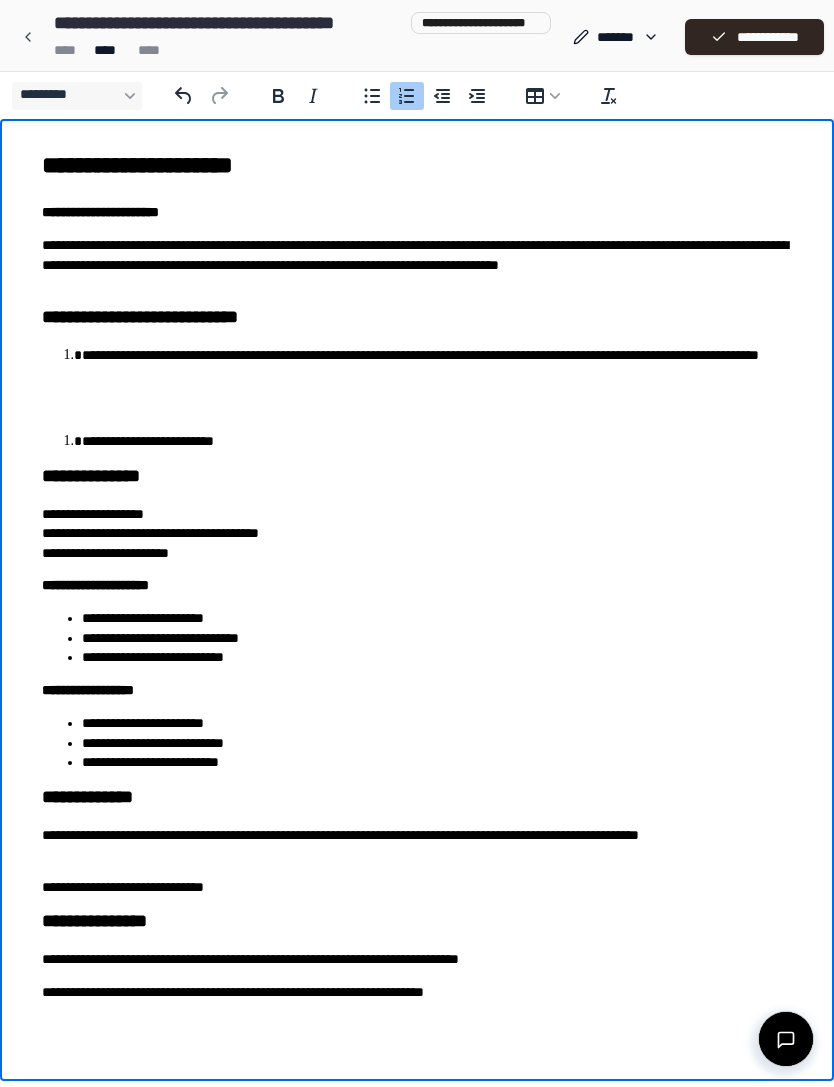 click on "**********" at bounding box center (437, 365) 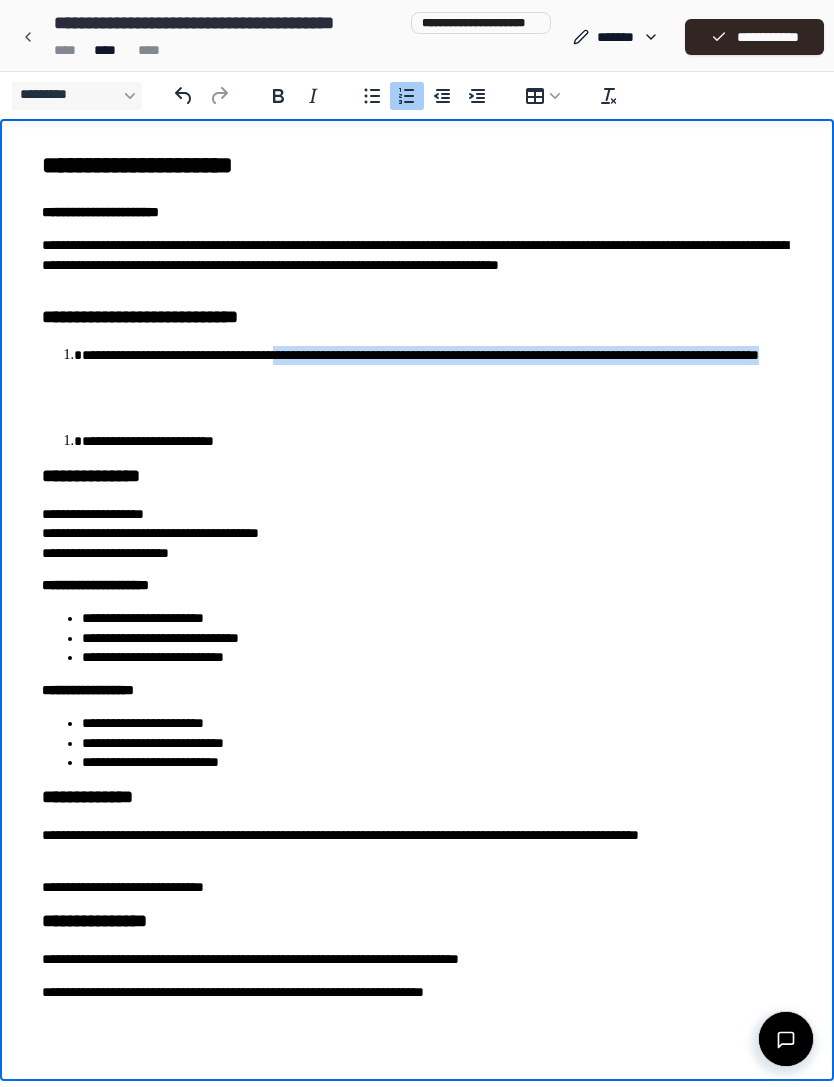 copy on "**********" 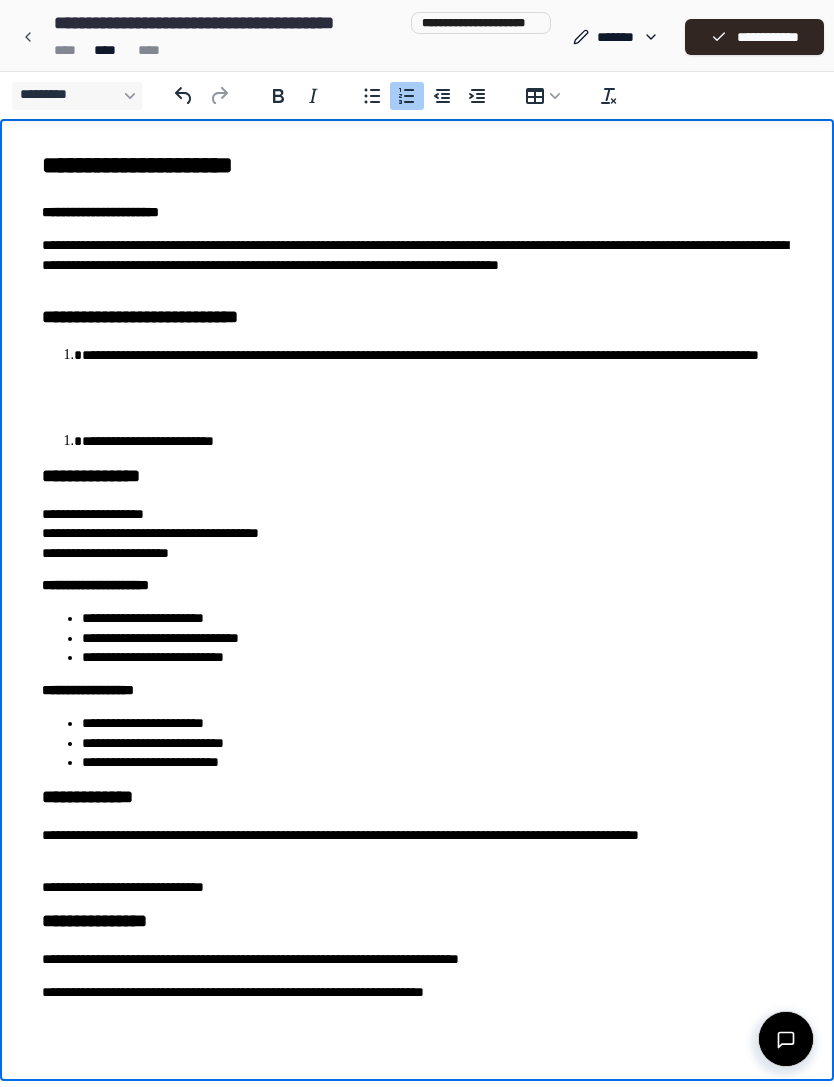 click on "**********" at bounding box center [437, 441] 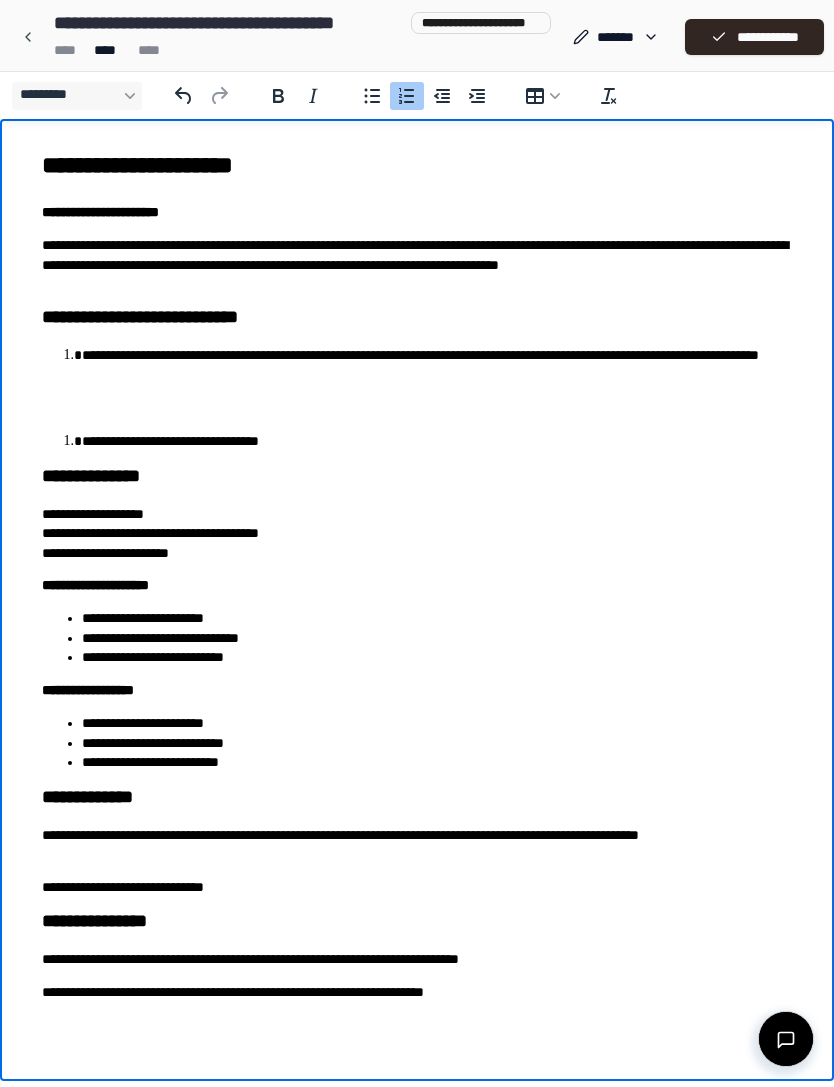 click on "**********" at bounding box center [437, 441] 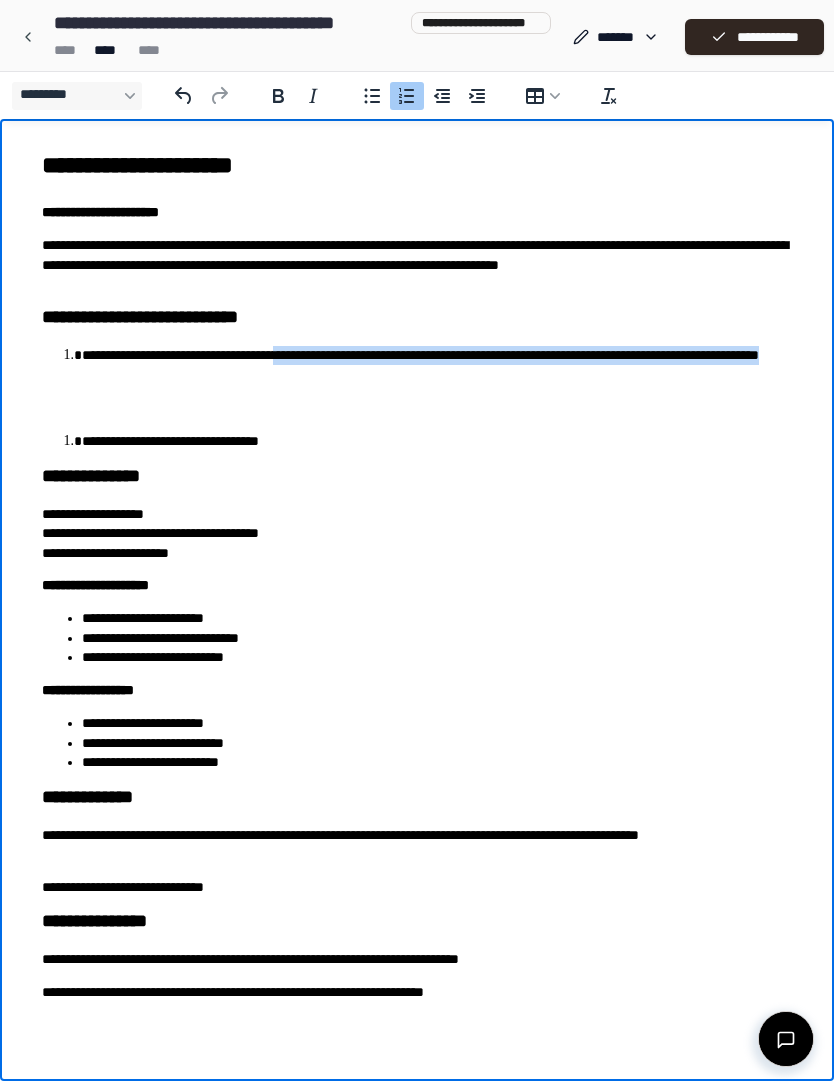 copy on "**********" 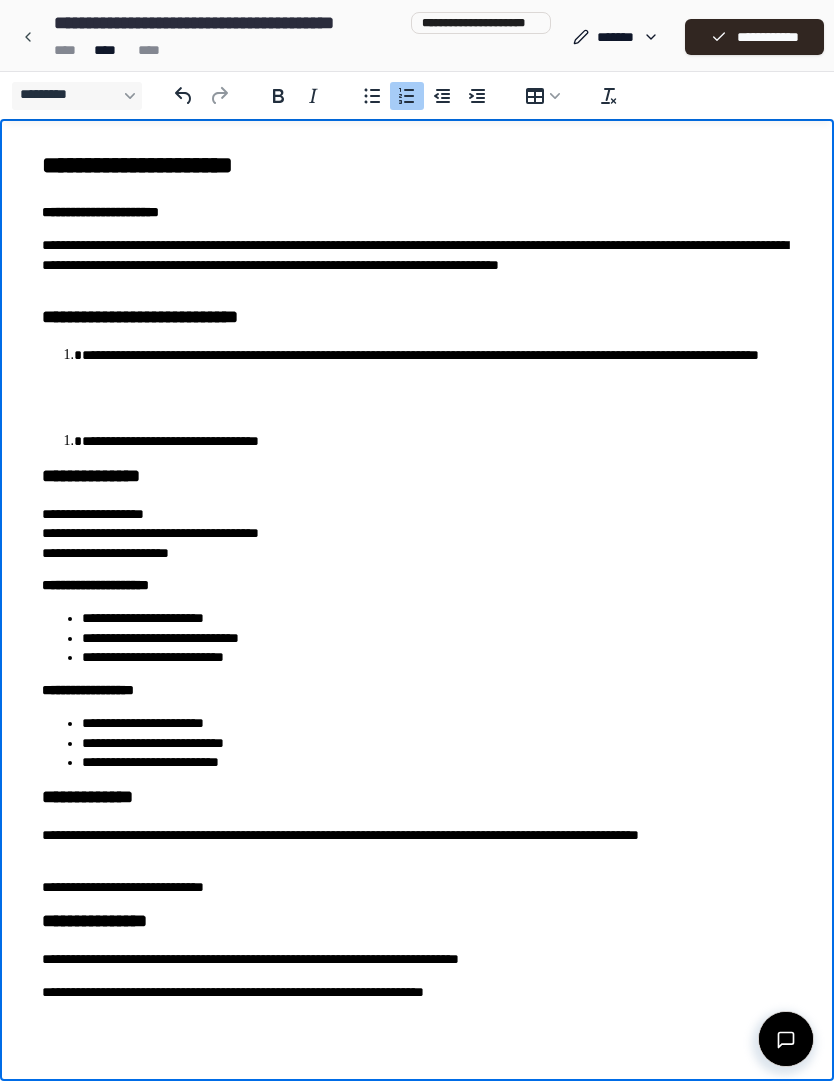 click on "**********" at bounding box center [437, 441] 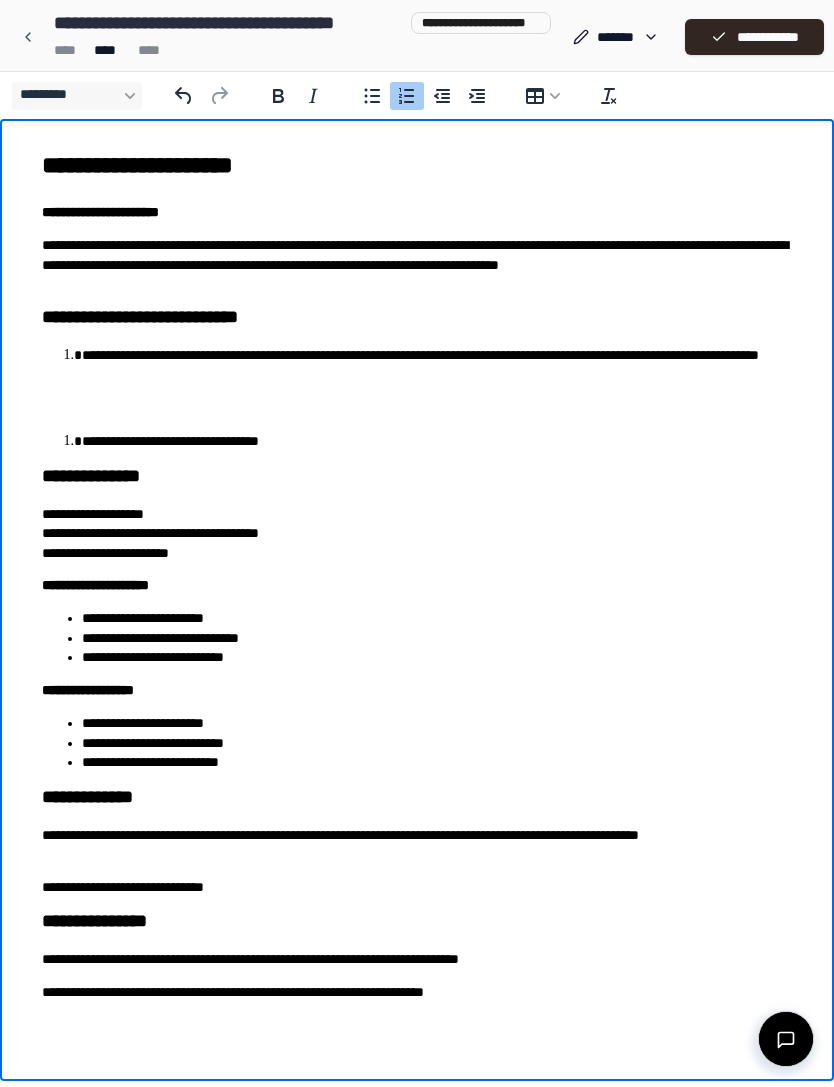 click on "**********" at bounding box center (437, 441) 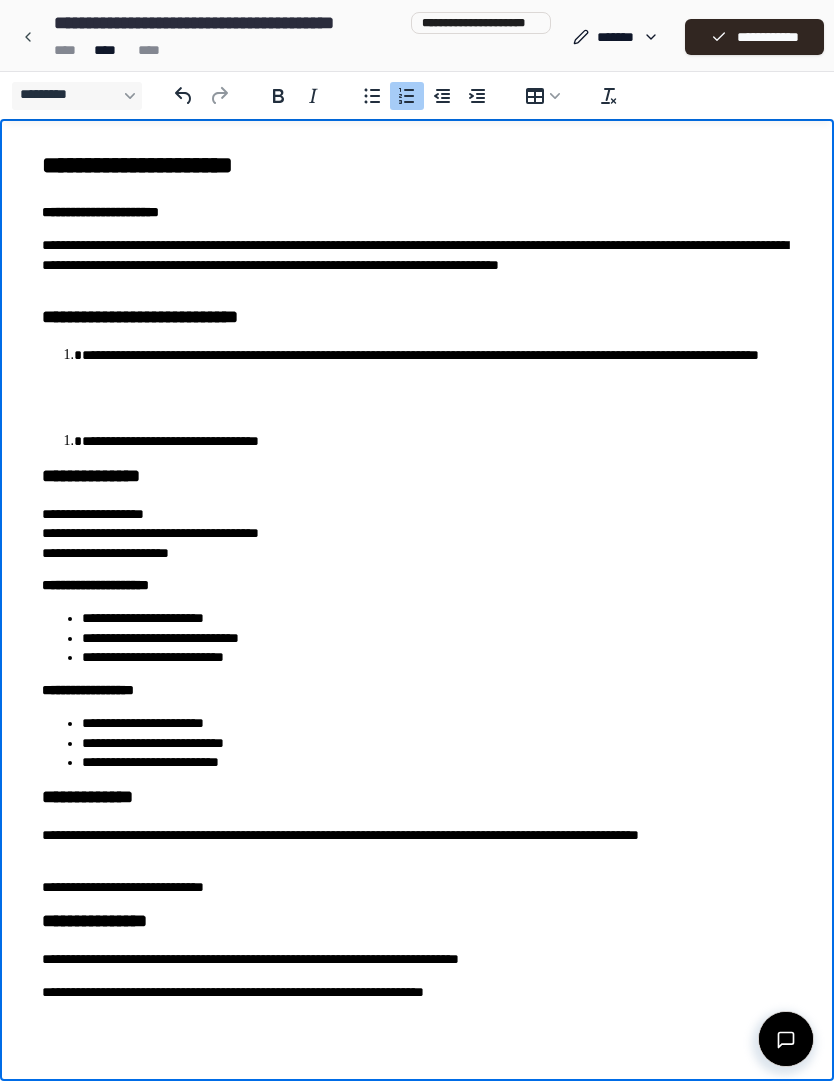 click on "**********" at bounding box center (437, 441) 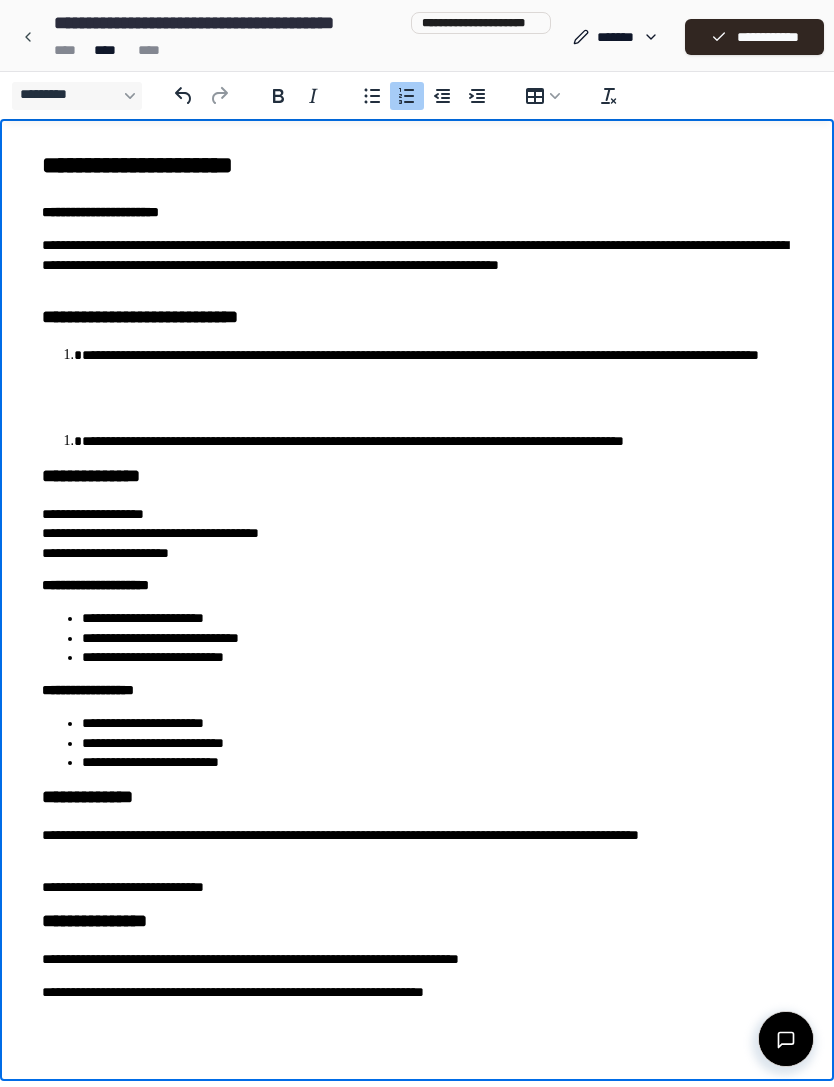 click on "**********" at bounding box center [437, 365] 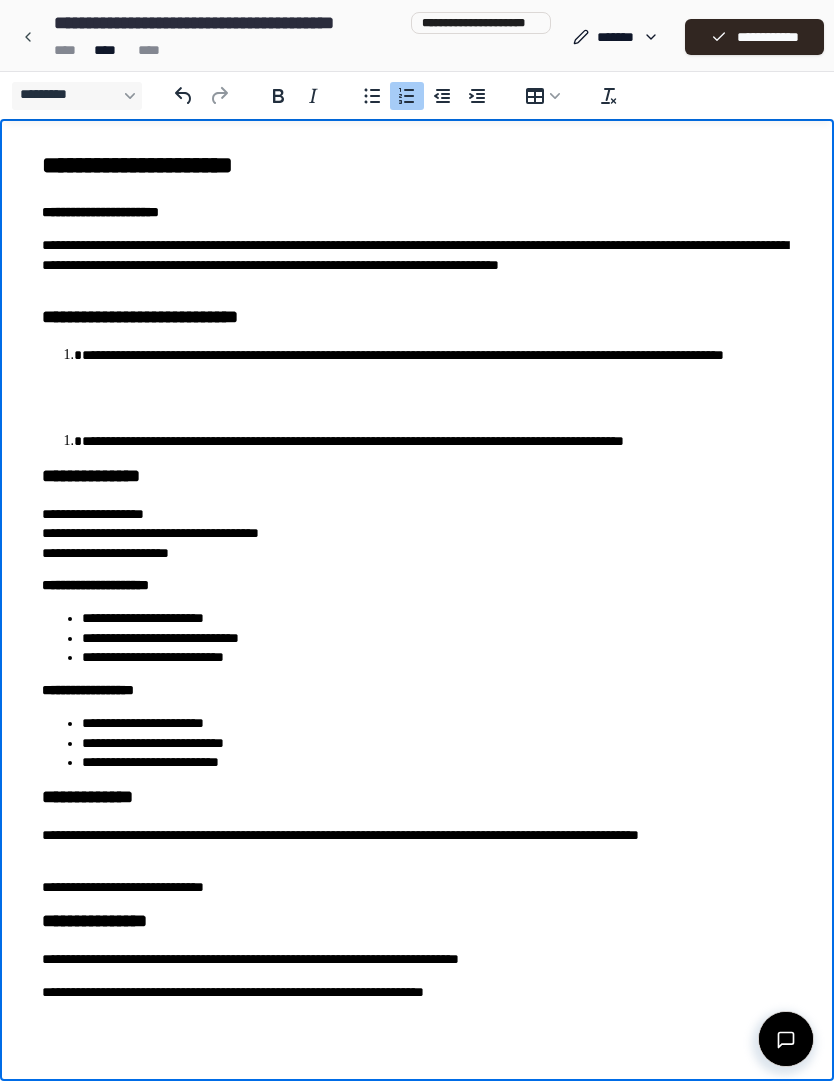 click on "**********" at bounding box center (437, 365) 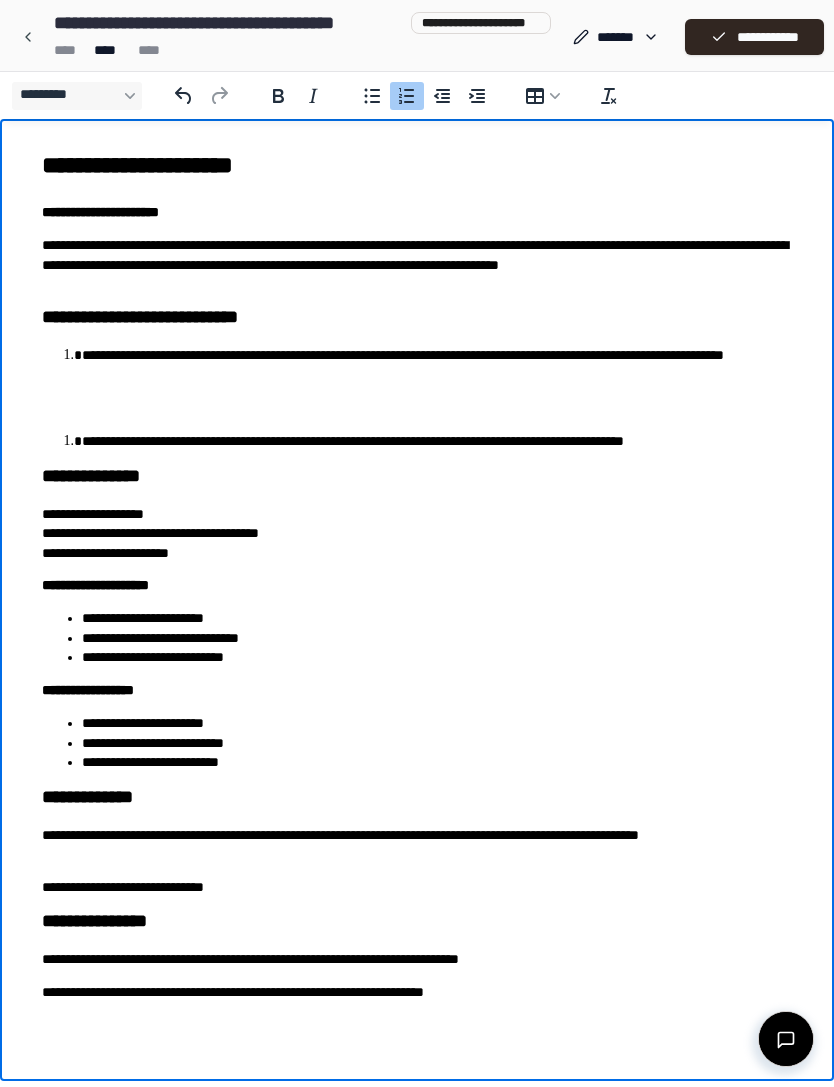 click on "**********" at bounding box center [437, 365] 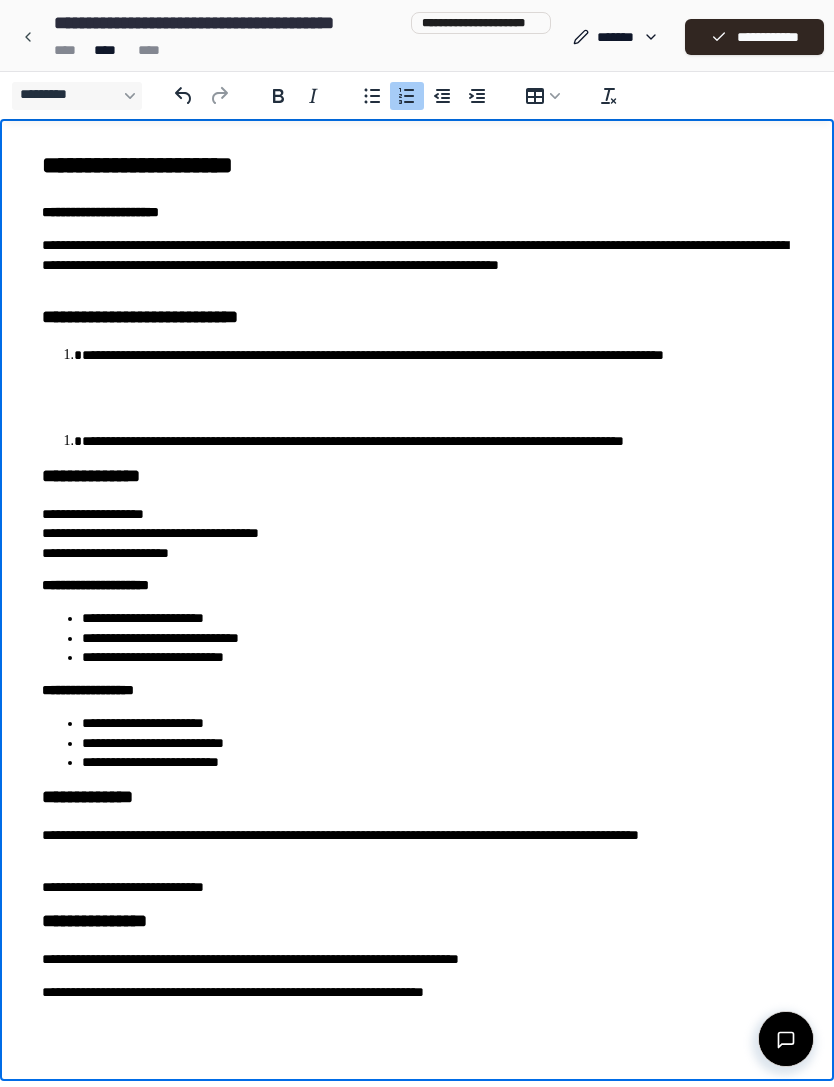 click on "**********" at bounding box center (437, 365) 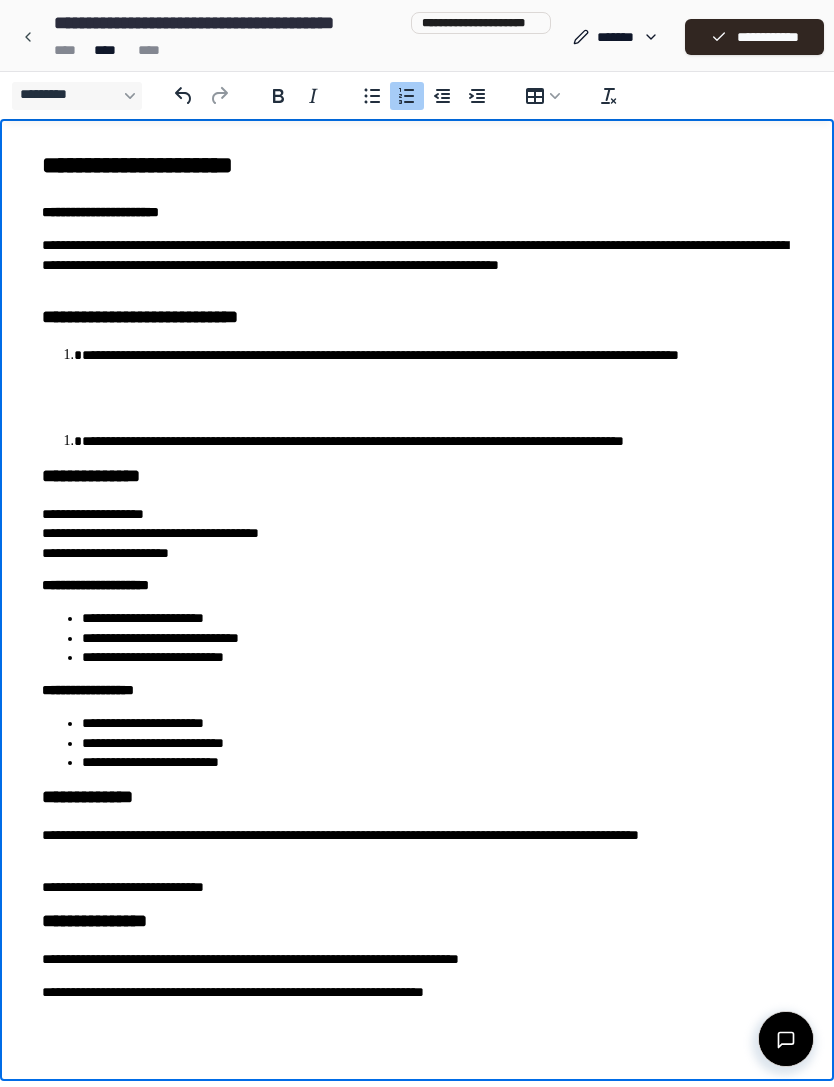 click on "**********" at bounding box center (417, 575) 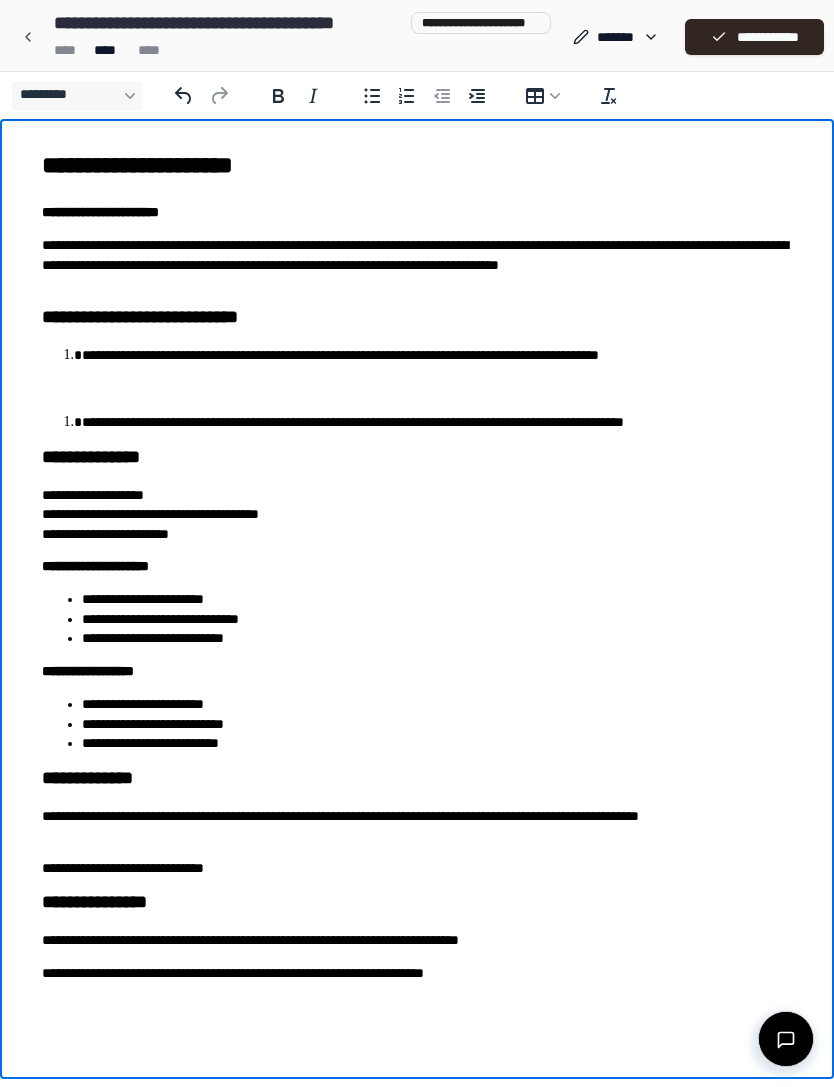 click on "**********" at bounding box center [417, 264] 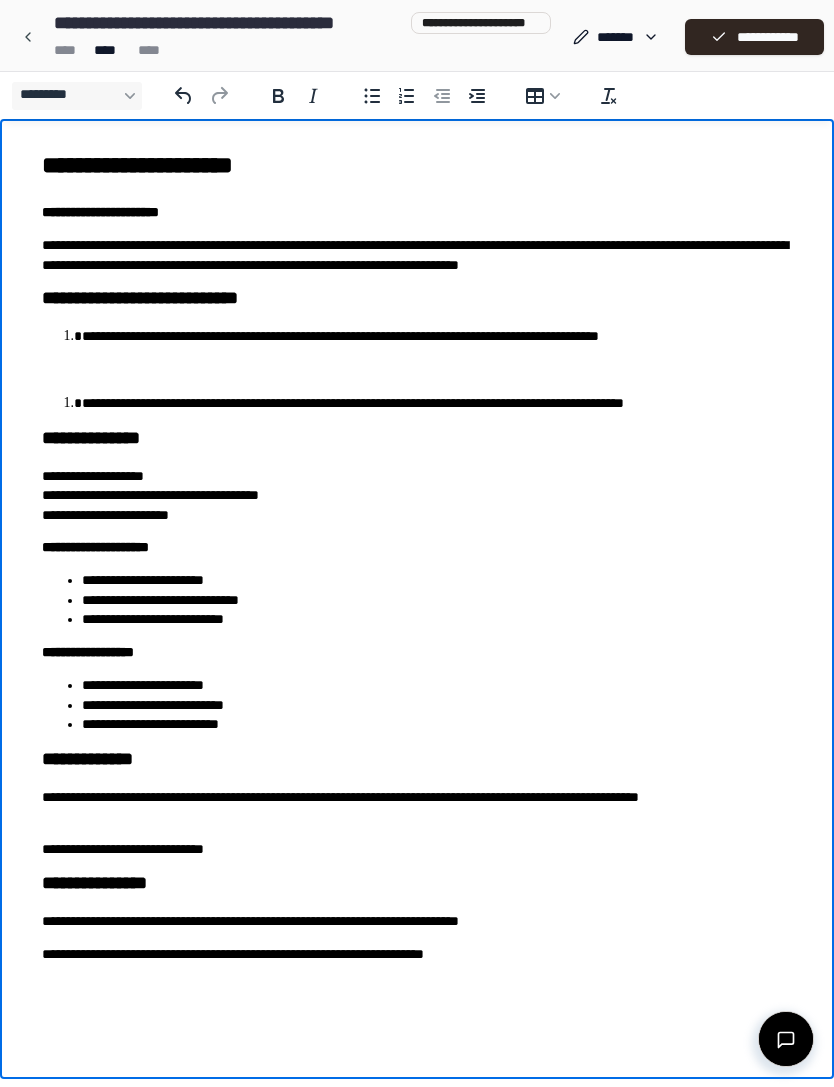 click on "**********" at bounding box center [417, 556] 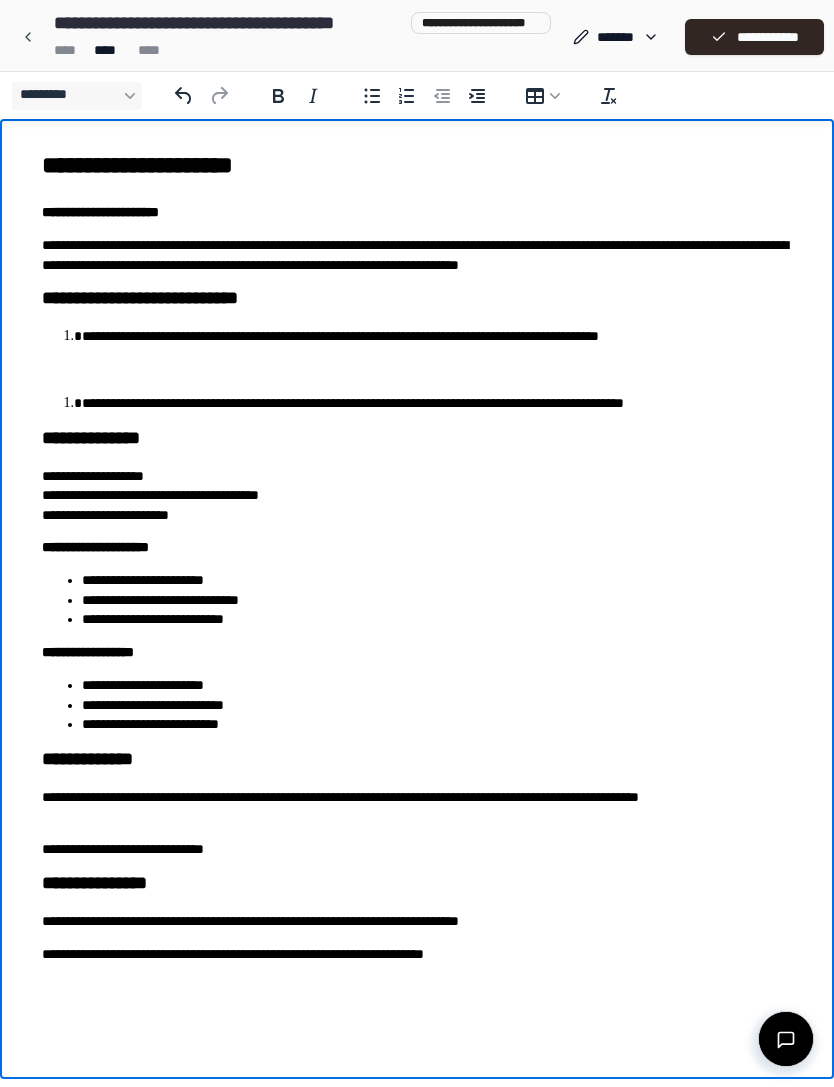 click on "**********" at bounding box center (417, 255) 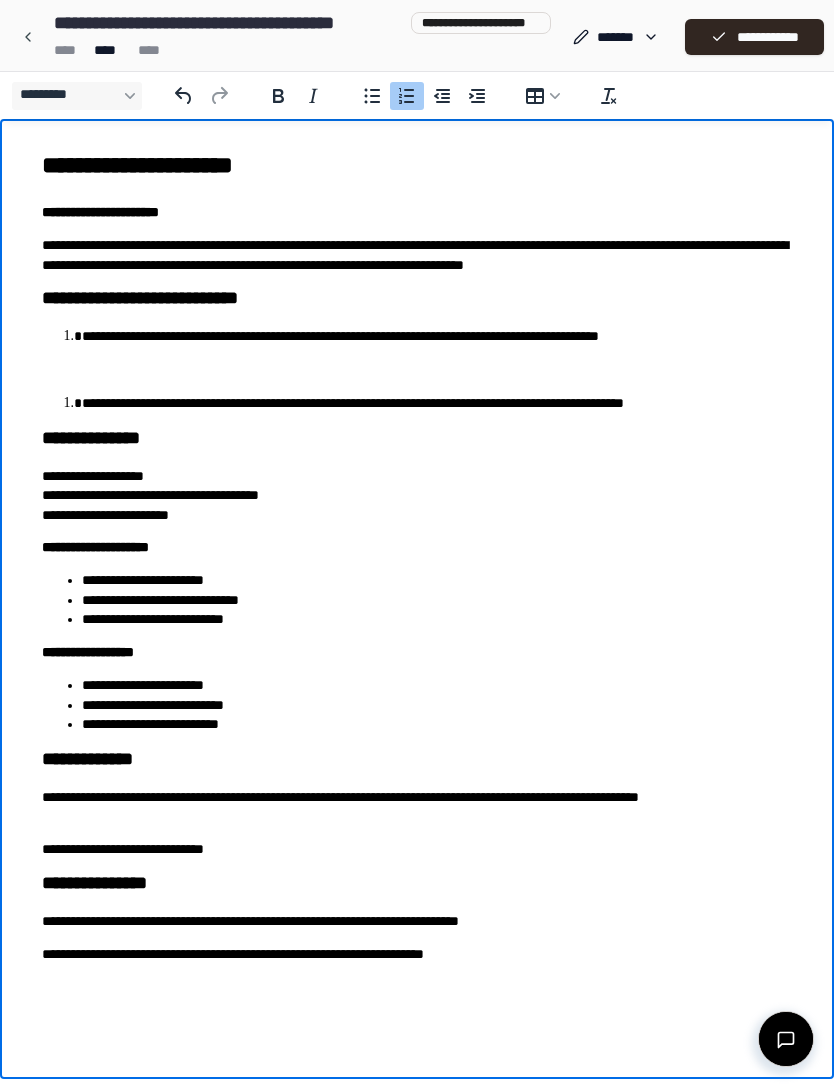 click on "**********" at bounding box center (437, 403) 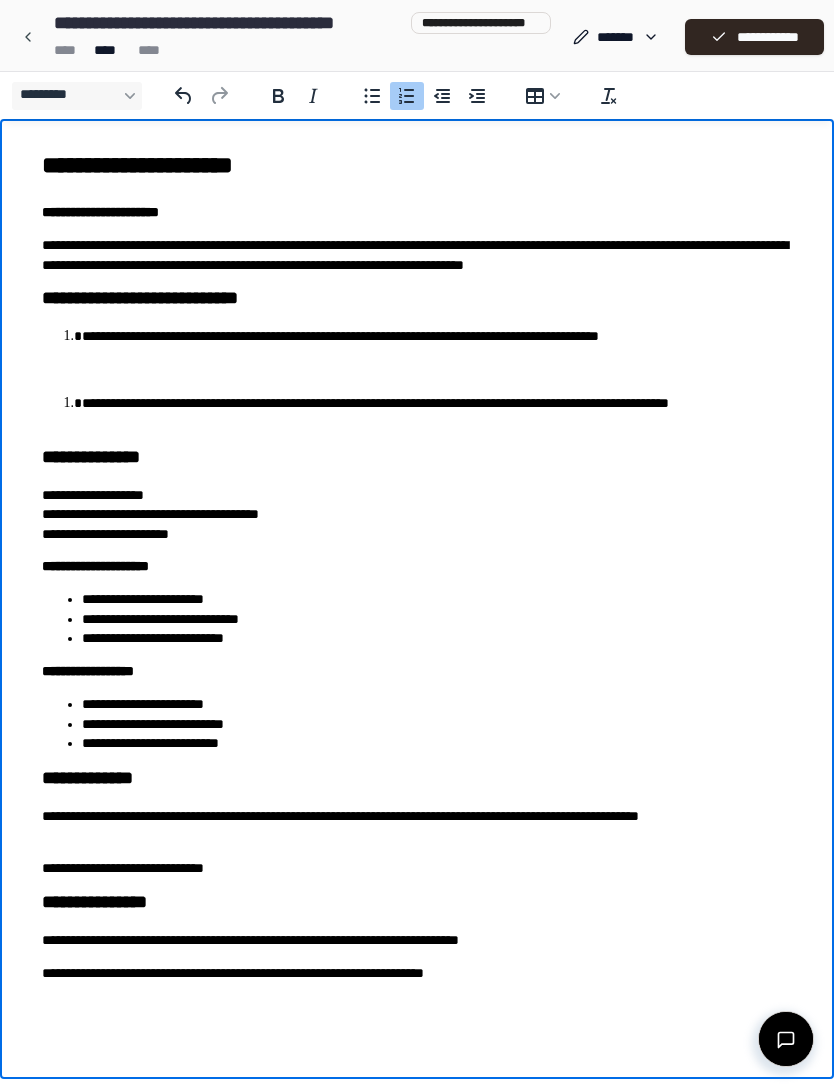 click on "**********" at bounding box center [437, 413] 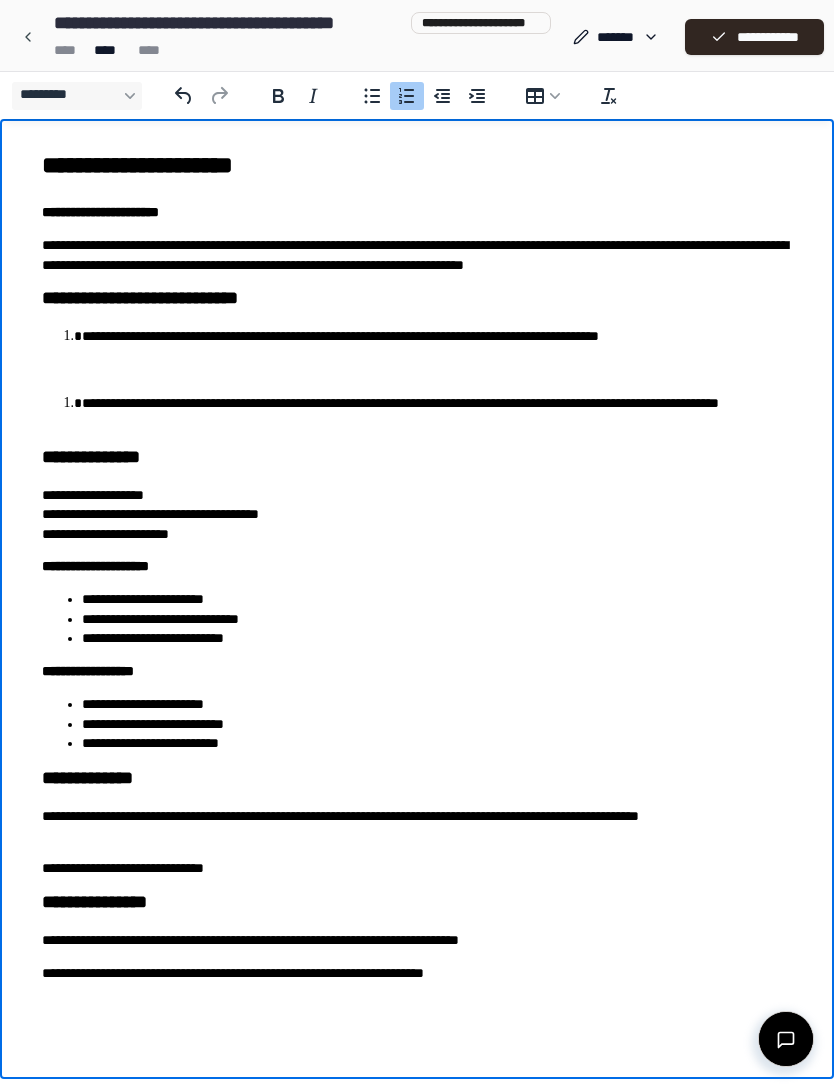 click on "**********" at bounding box center (437, 336) 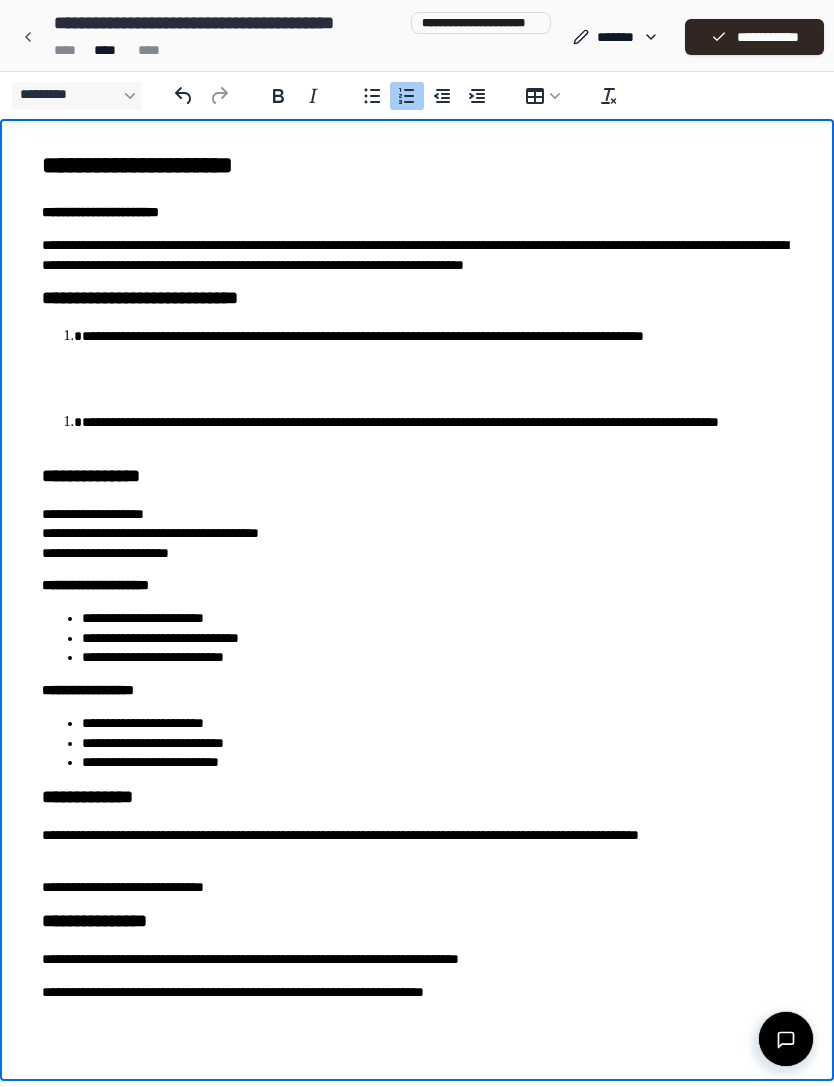 click on "**********" at bounding box center (437, 346) 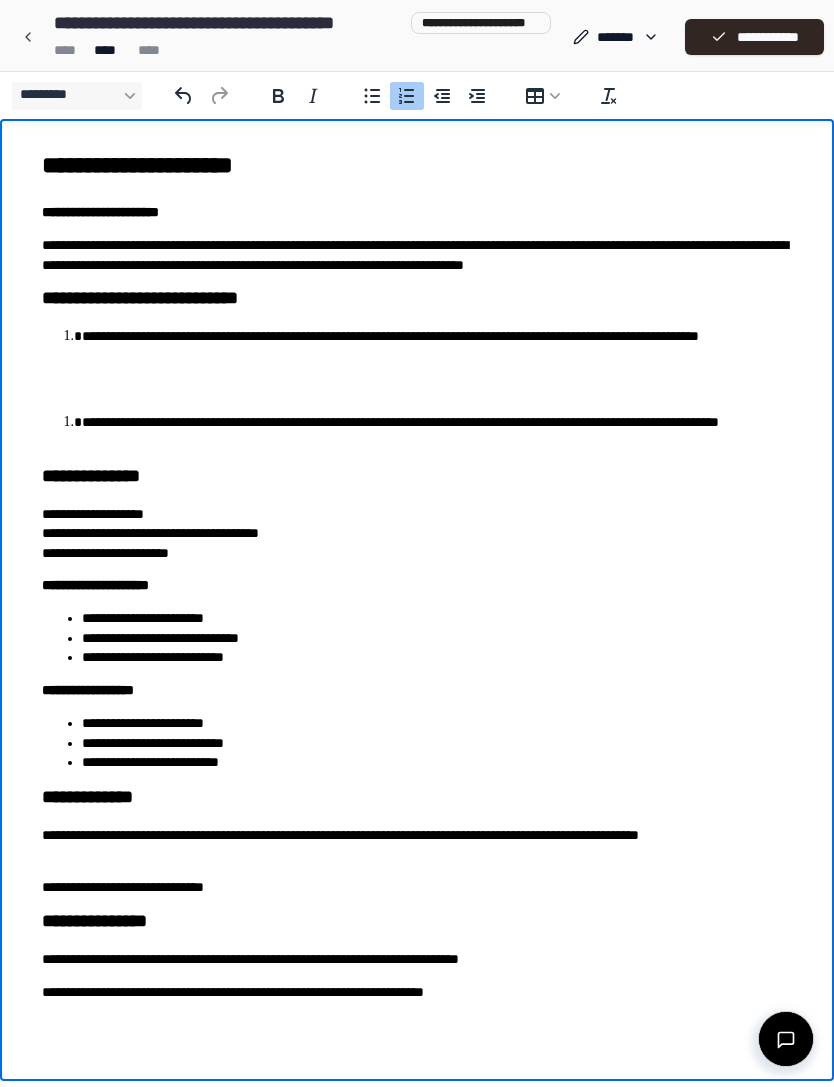 scroll, scrollTop: 2, scrollLeft: 0, axis: vertical 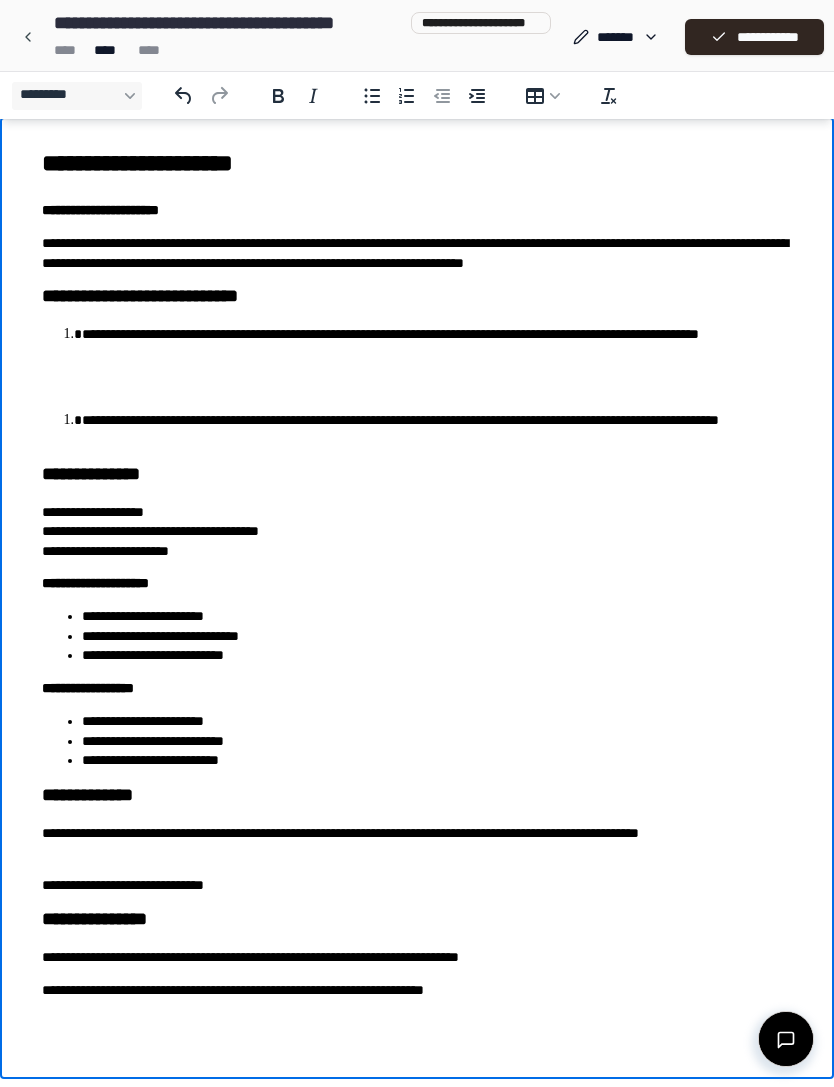 click on "**********" at bounding box center [417, 919] 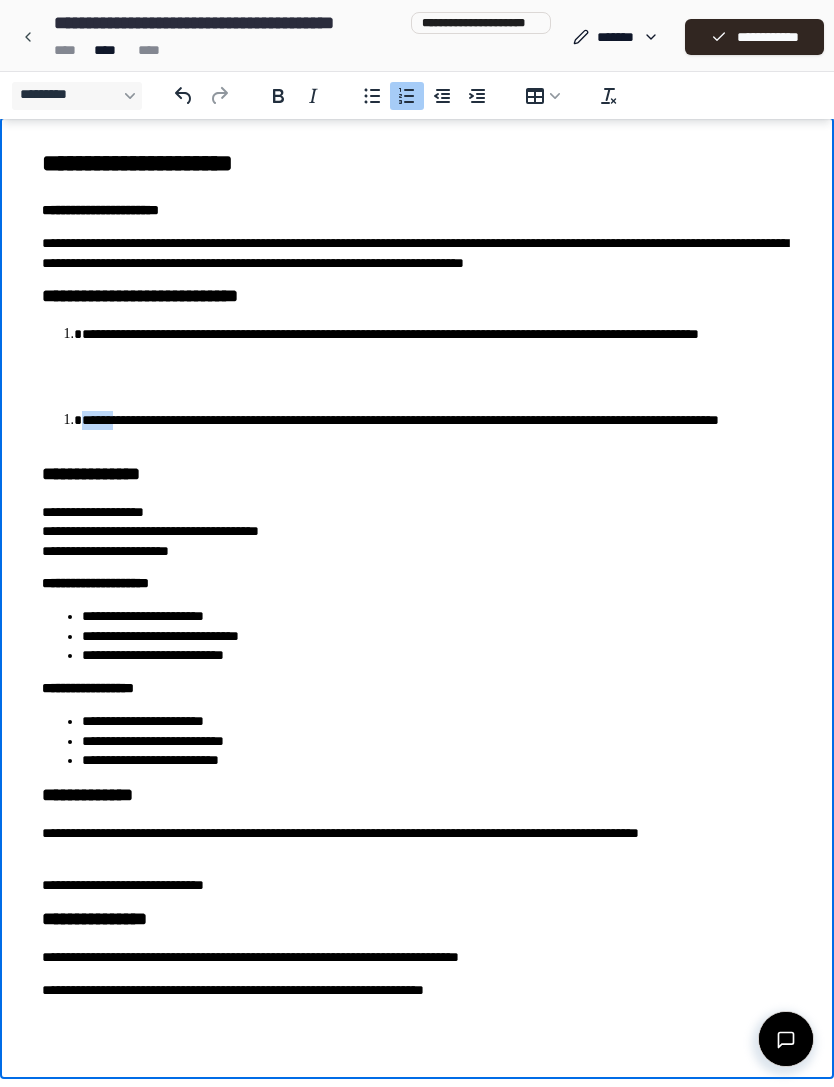 click on "**********" at bounding box center (437, 430) 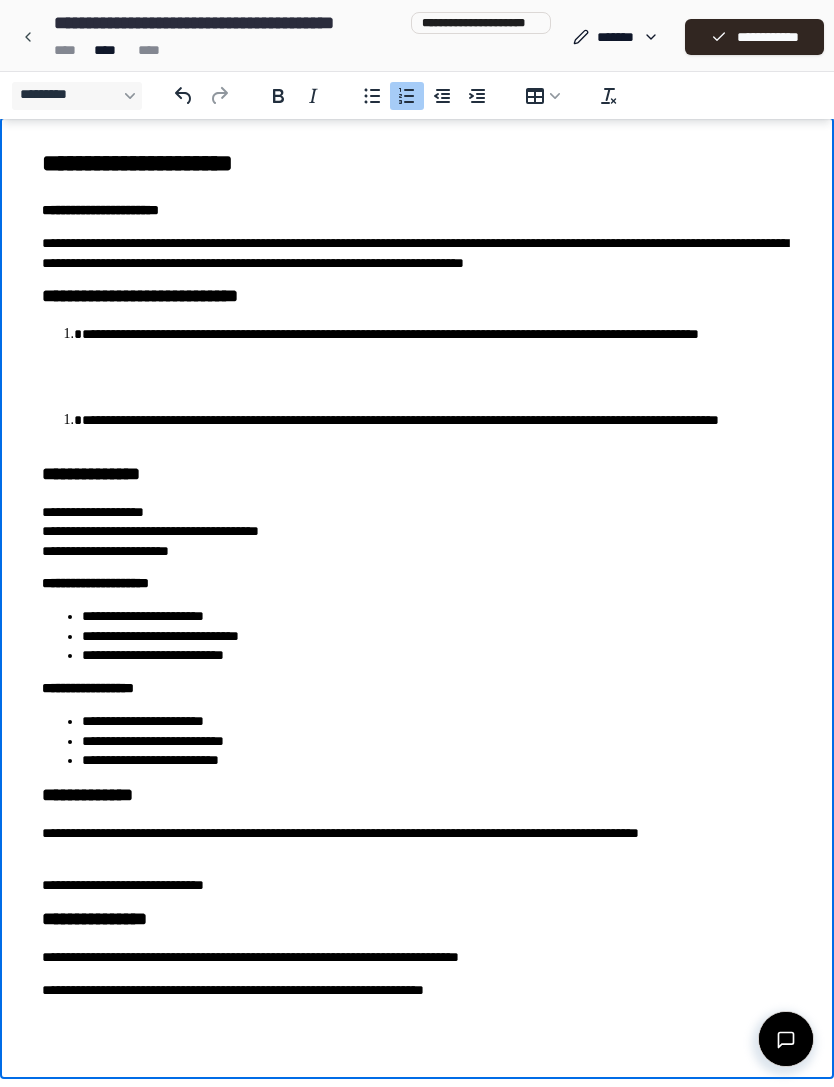 click on "**********" at bounding box center (417, 573) 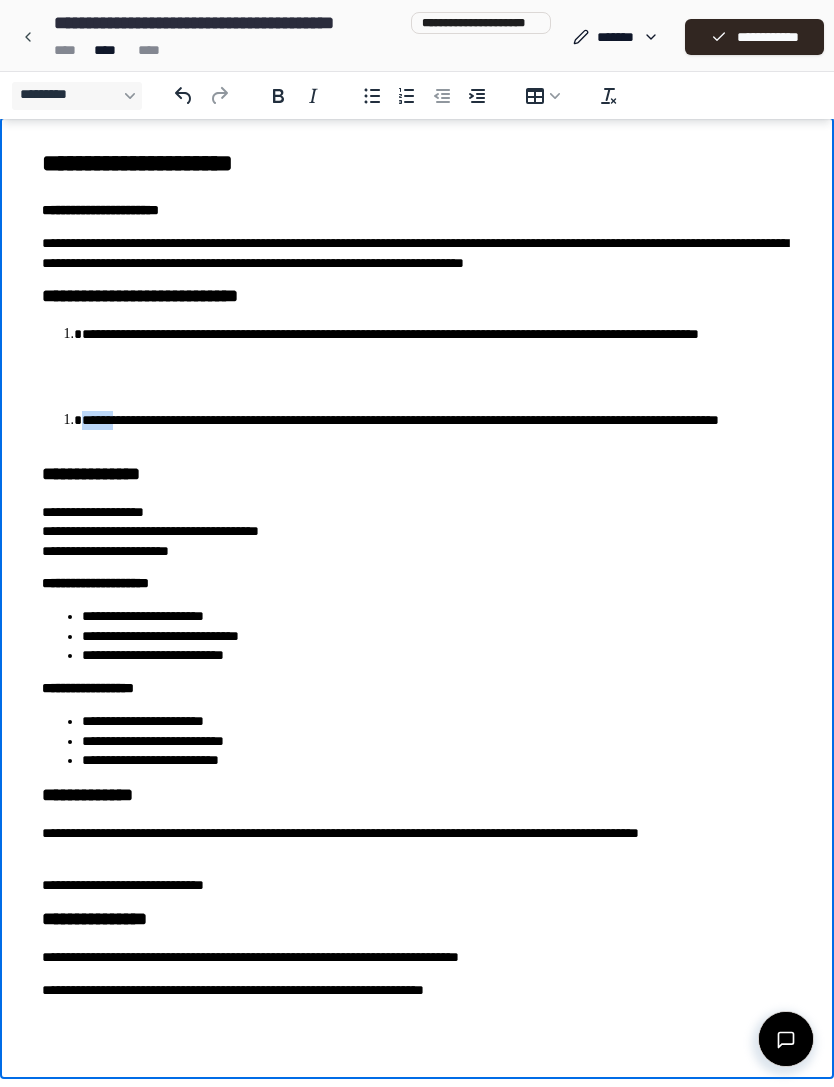 click on "**********" at bounding box center [437, 430] 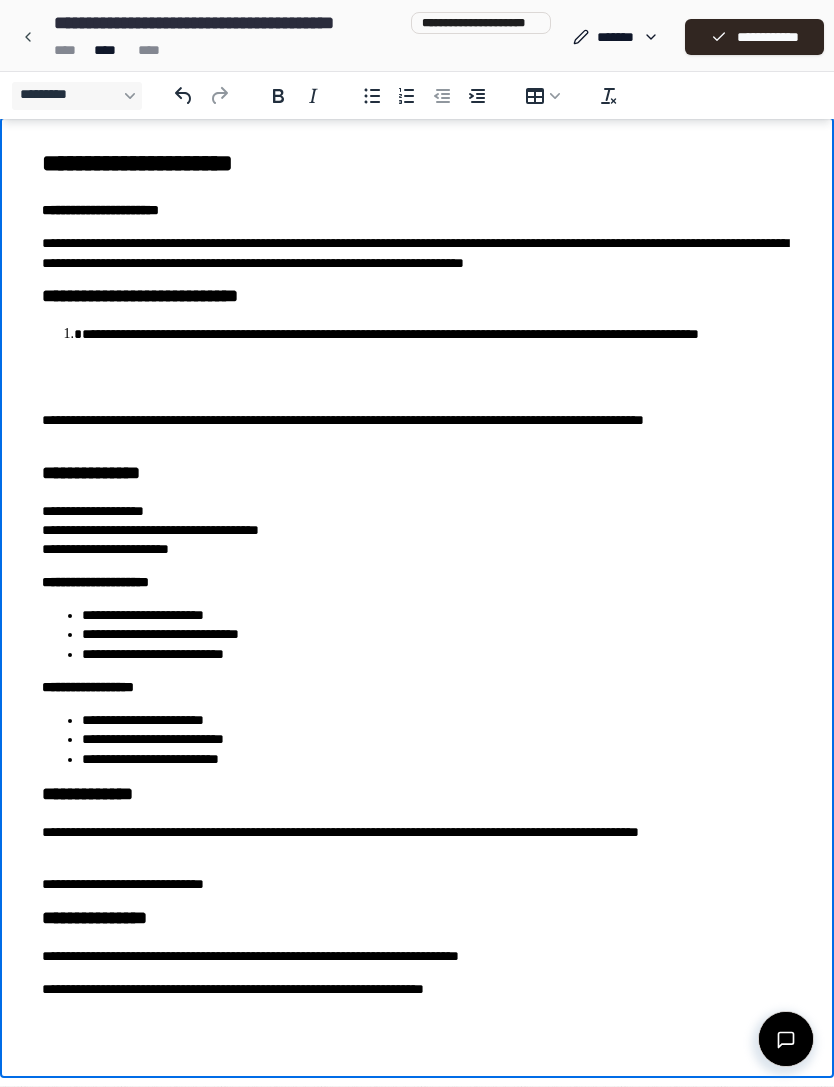 scroll, scrollTop: 1, scrollLeft: 0, axis: vertical 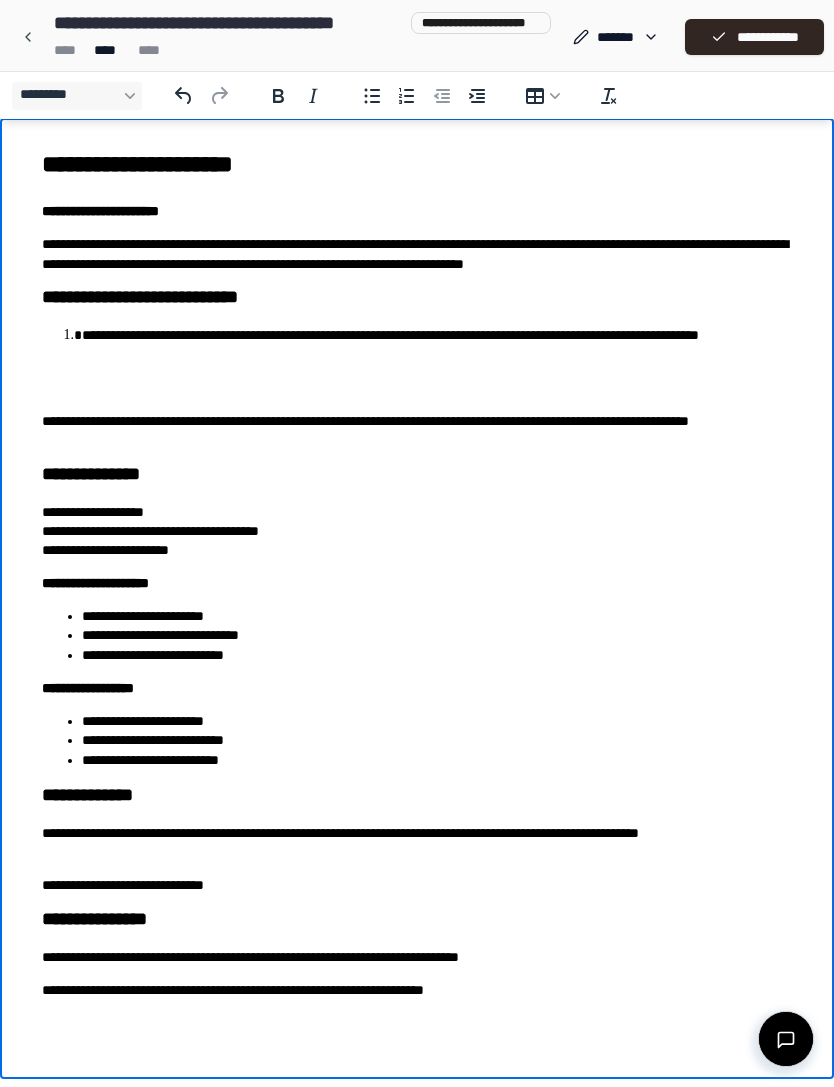 click on "**********" at bounding box center [417, 574] 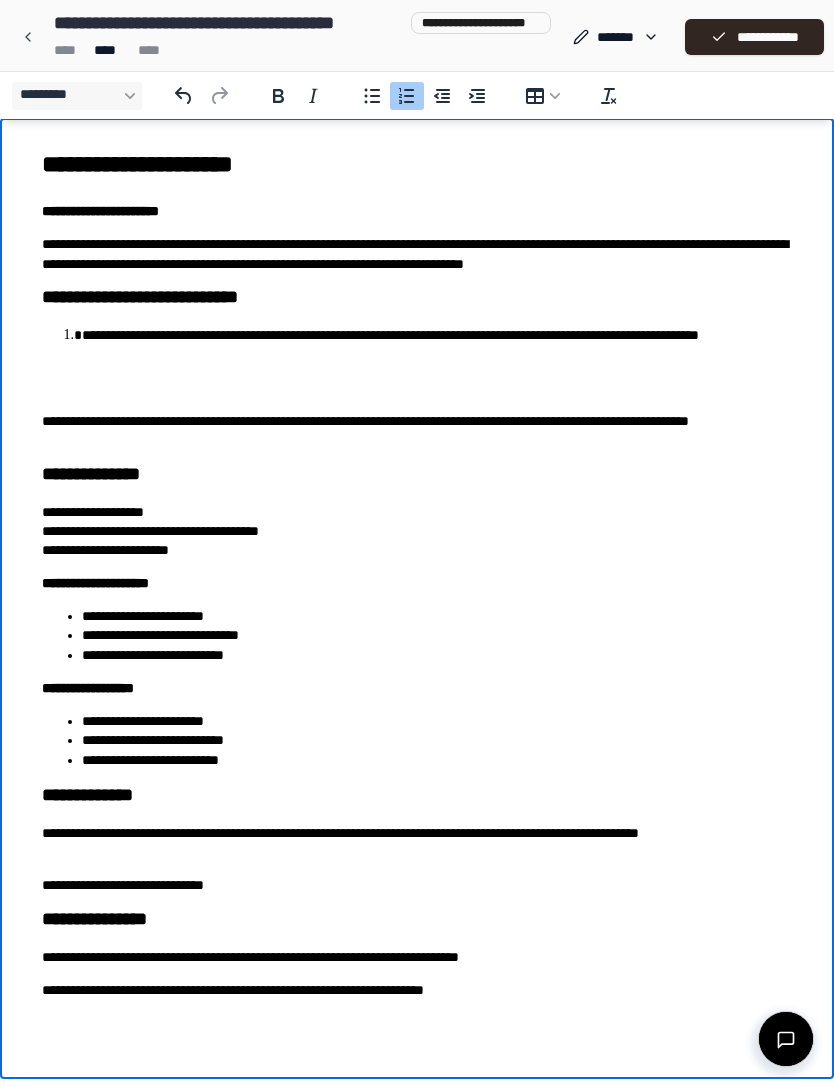 click on "**********" at bounding box center [437, 345] 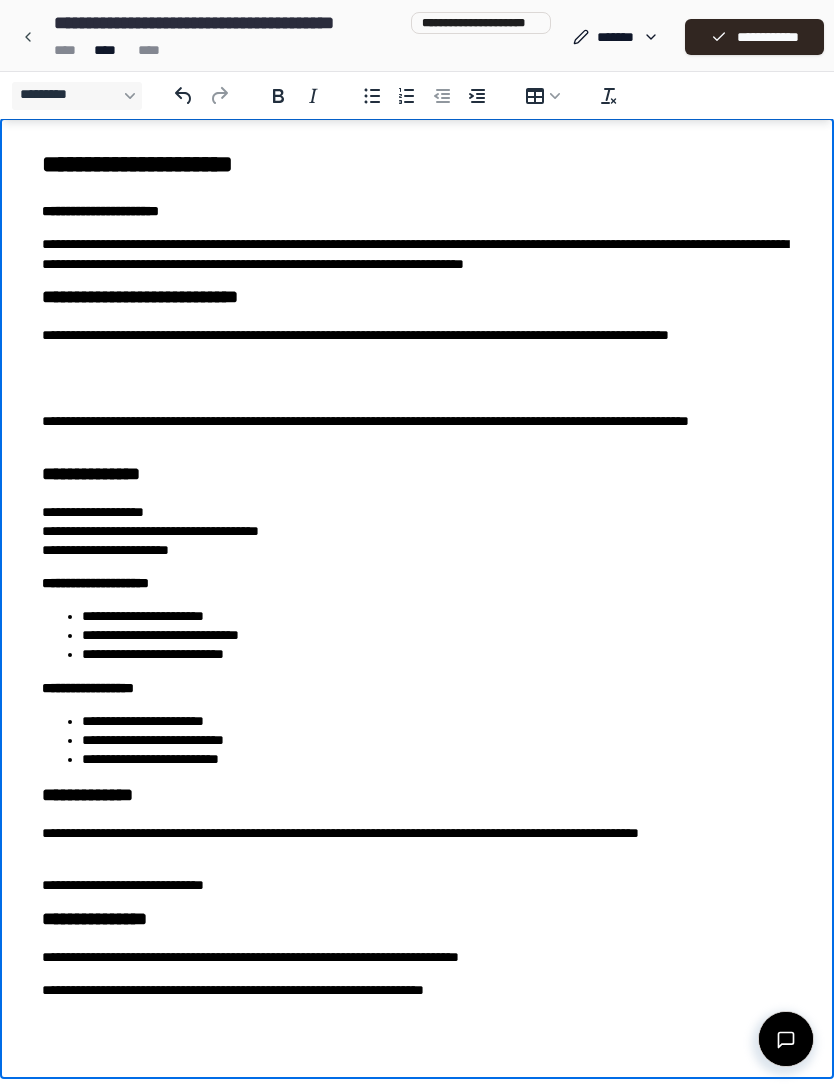 click on "**********" at bounding box center [417, 345] 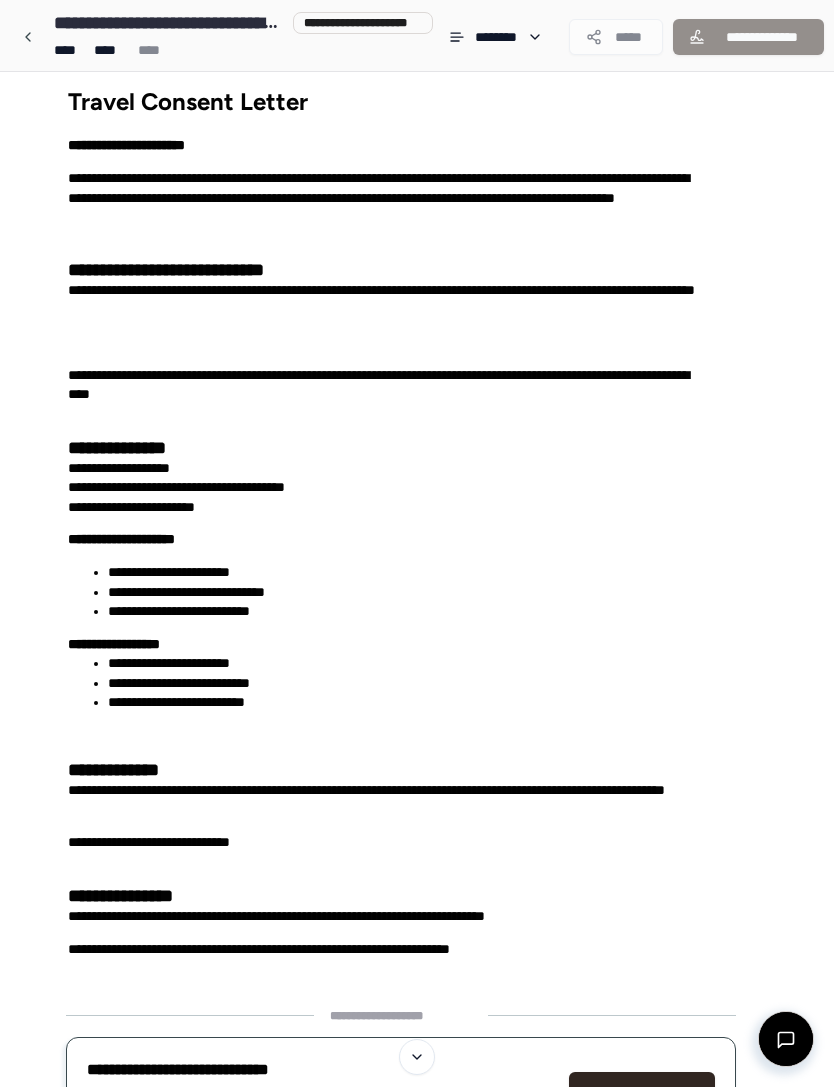 scroll, scrollTop: 0, scrollLeft: 0, axis: both 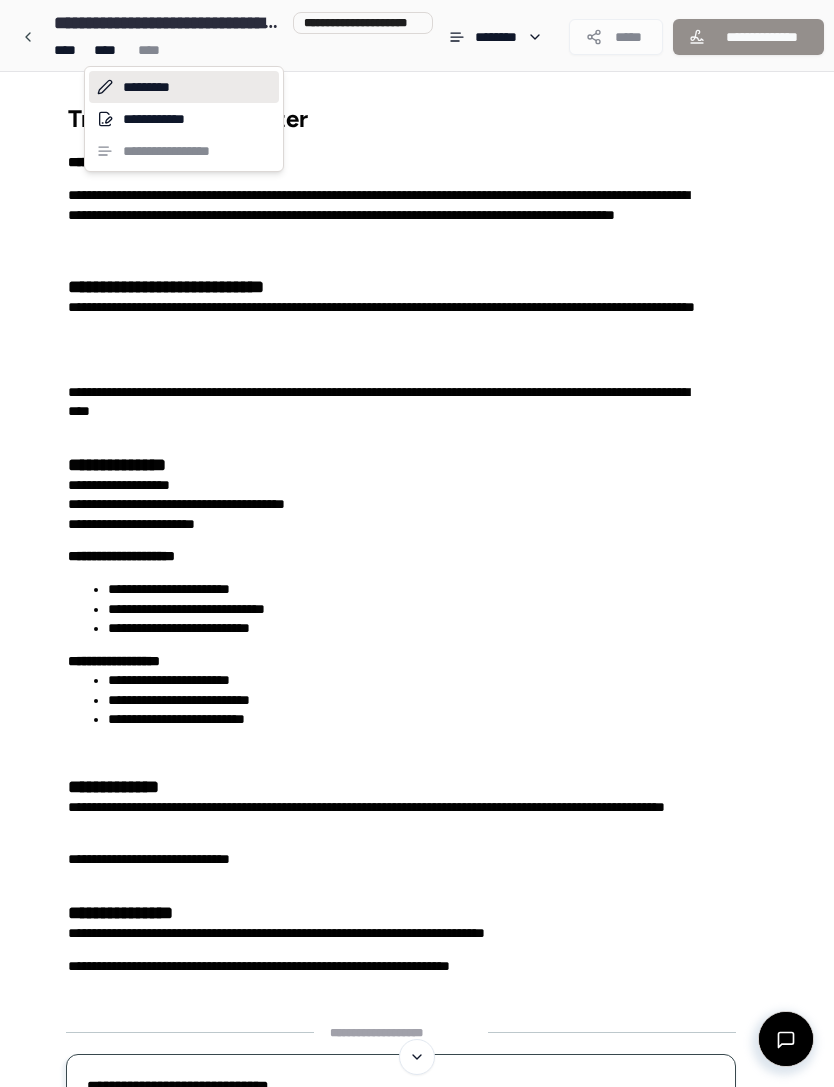 click on "*********" at bounding box center [184, 87] 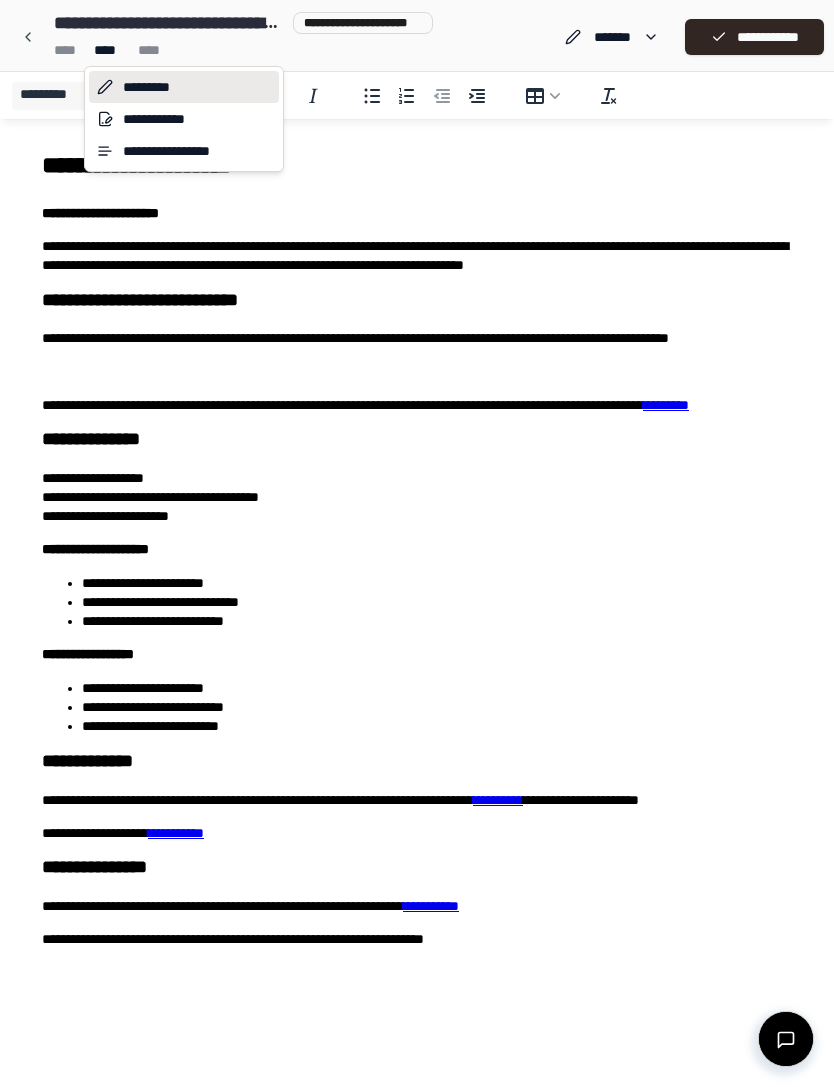 scroll, scrollTop: 0, scrollLeft: 0, axis: both 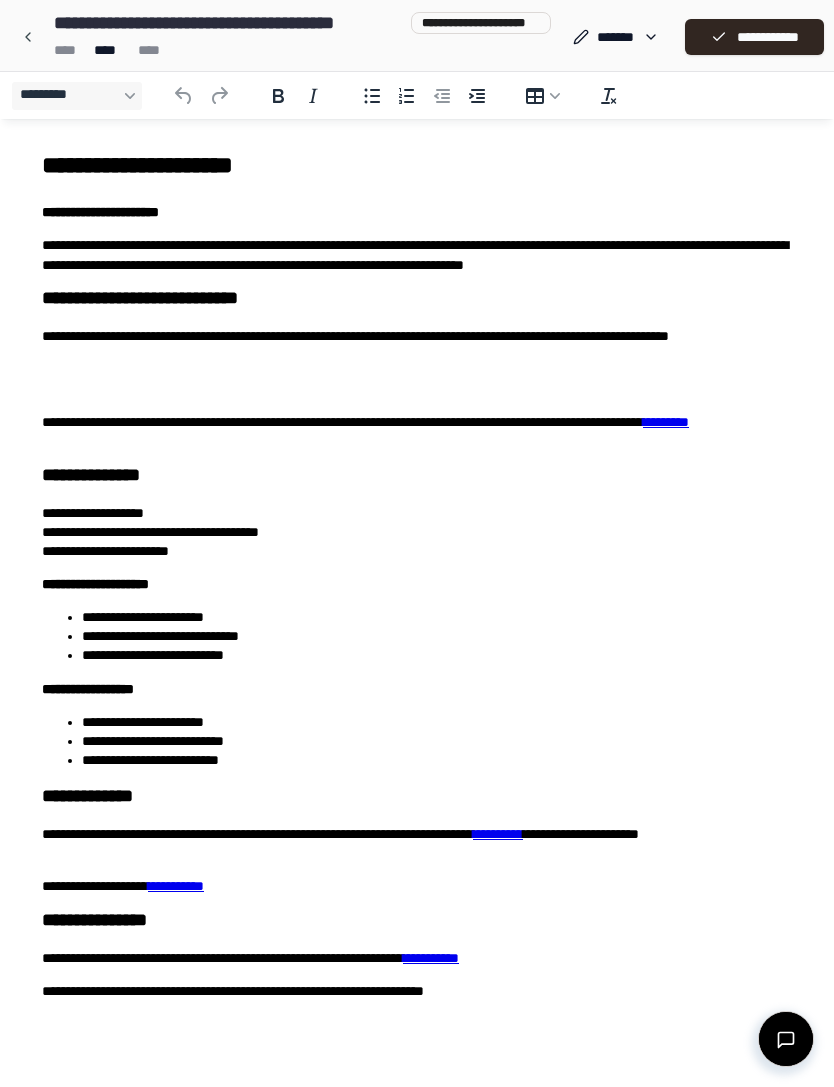 click on "**********" at bounding box center [417, 575] 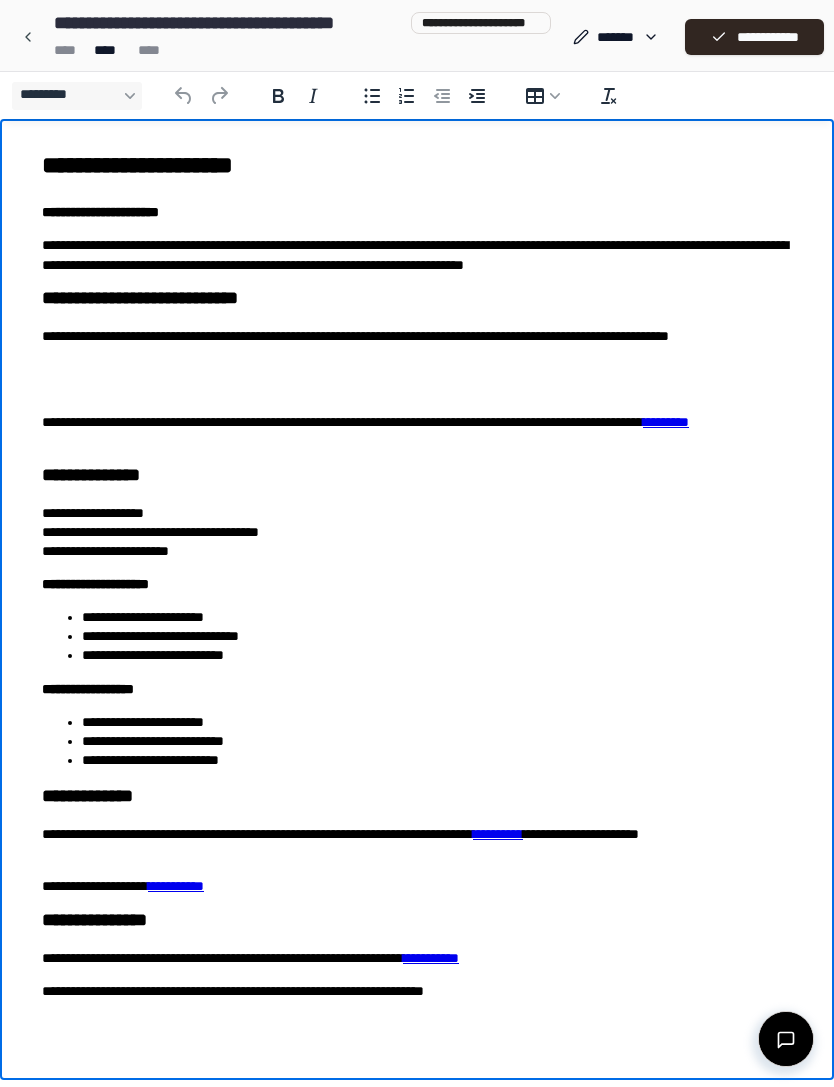 type 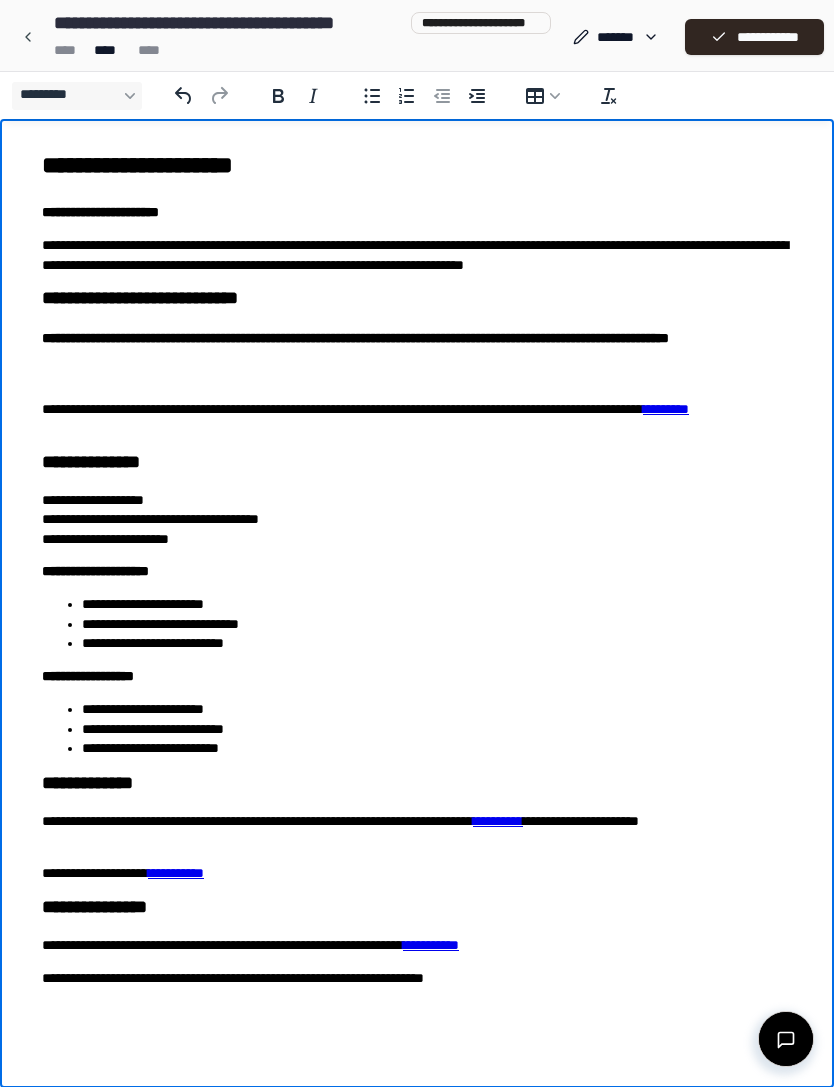 click 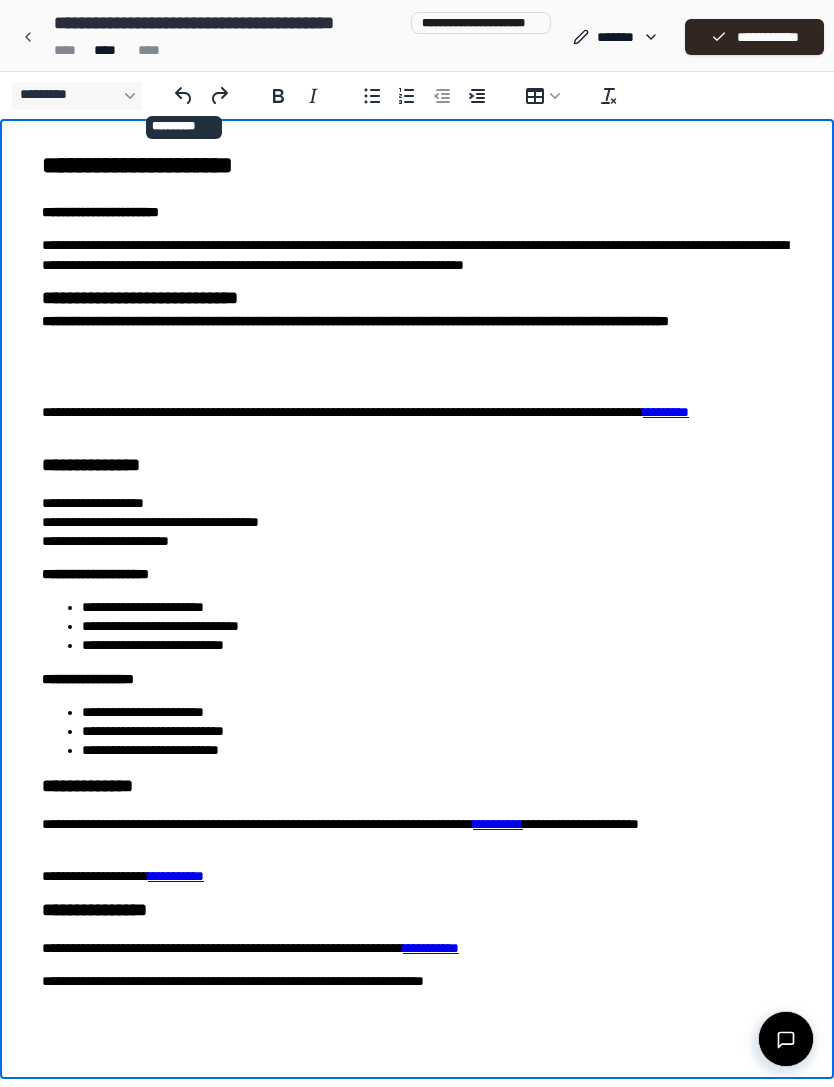 click 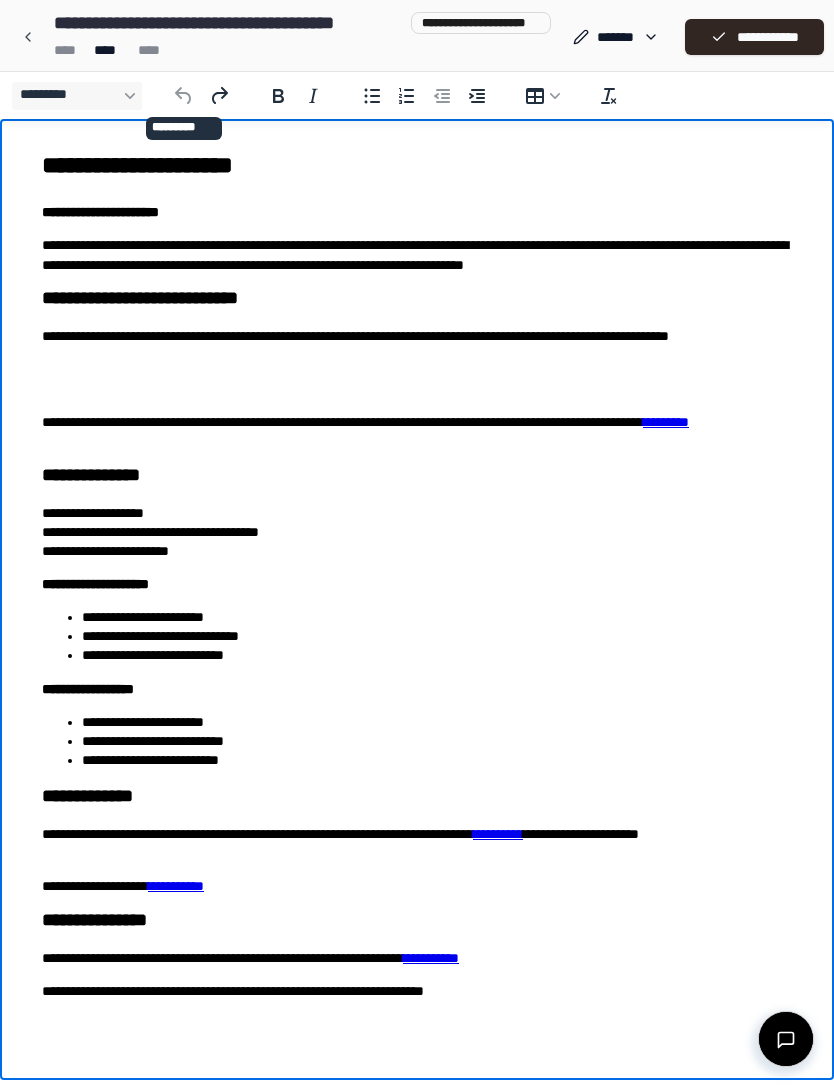 click on "**********" at bounding box center (417, 212) 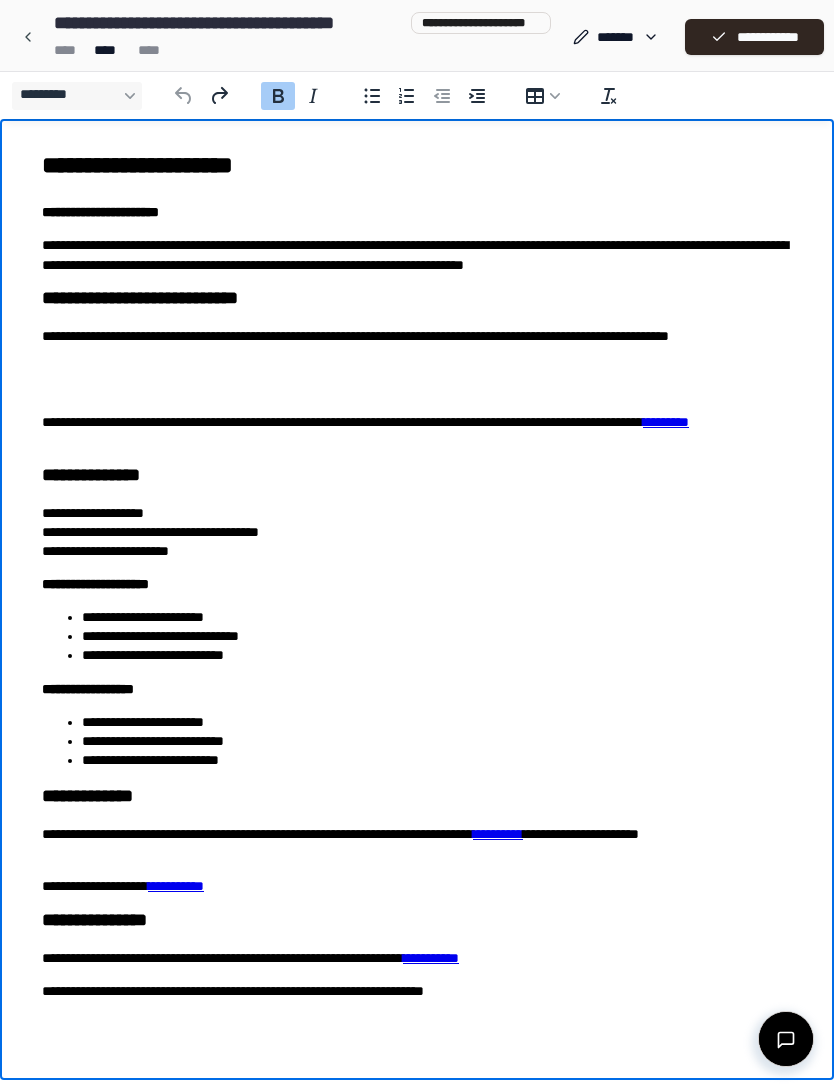 click on "**********" at bounding box center [417, 212] 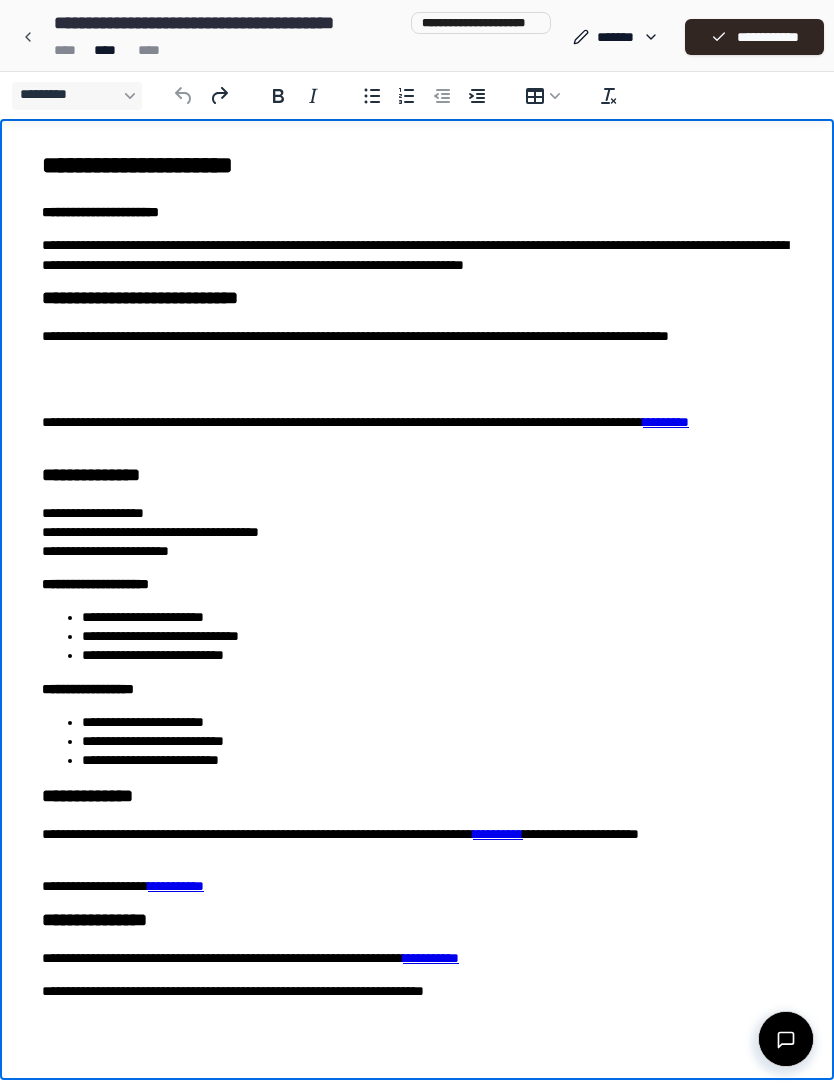 scroll, scrollTop: 1, scrollLeft: 0, axis: vertical 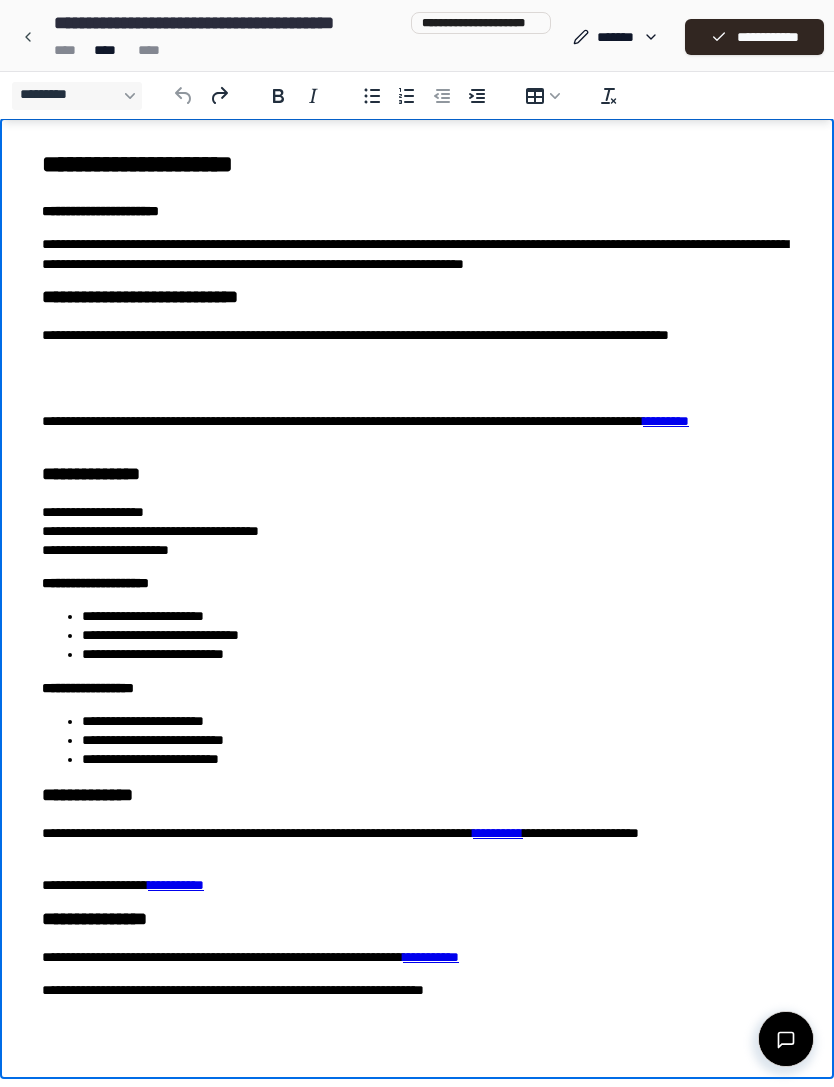 click on "**********" at bounding box center (754, 37) 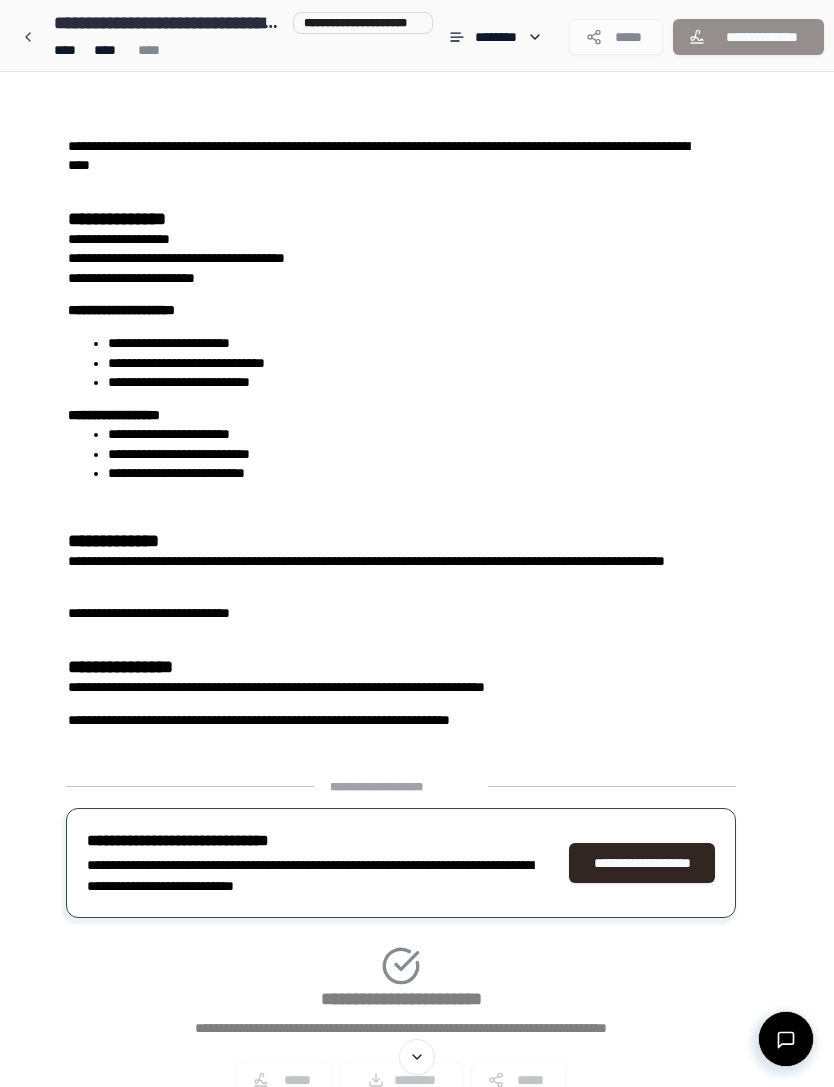 scroll, scrollTop: 277, scrollLeft: 0, axis: vertical 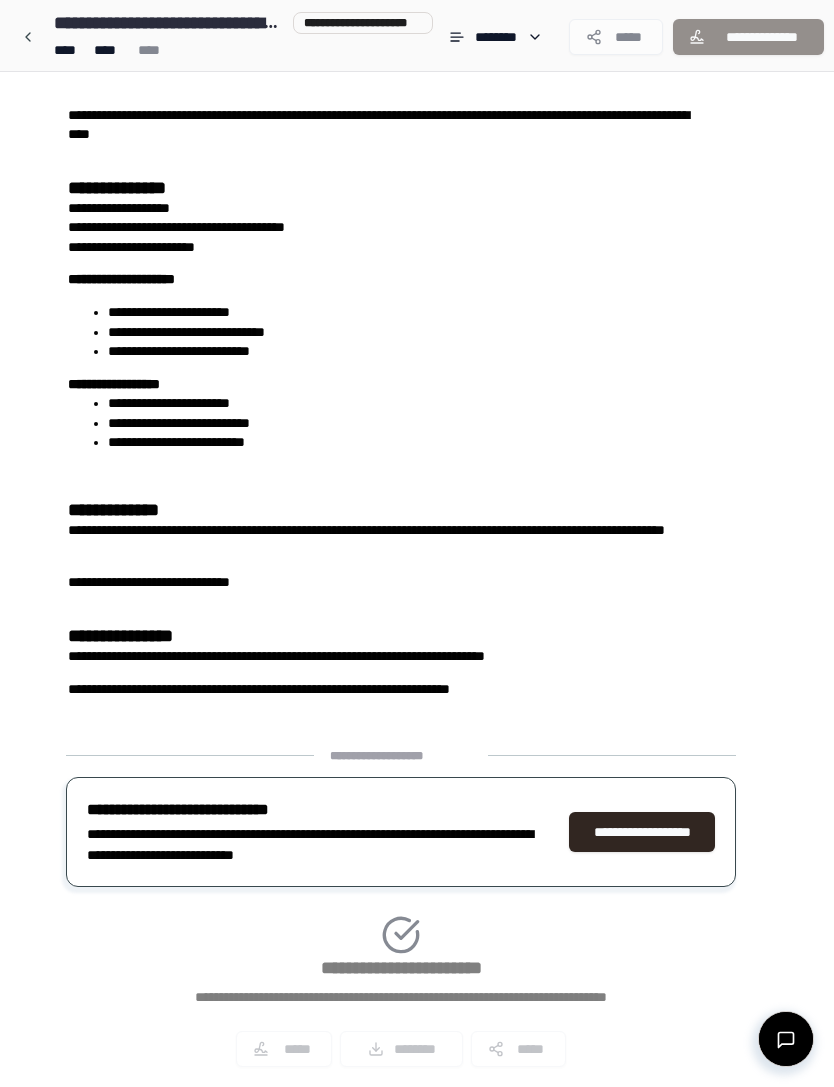 click on "**********" at bounding box center [642, 832] 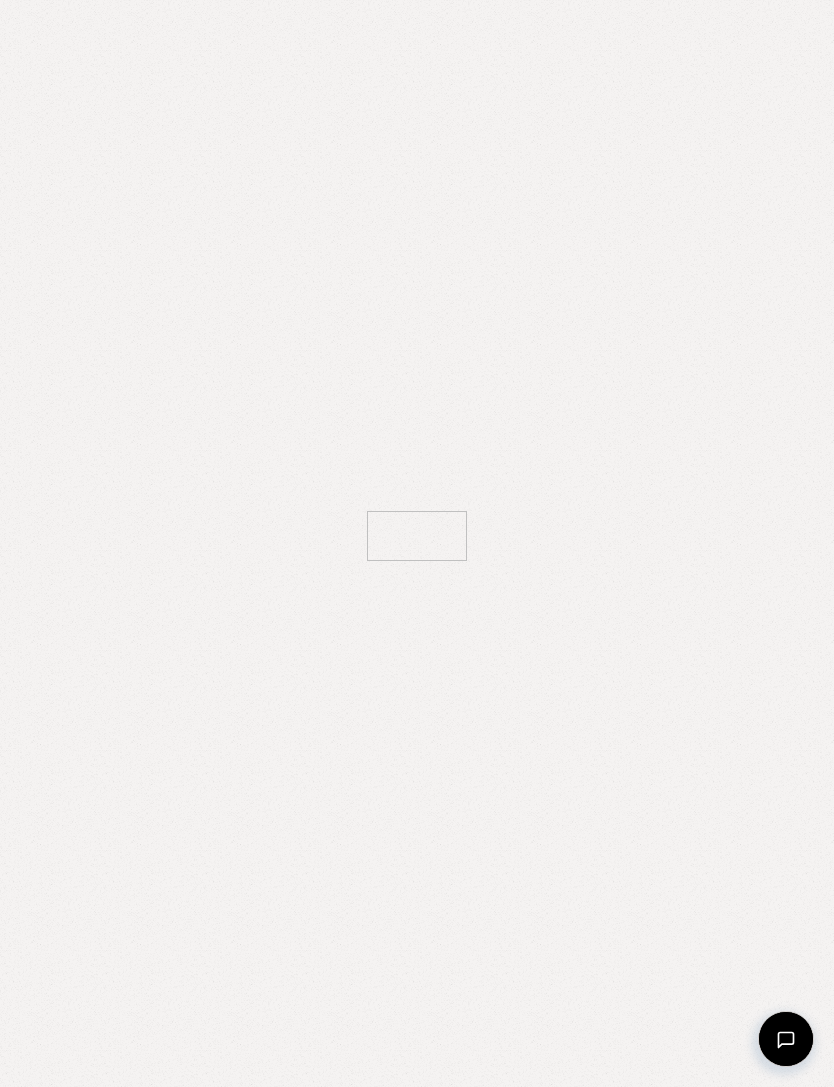 scroll, scrollTop: 0, scrollLeft: 0, axis: both 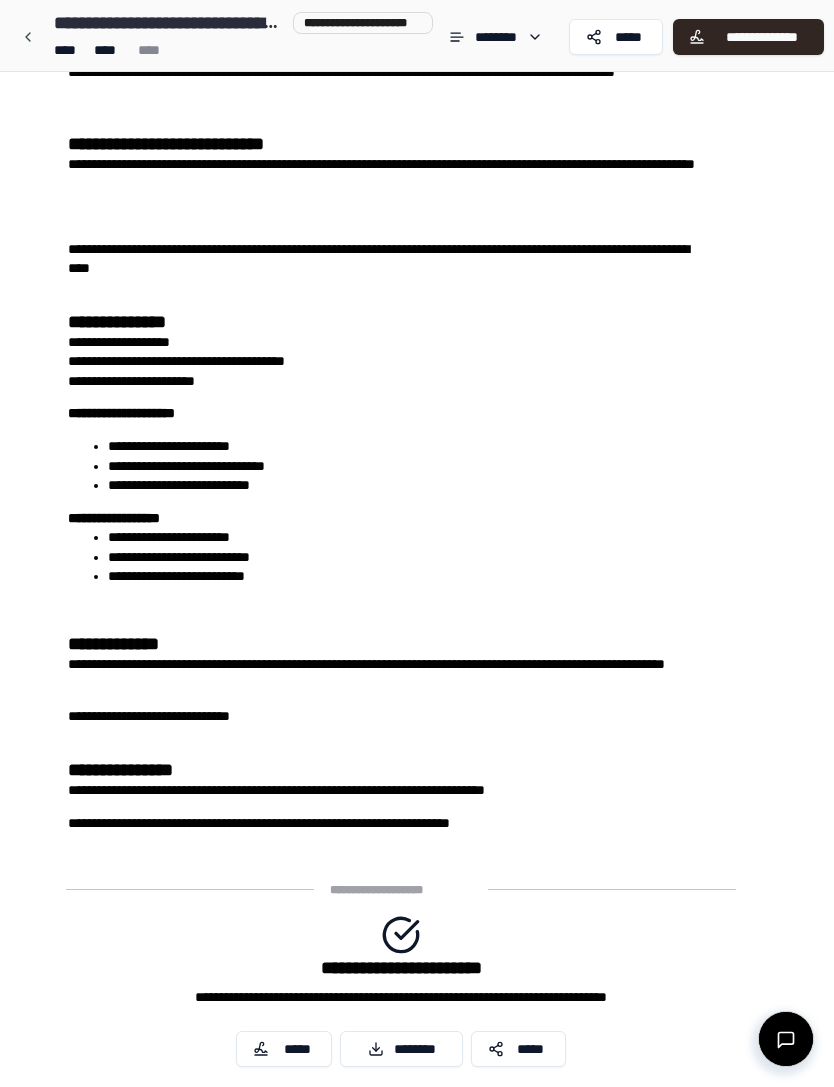 click on "*****" at bounding box center (297, 1049) 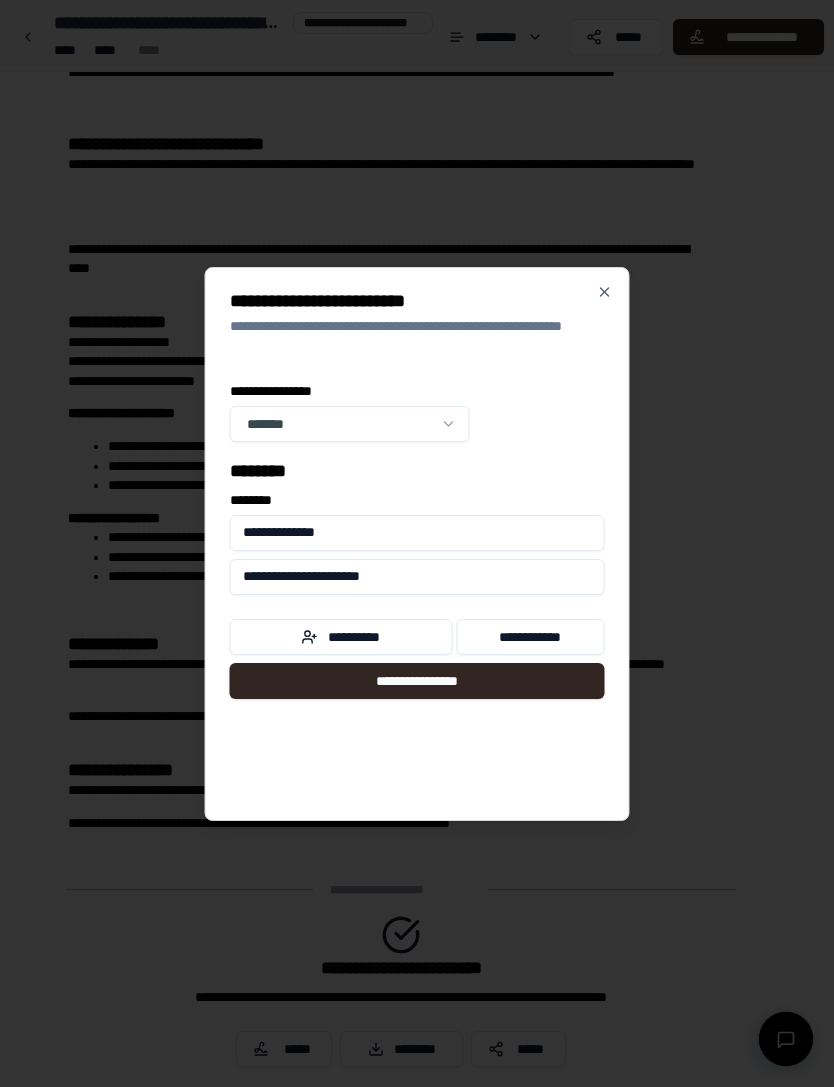 click on "**********" at bounding box center [530, 637] 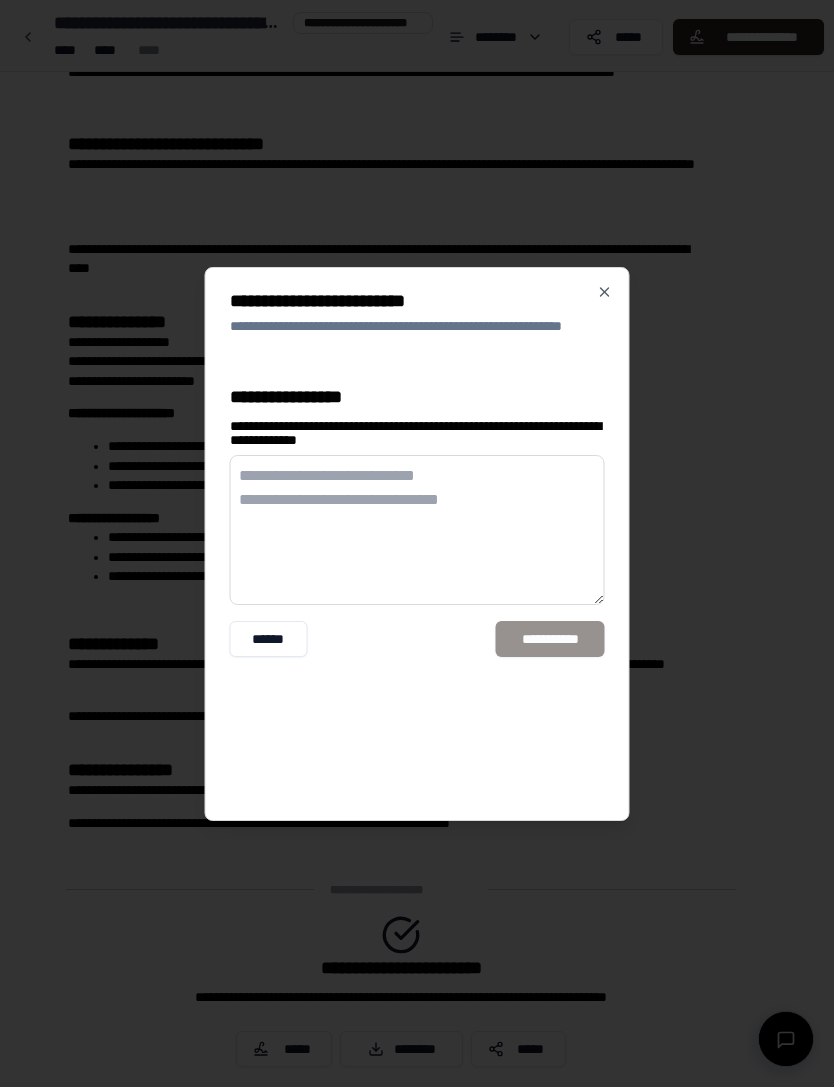 click on "******" at bounding box center [269, 639] 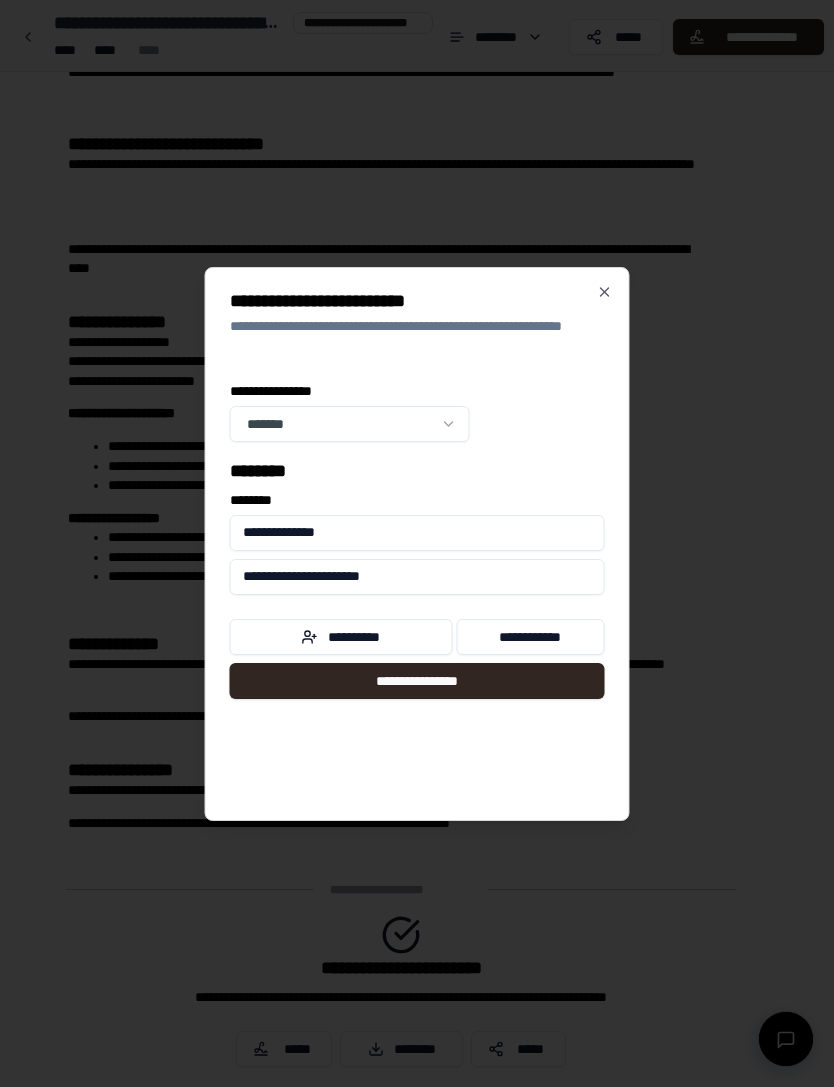 click on "**********" at bounding box center (417, 577) 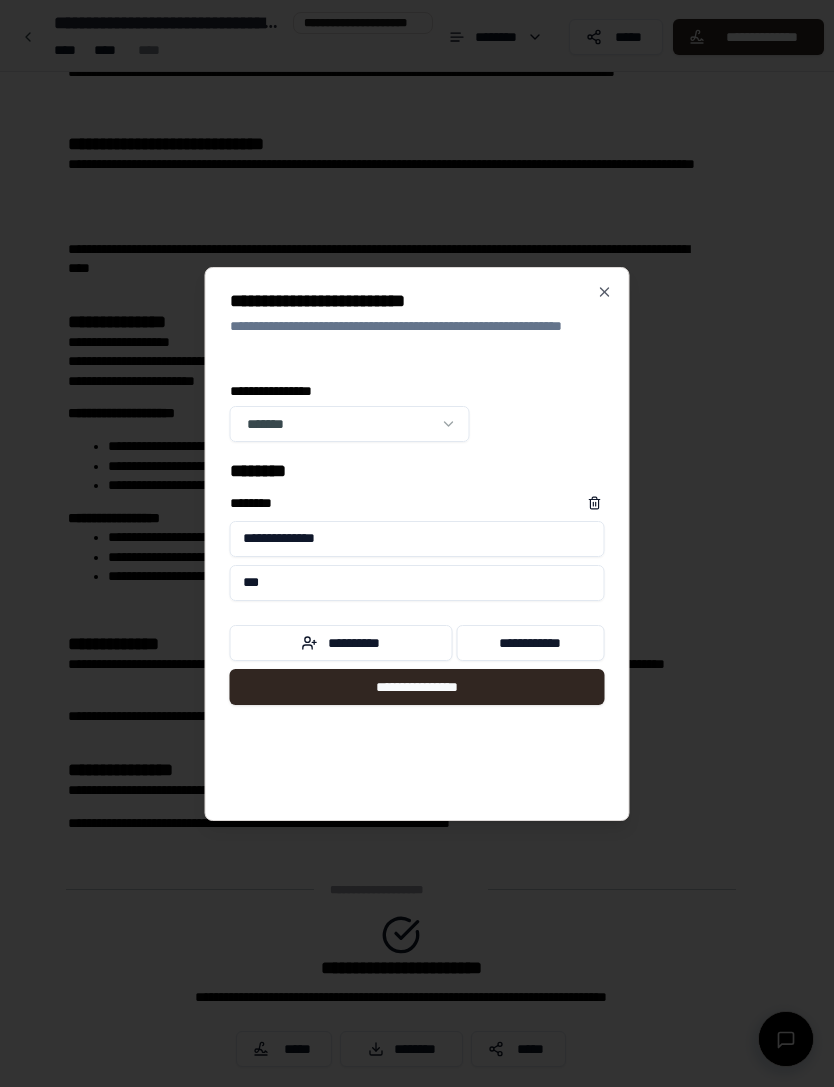 type on "**" 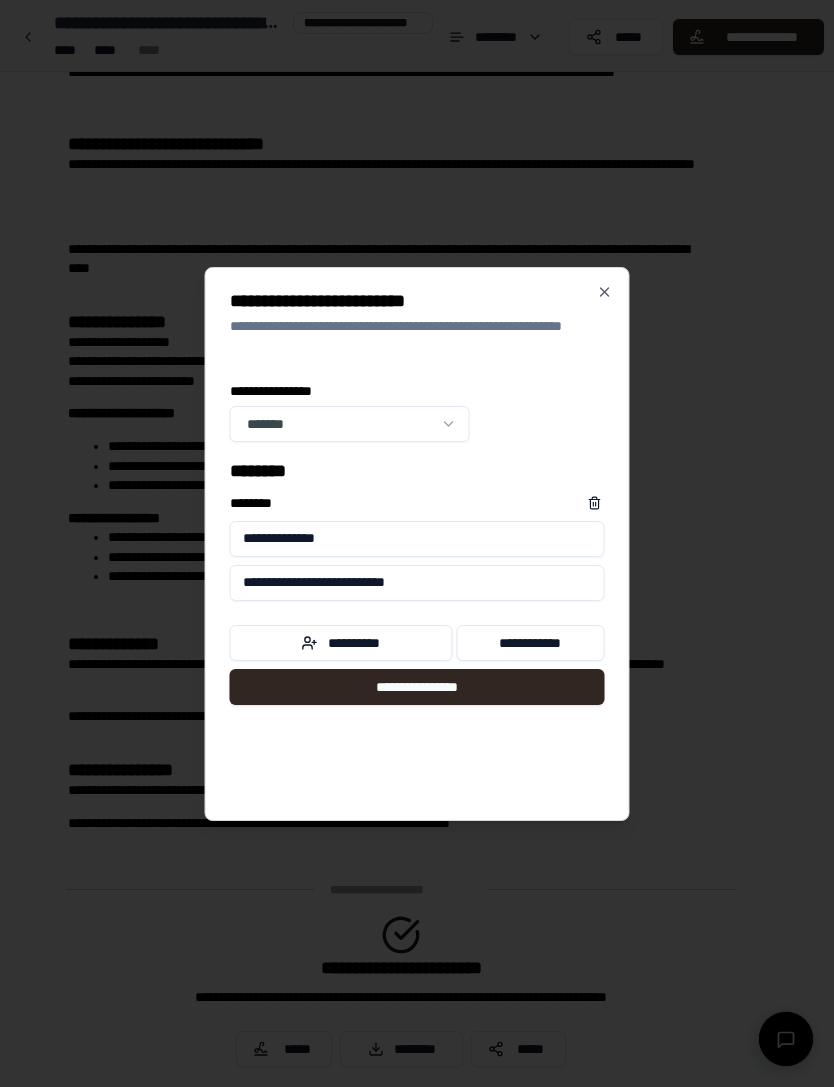 type on "**********" 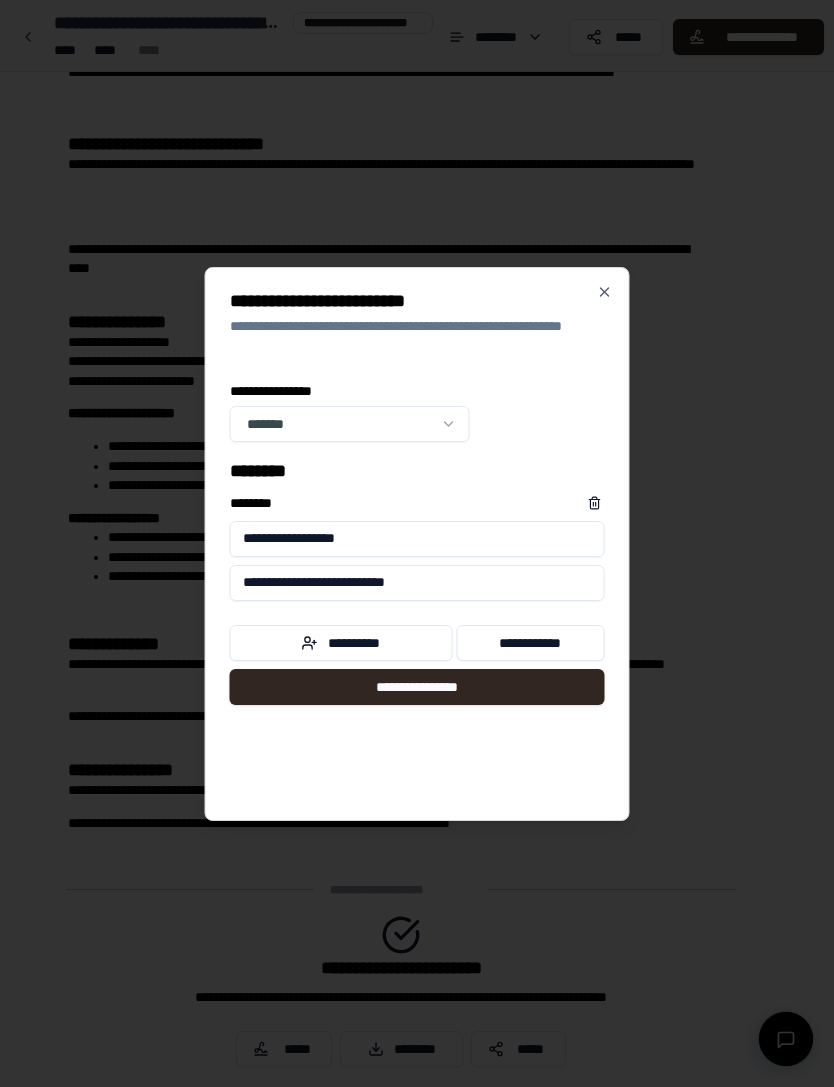 type on "**********" 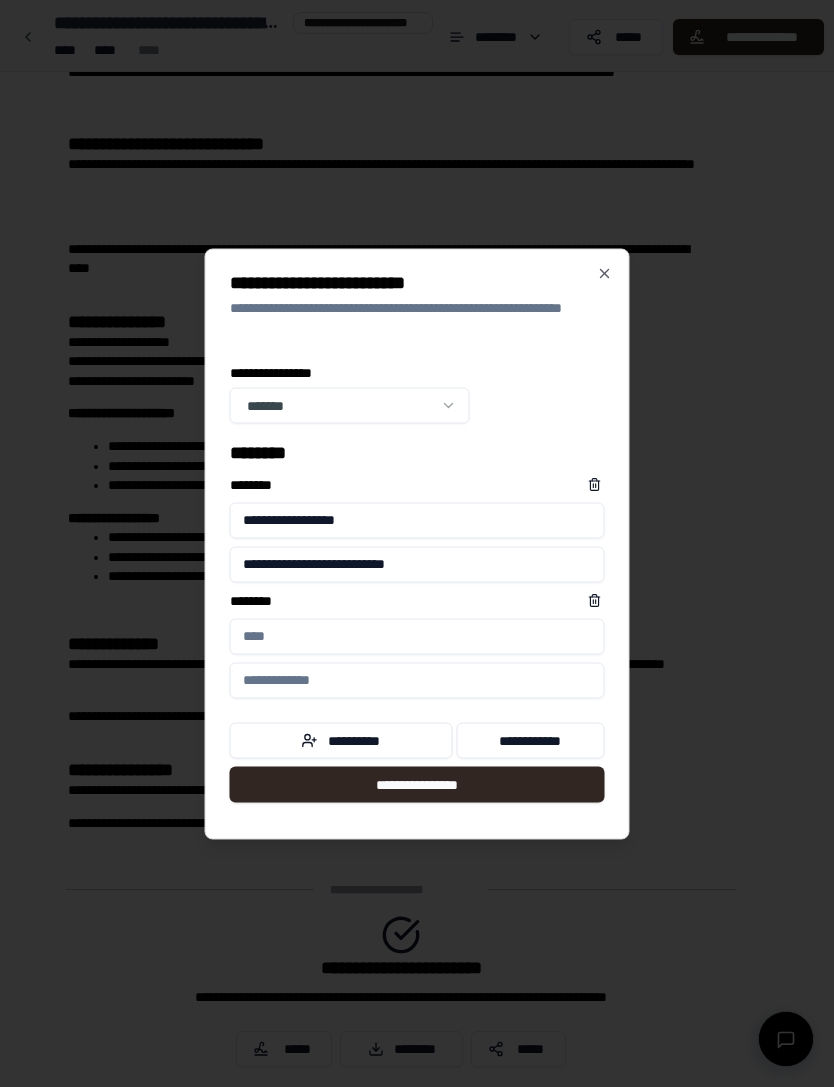 click on "******   *" at bounding box center [417, 636] 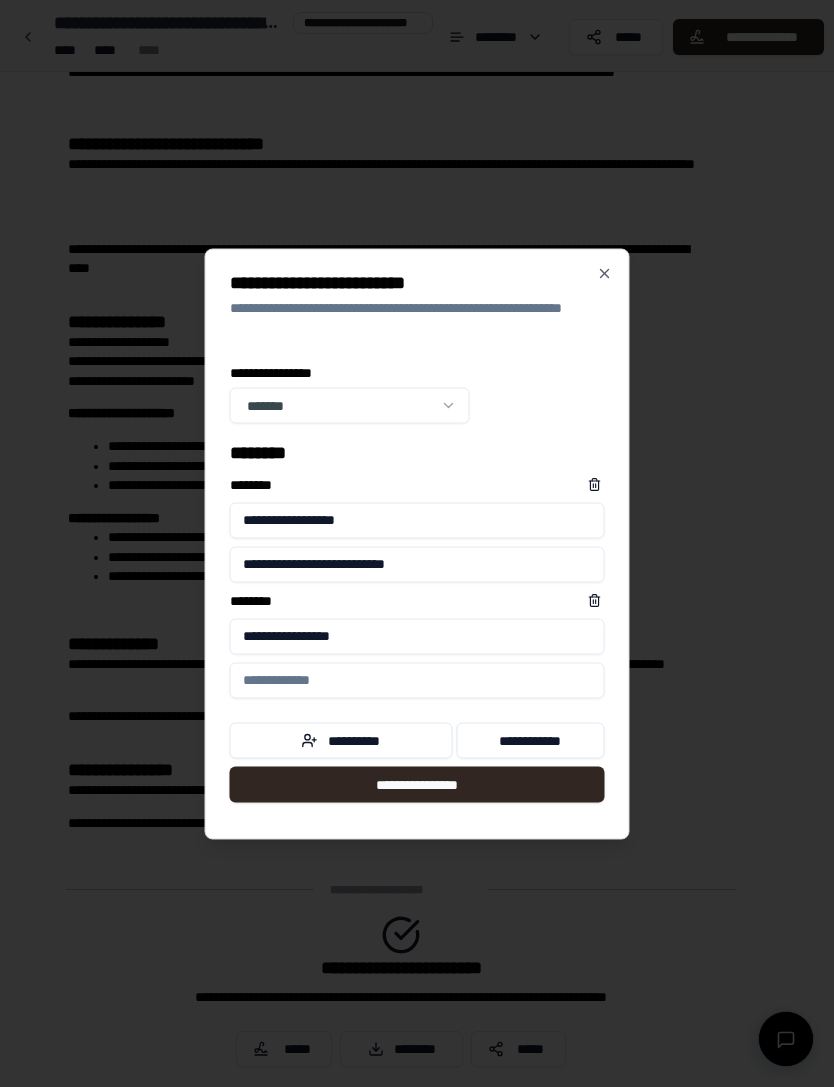 type on "**********" 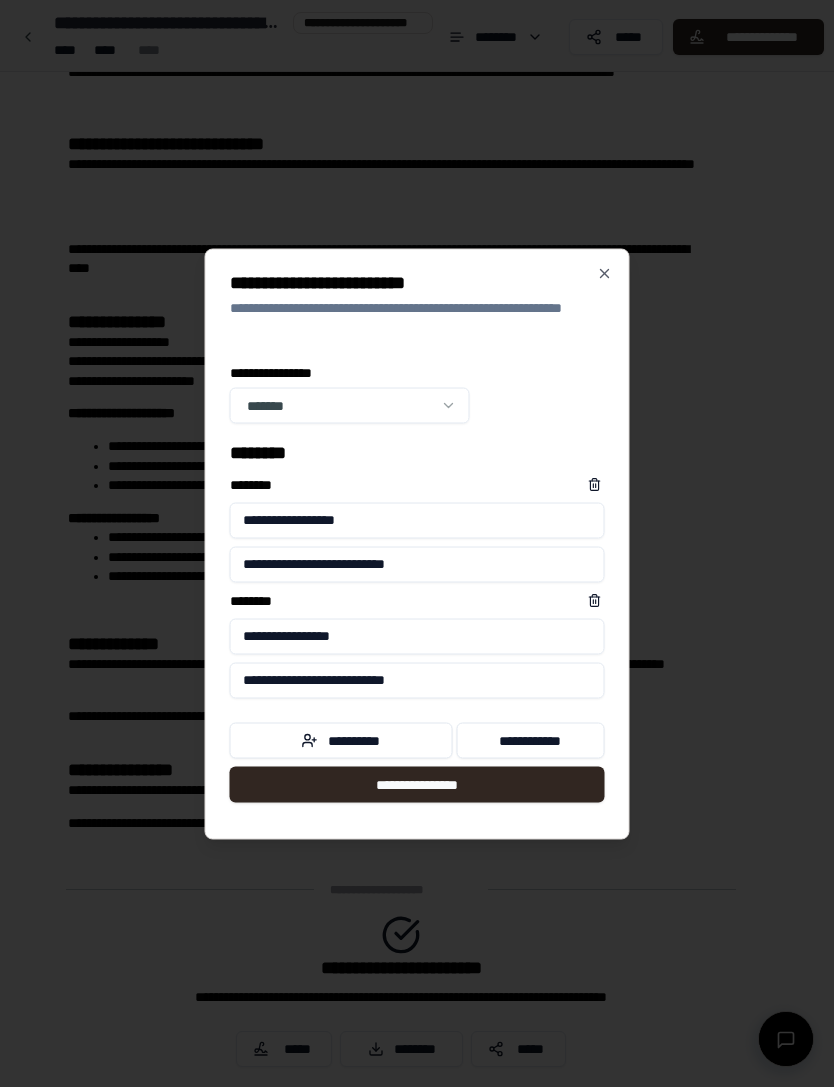 type on "**********" 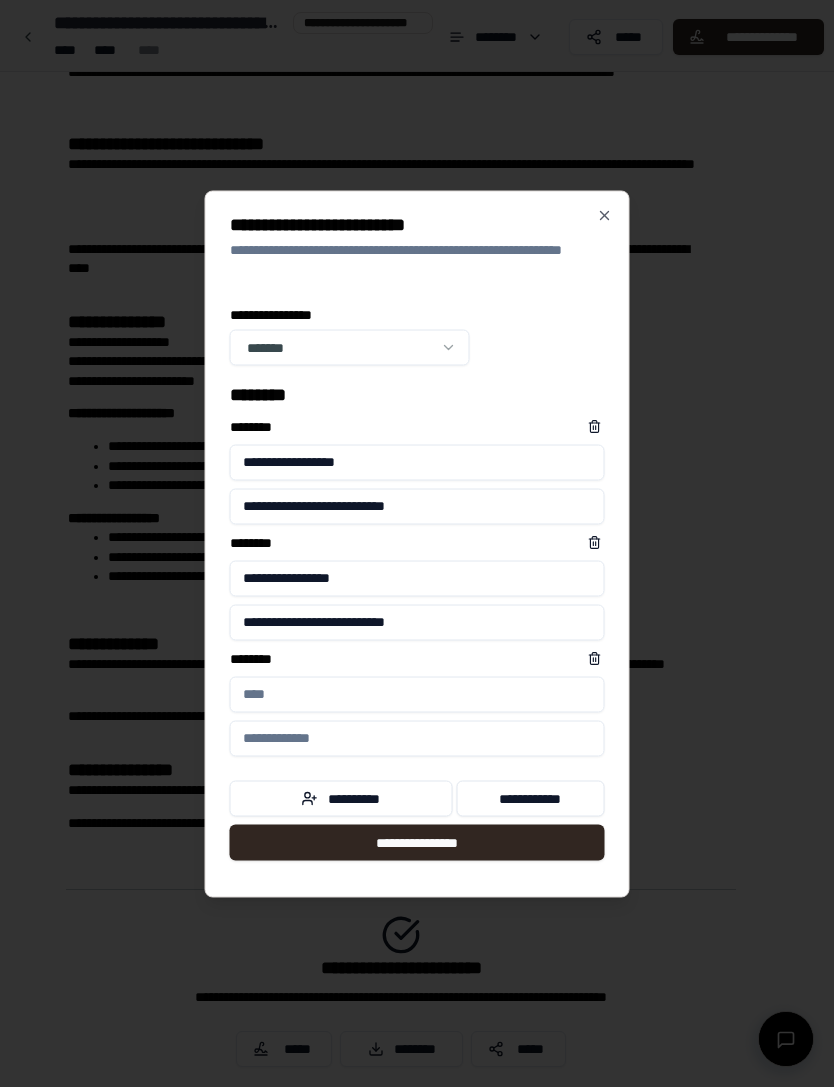 click on "******   *" at bounding box center (417, 694) 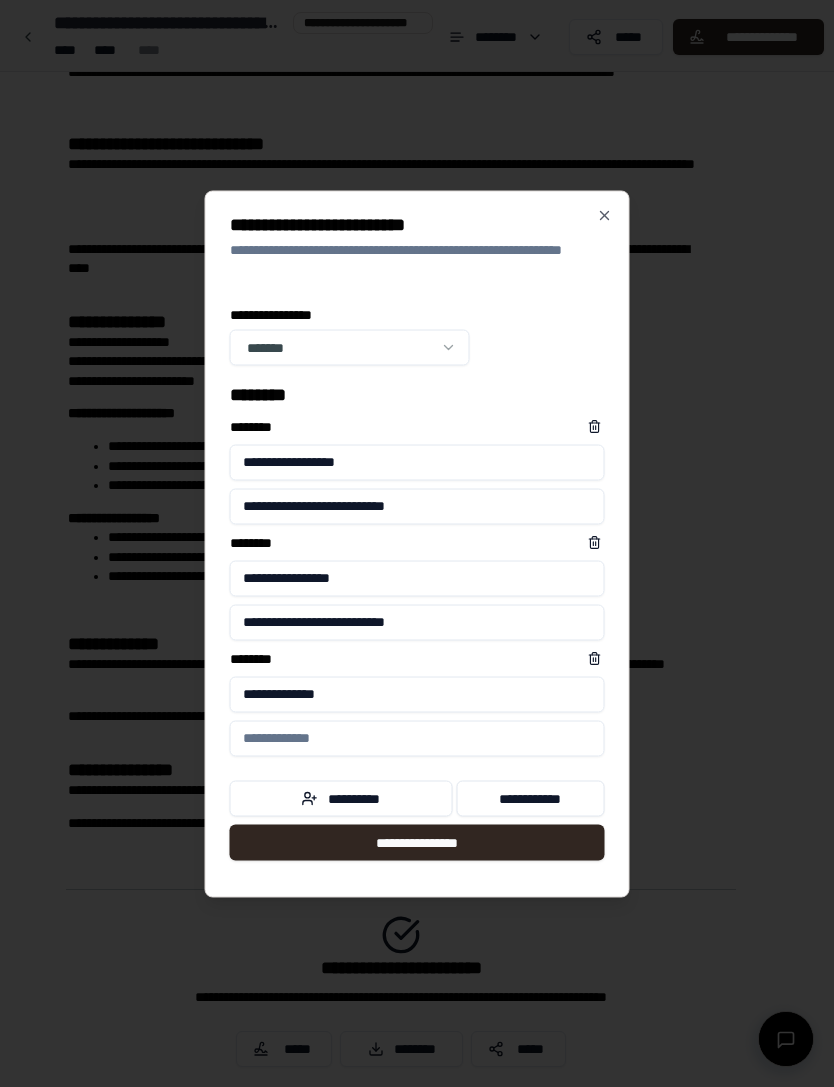 type on "**********" 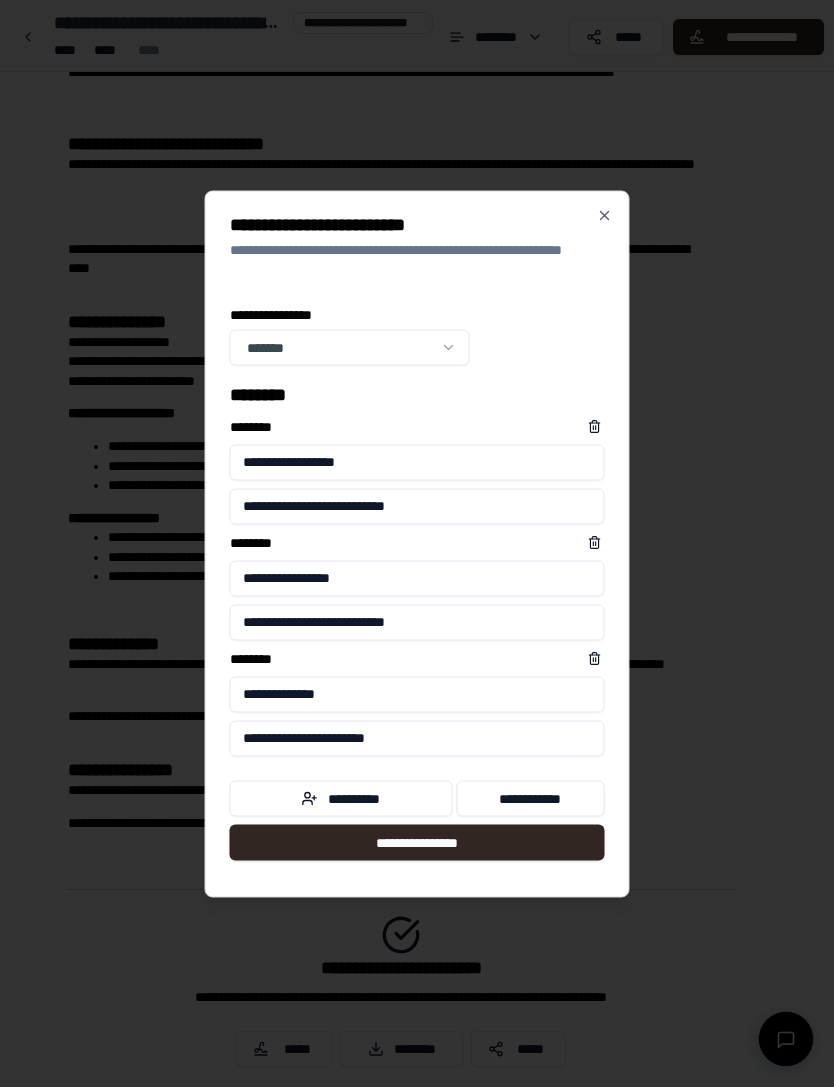 type on "**********" 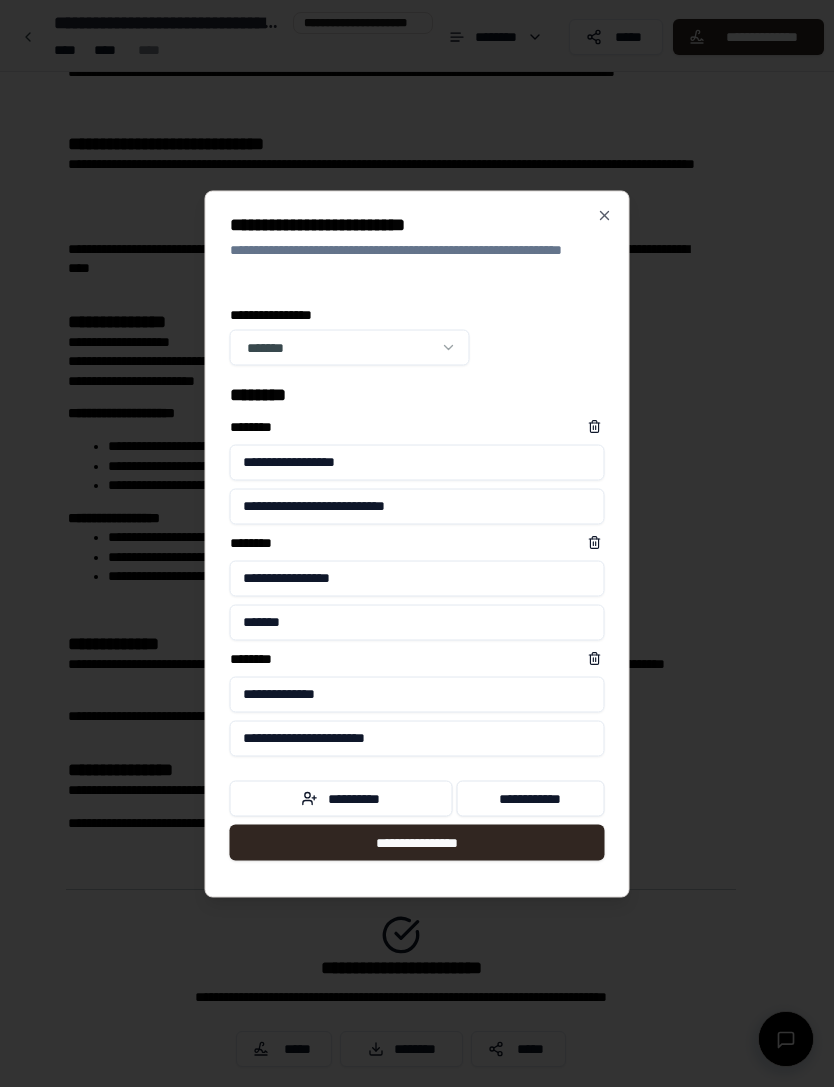 type on "******" 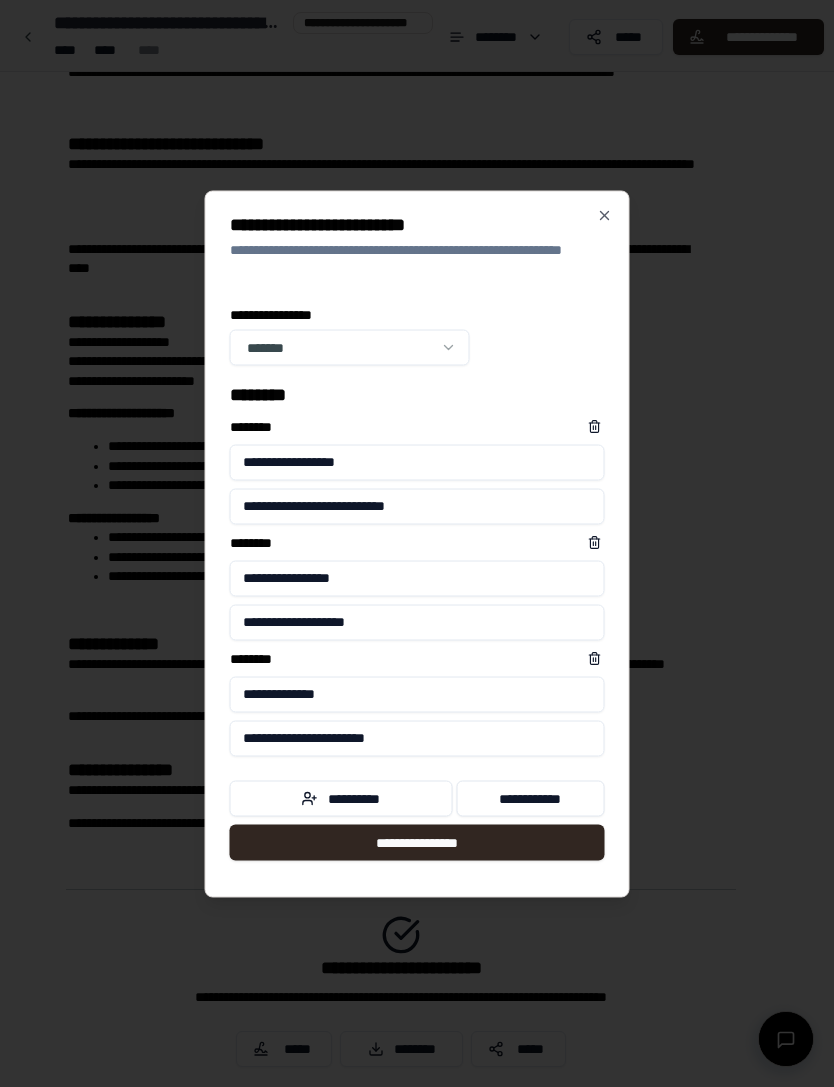 type on "**********" 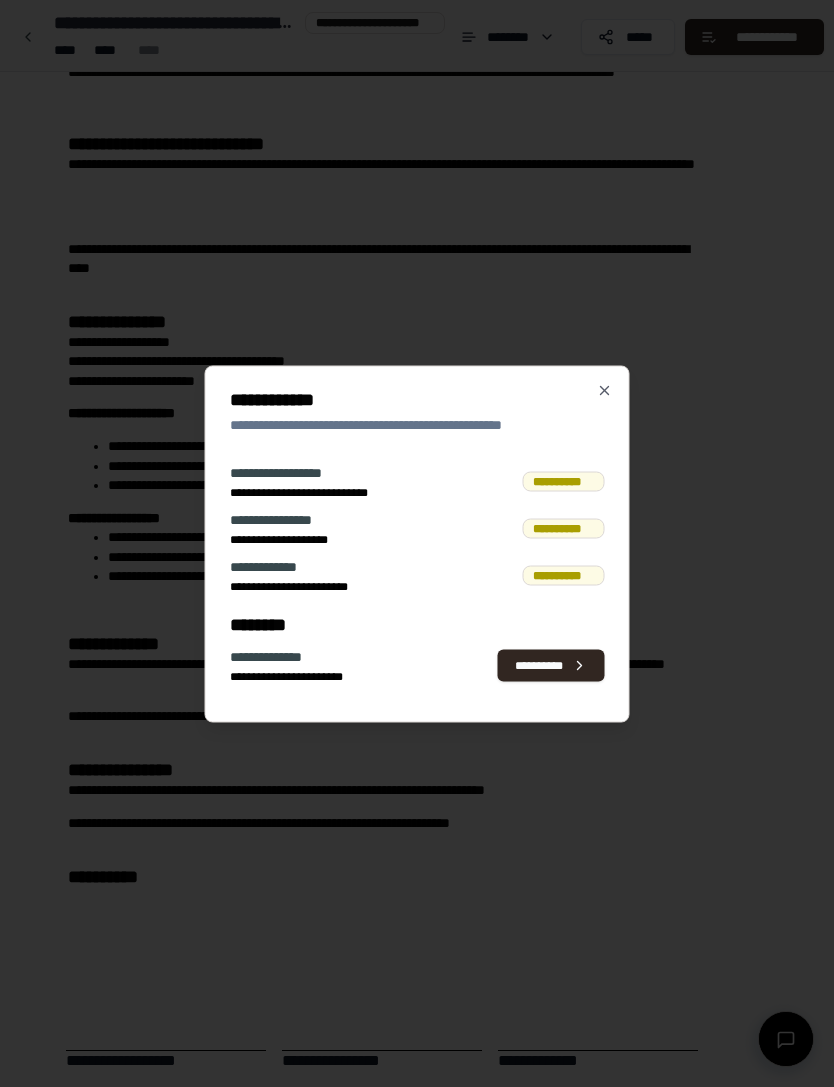 scroll, scrollTop: 367, scrollLeft: 0, axis: vertical 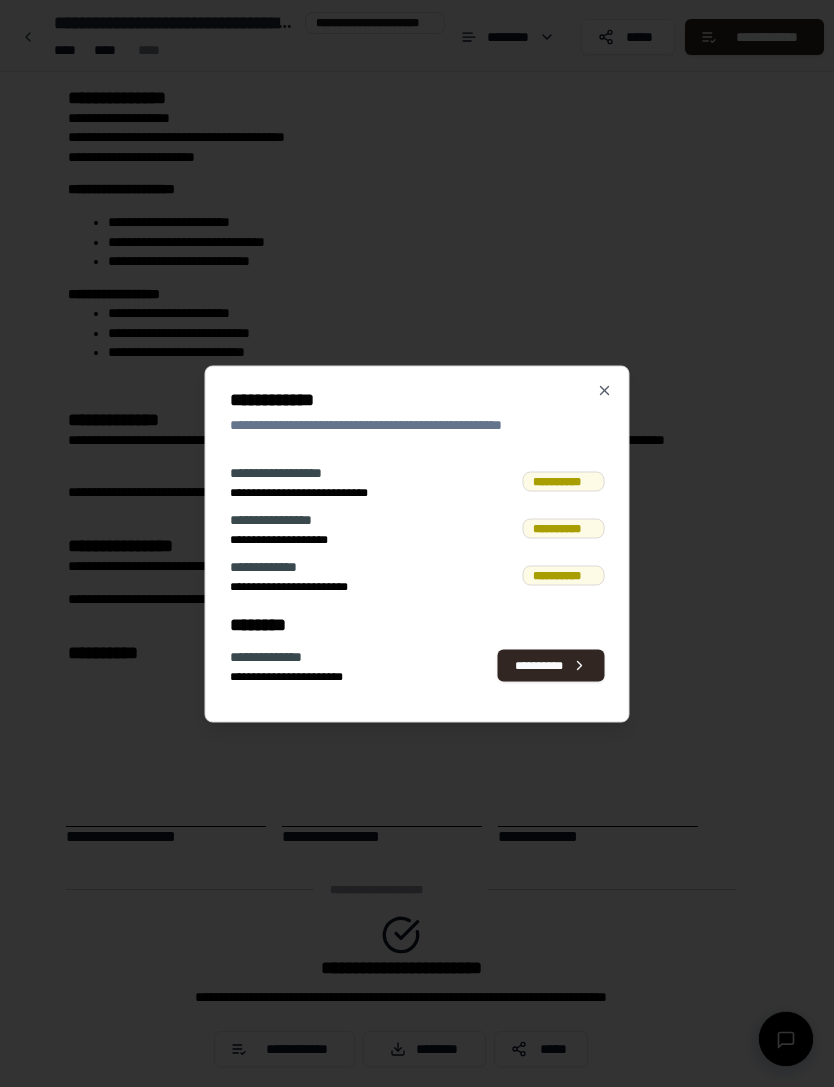 click on "**********" at bounding box center [296, 539] 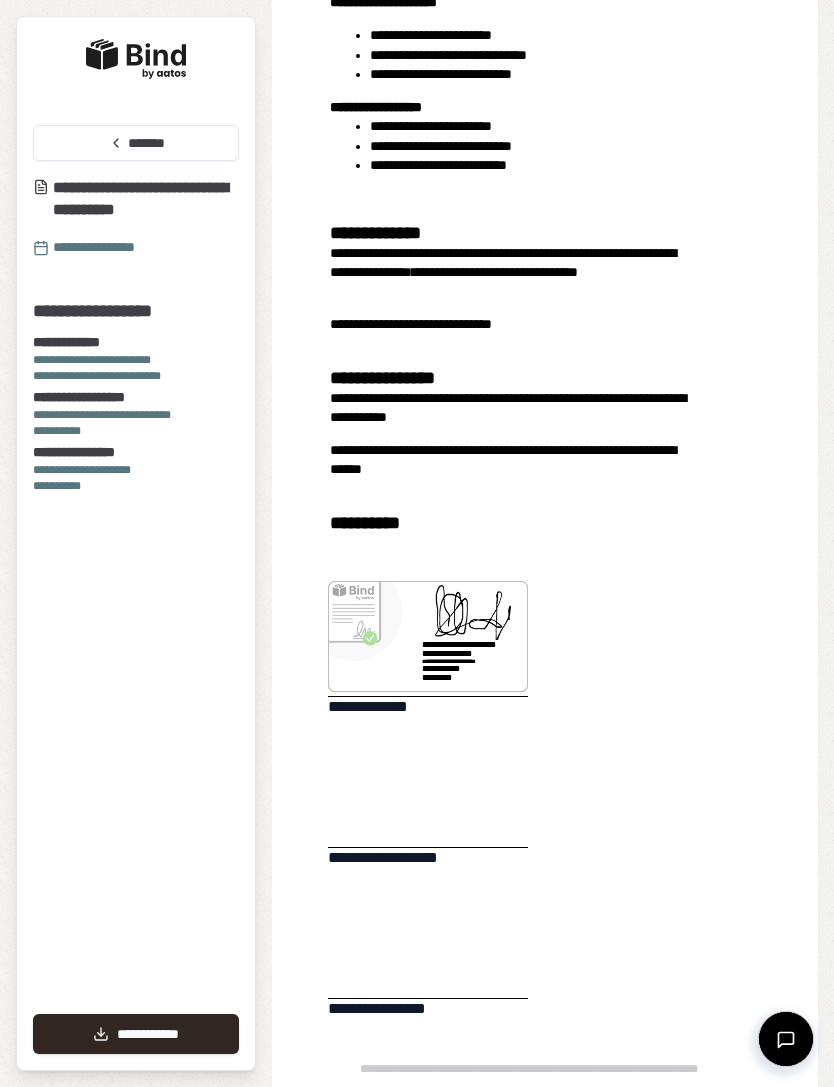 scroll, scrollTop: 555, scrollLeft: 0, axis: vertical 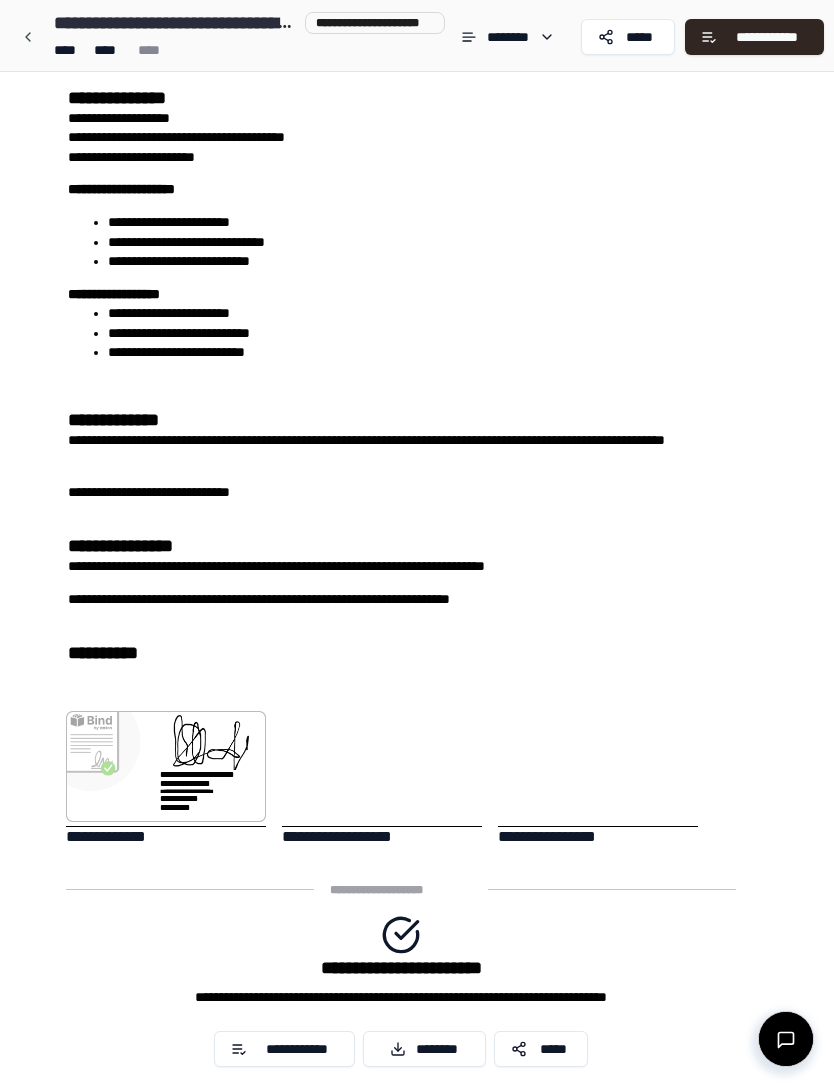 click on "**********" at bounding box center (297, 1049) 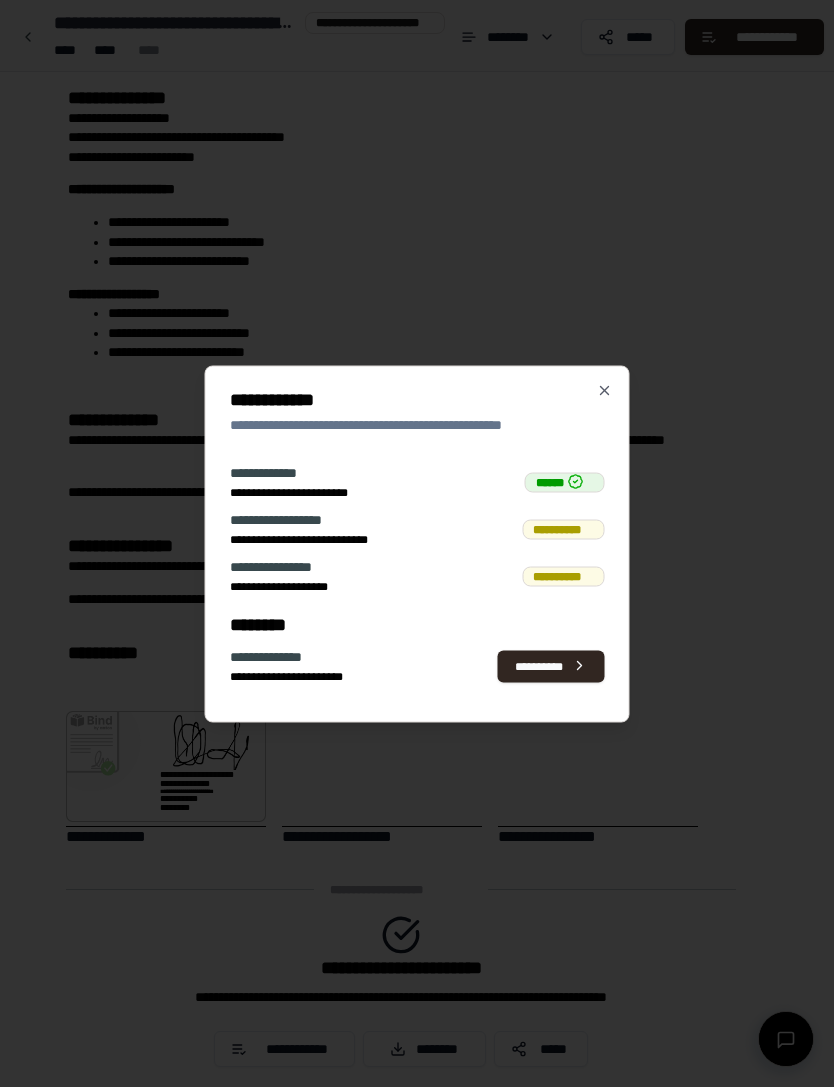 click on "**********" at bounding box center [563, 576] 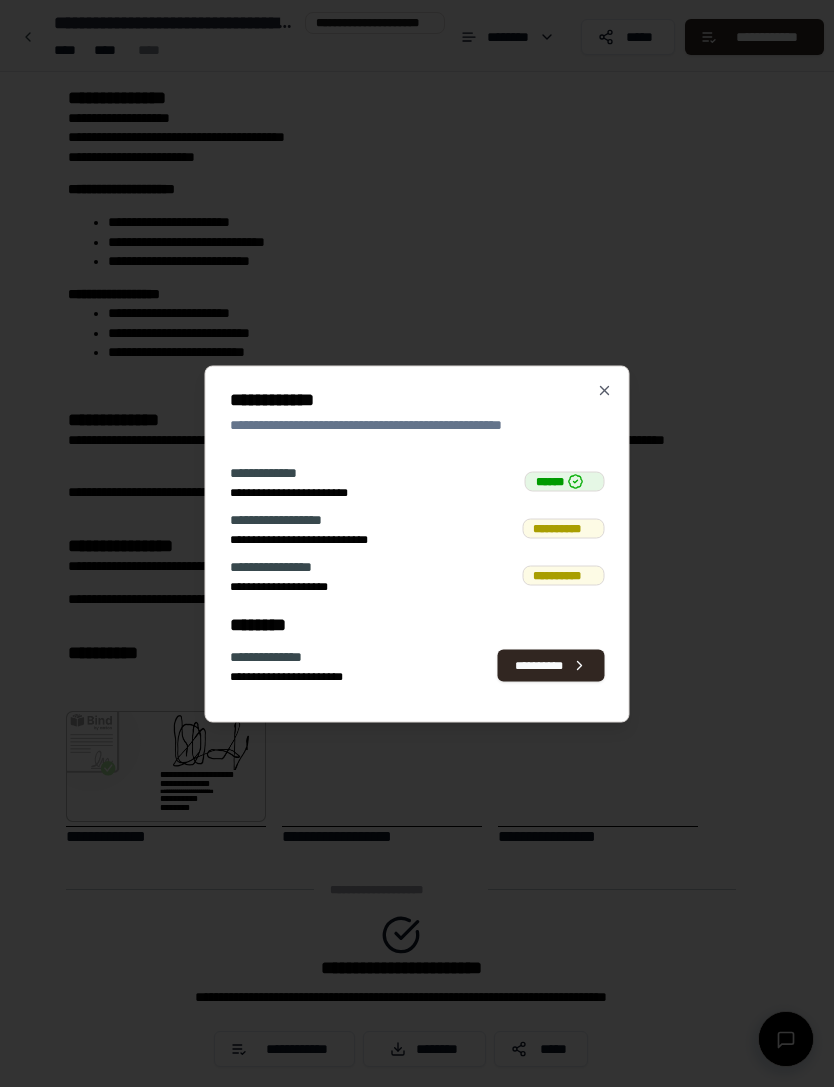 click on "**********" at bounding box center [296, 586] 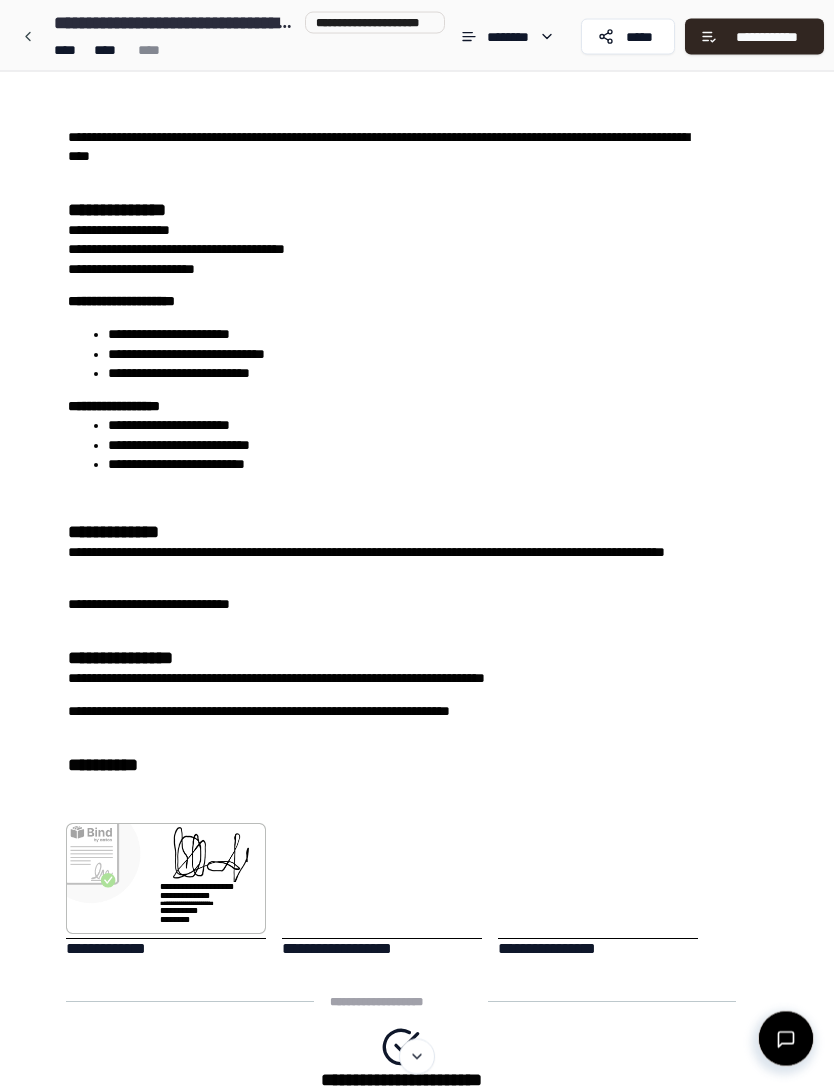 scroll, scrollTop: 367, scrollLeft: 0, axis: vertical 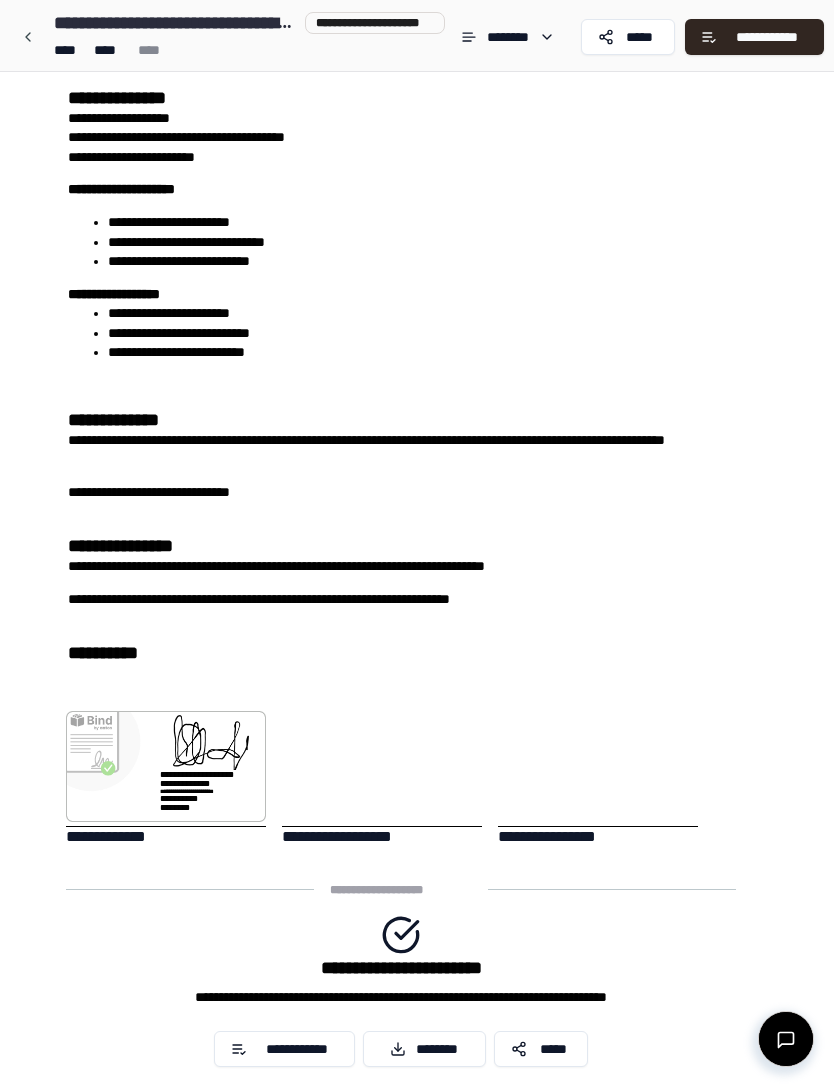 click on "********" at bounding box center [424, 1049] 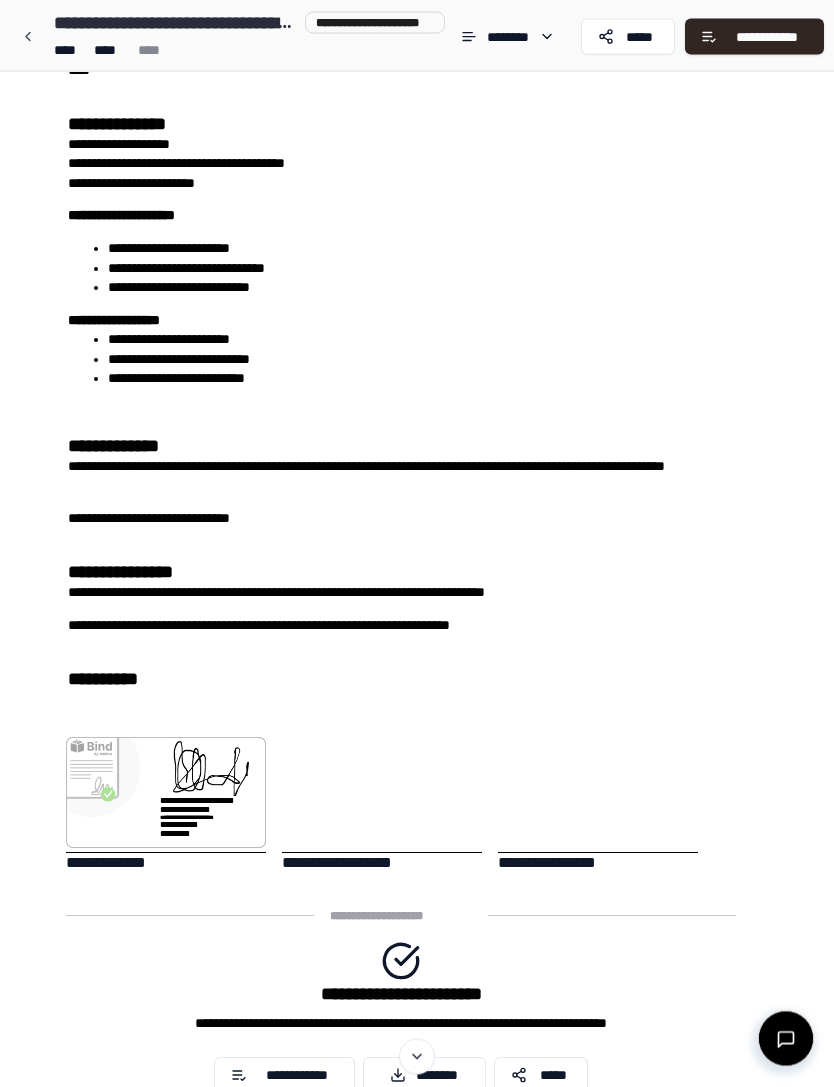 scroll, scrollTop: 341, scrollLeft: 0, axis: vertical 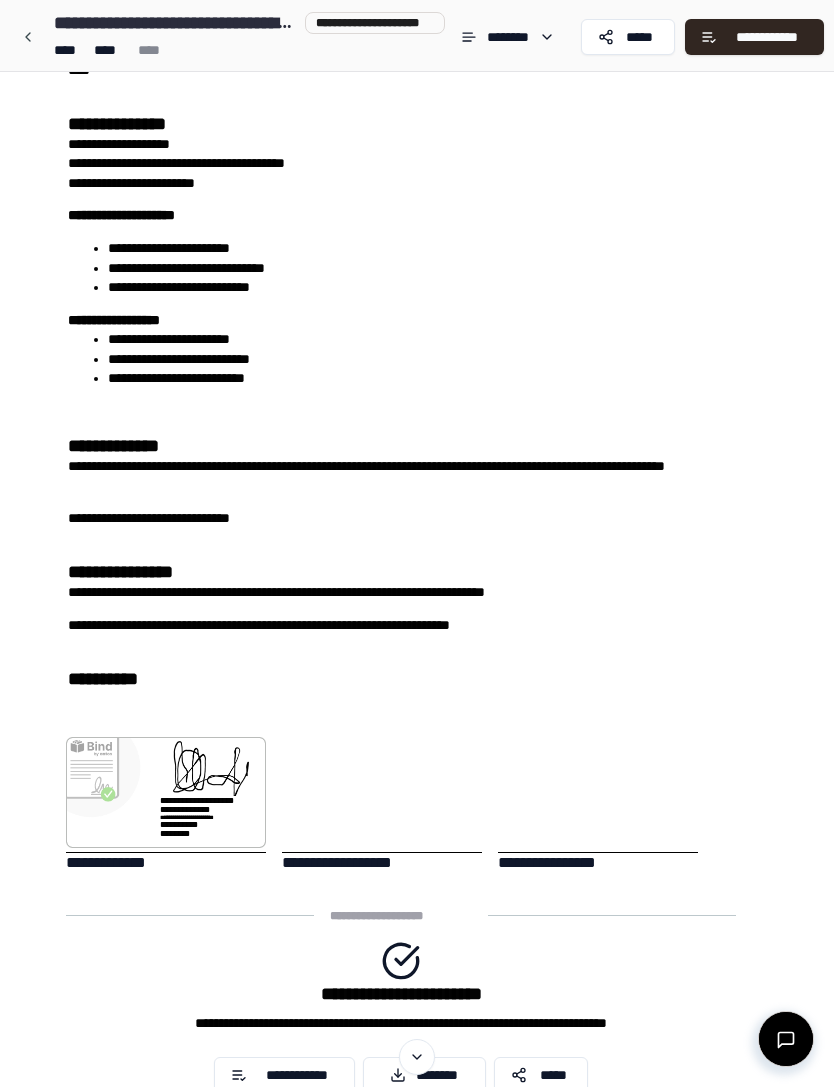 click on "**********" at bounding box center (767, 37) 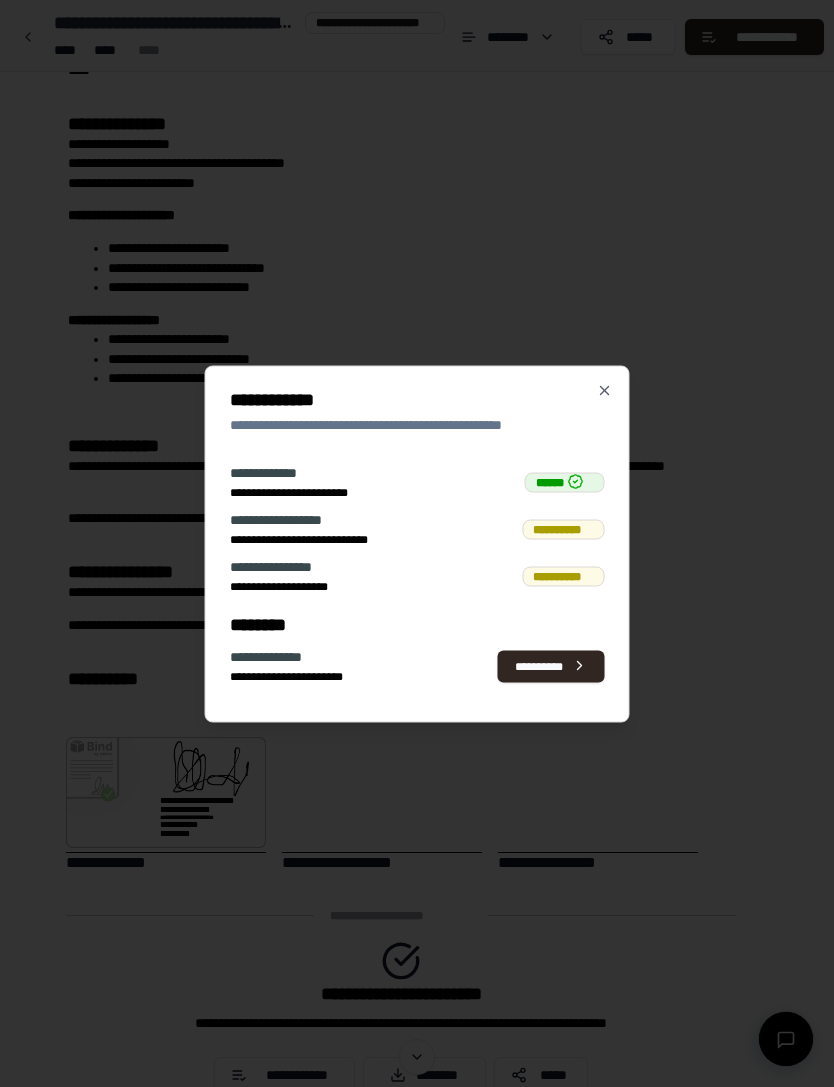 click on "**********" at bounding box center [563, 576] 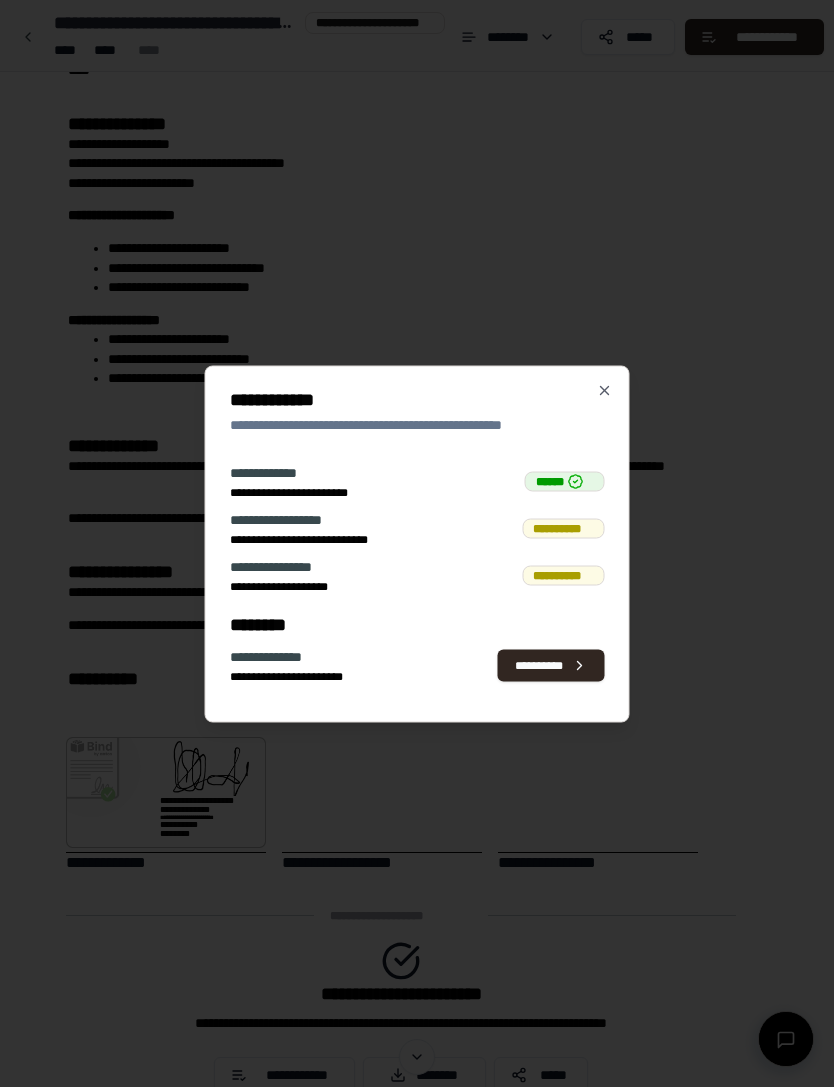 click 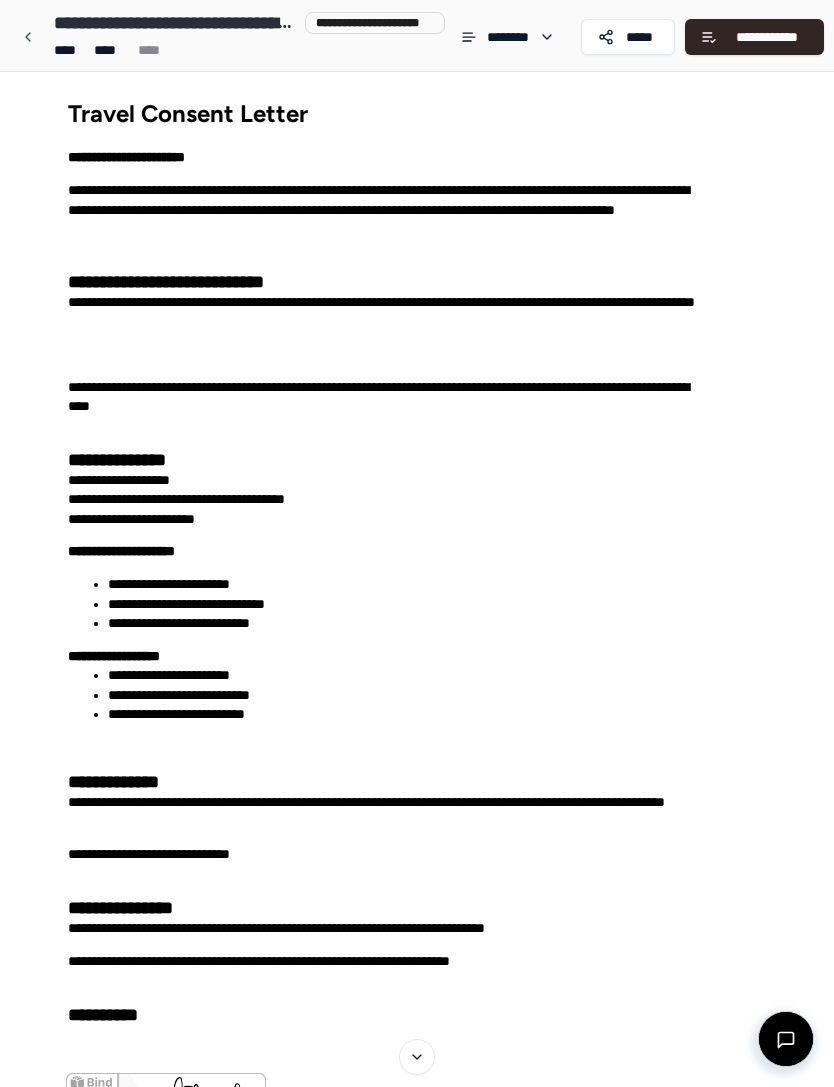 scroll, scrollTop: 0, scrollLeft: 0, axis: both 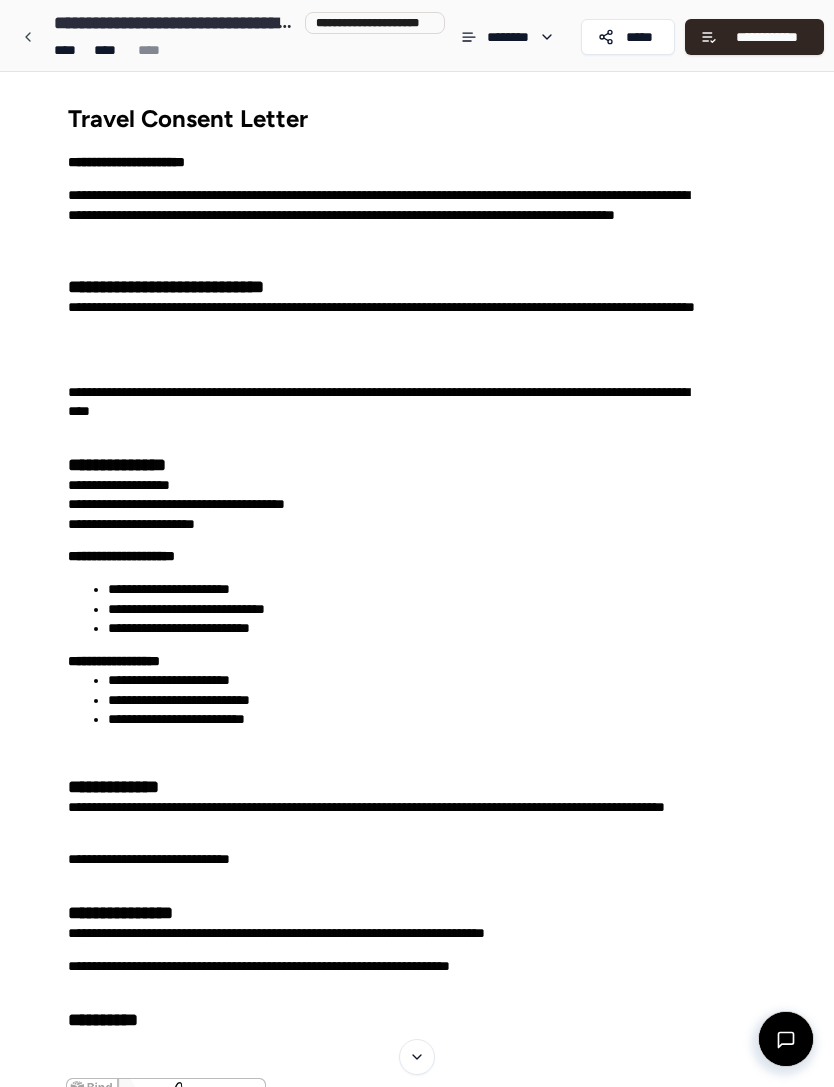 click on "**********" at bounding box center (767, 37) 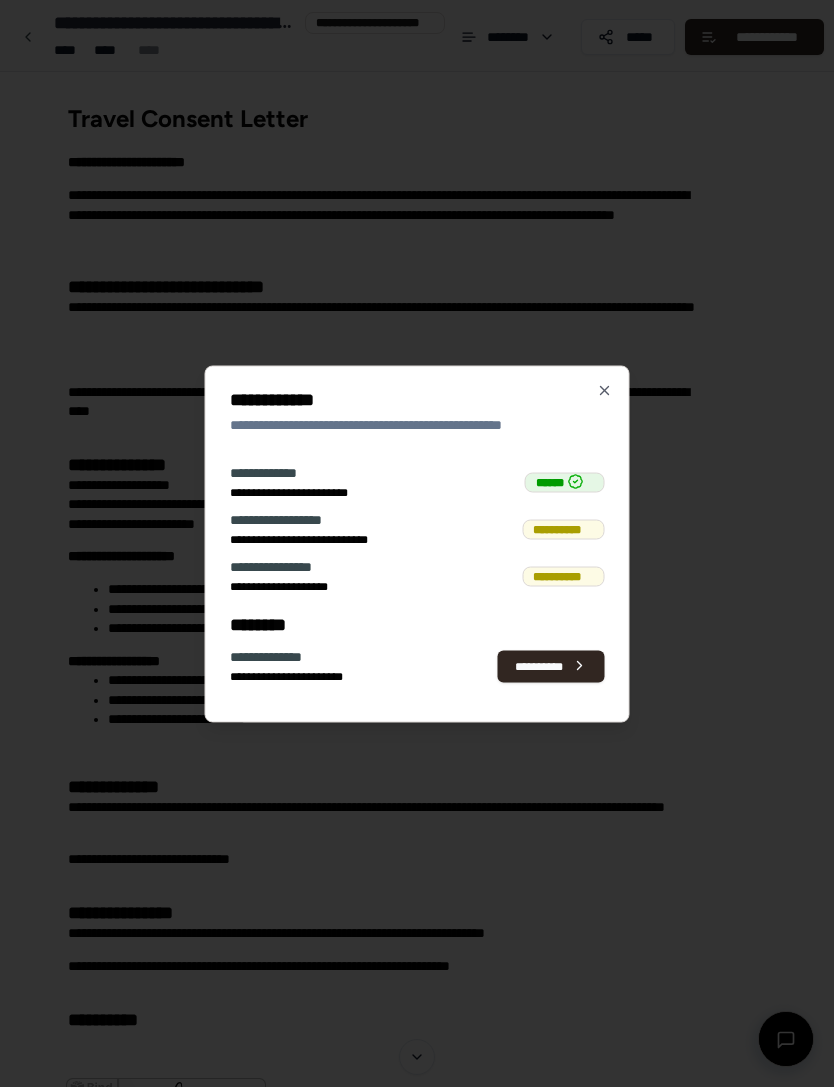 click on "**********" at bounding box center (551, 666) 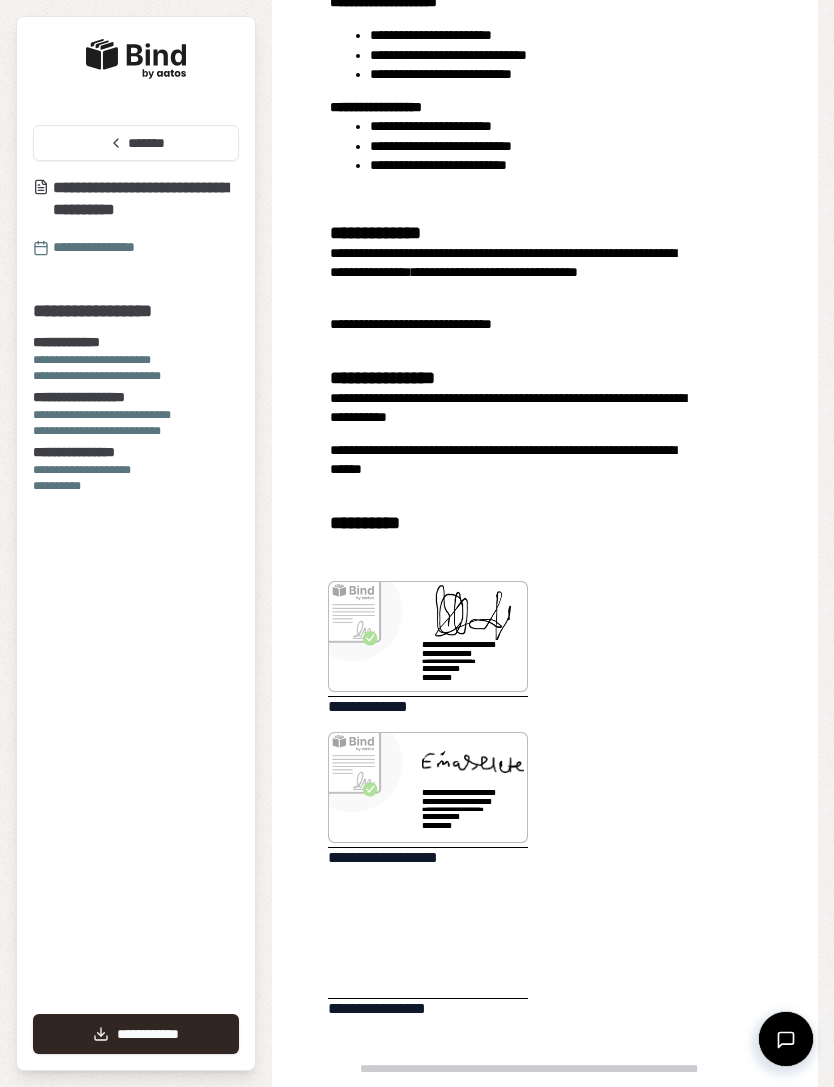 scroll, scrollTop: 555, scrollLeft: 0, axis: vertical 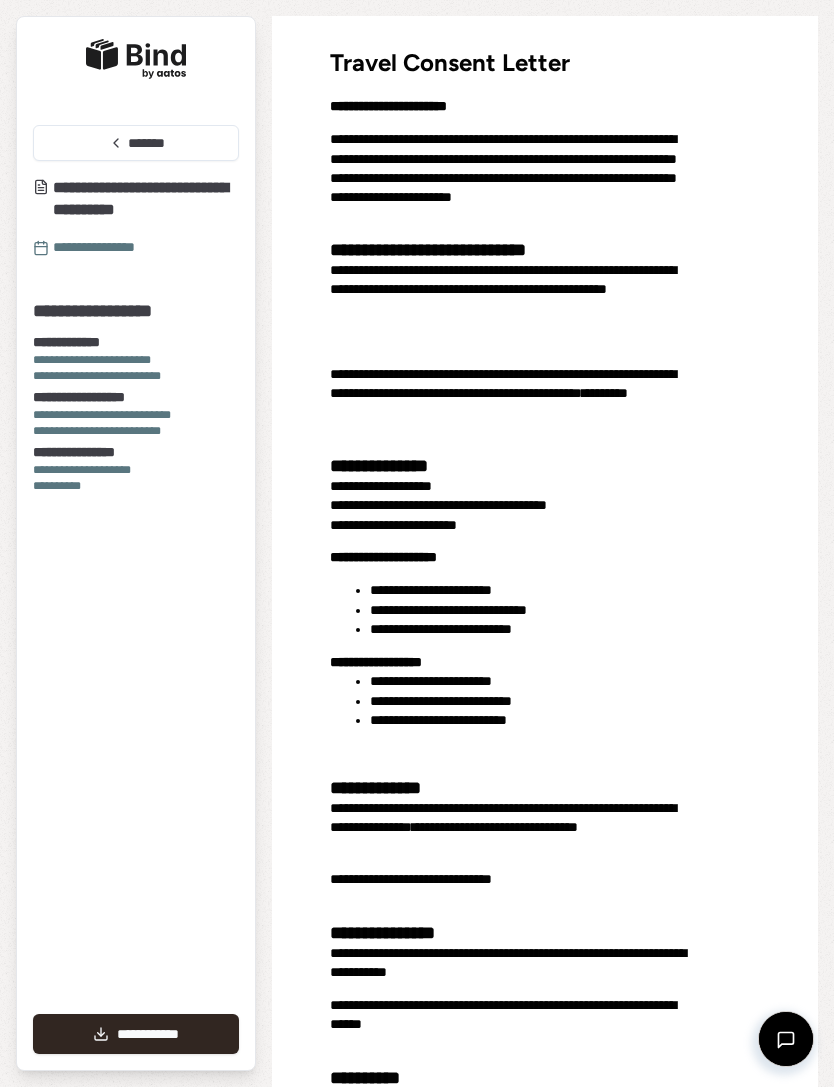 click on "**********" at bounding box center [136, 470] 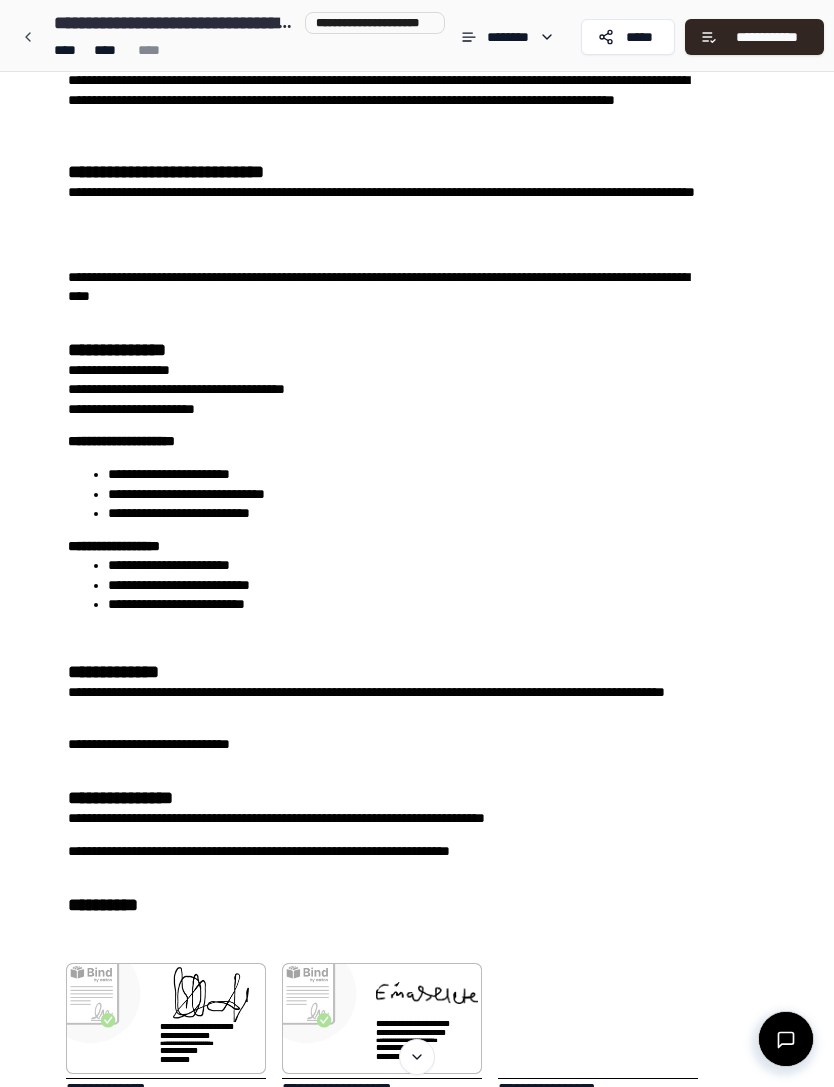 scroll, scrollTop: 0, scrollLeft: 0, axis: both 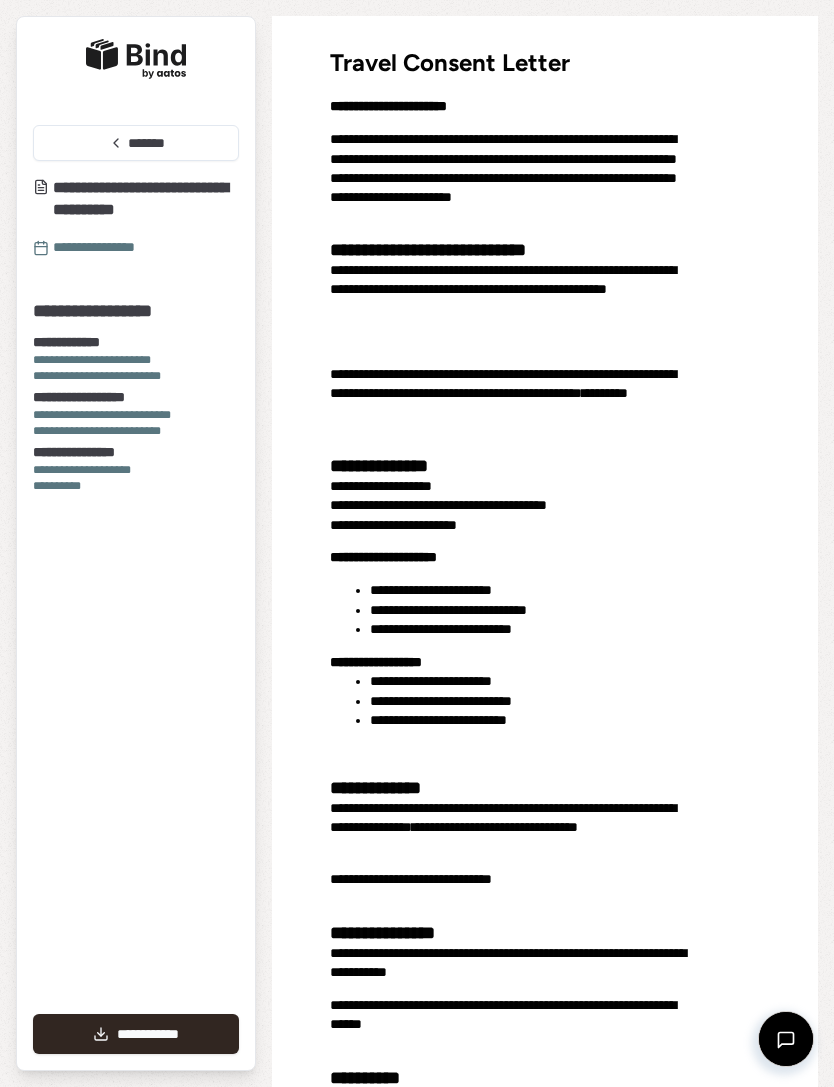 click at bounding box center (786, 1039) 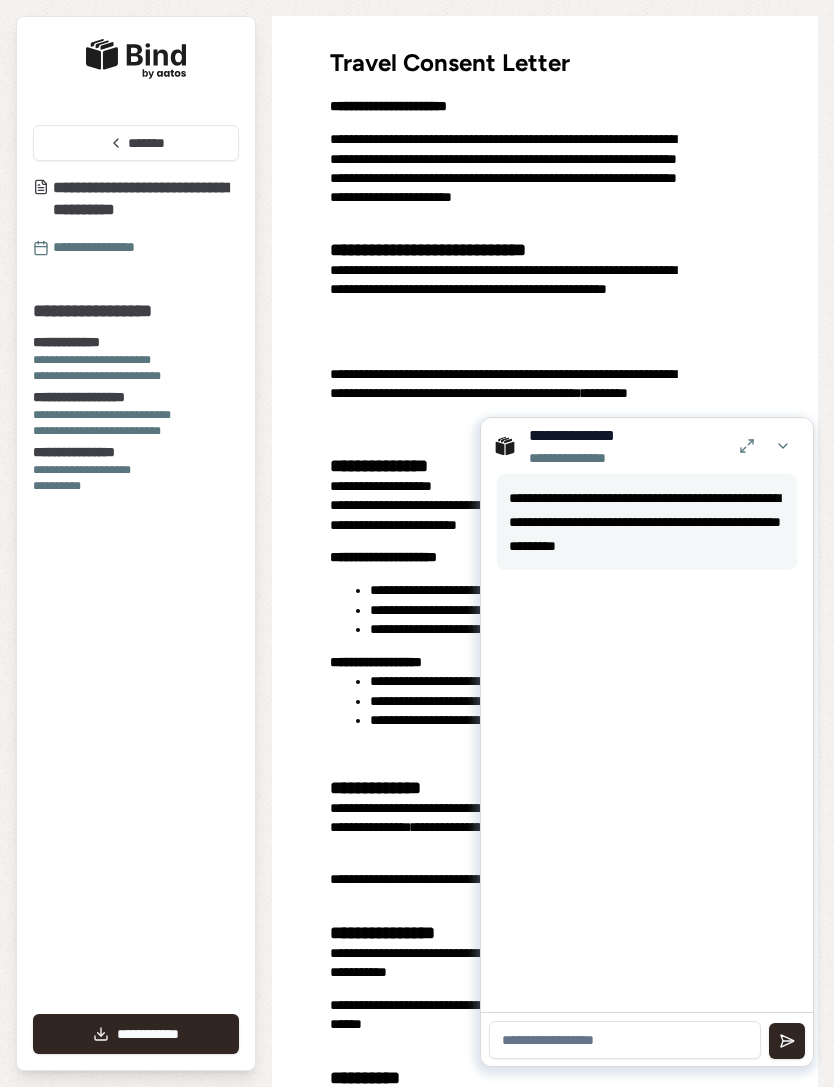 click on "**********" at bounding box center (515, 250) 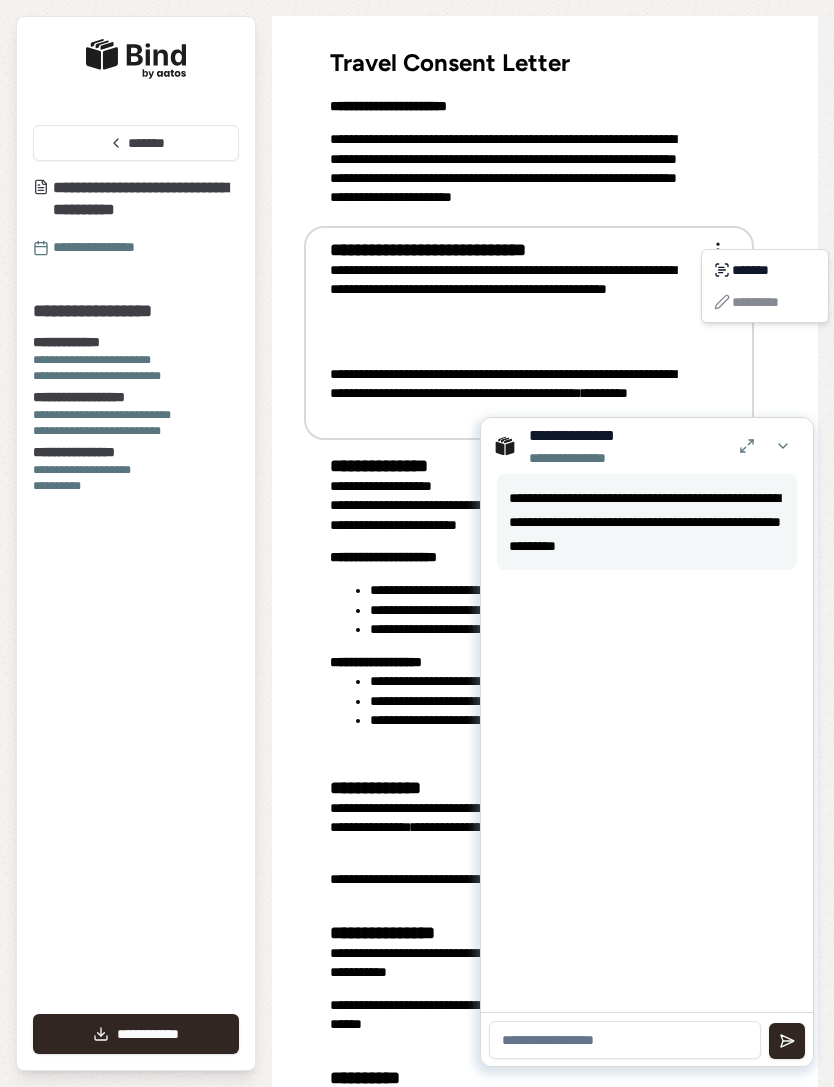 click on "**********" at bounding box center [417, 543] 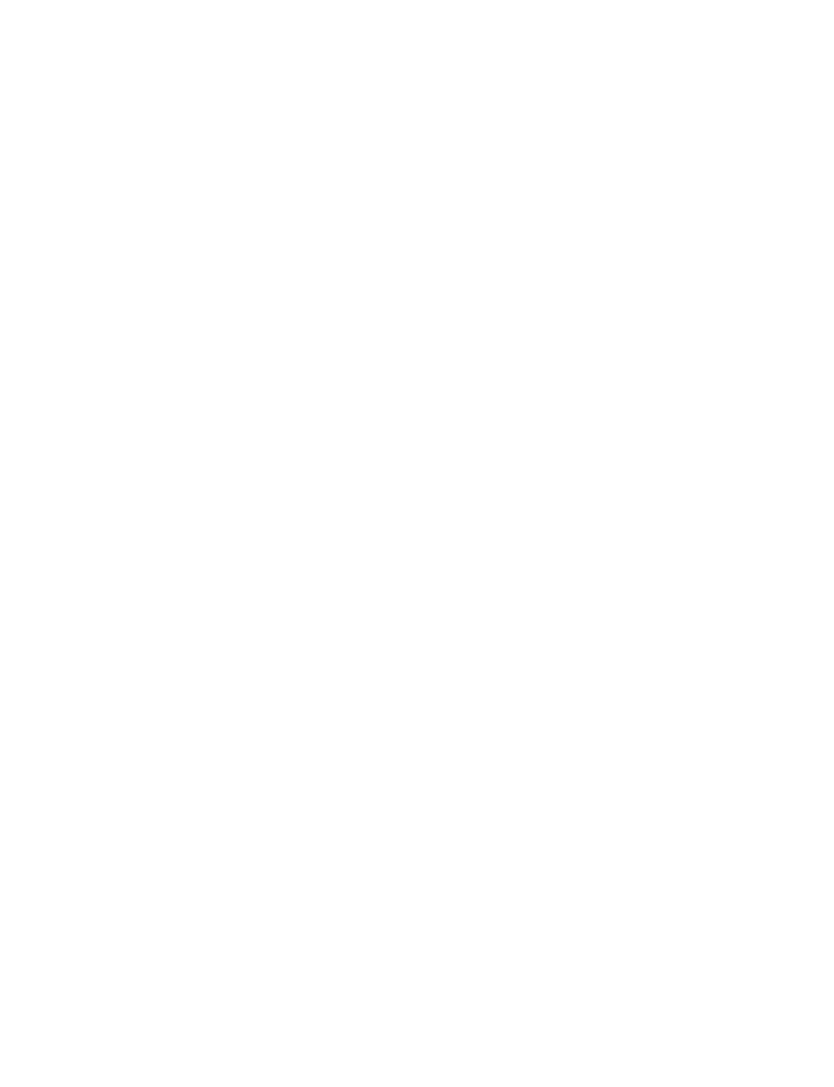 scroll, scrollTop: 0, scrollLeft: 0, axis: both 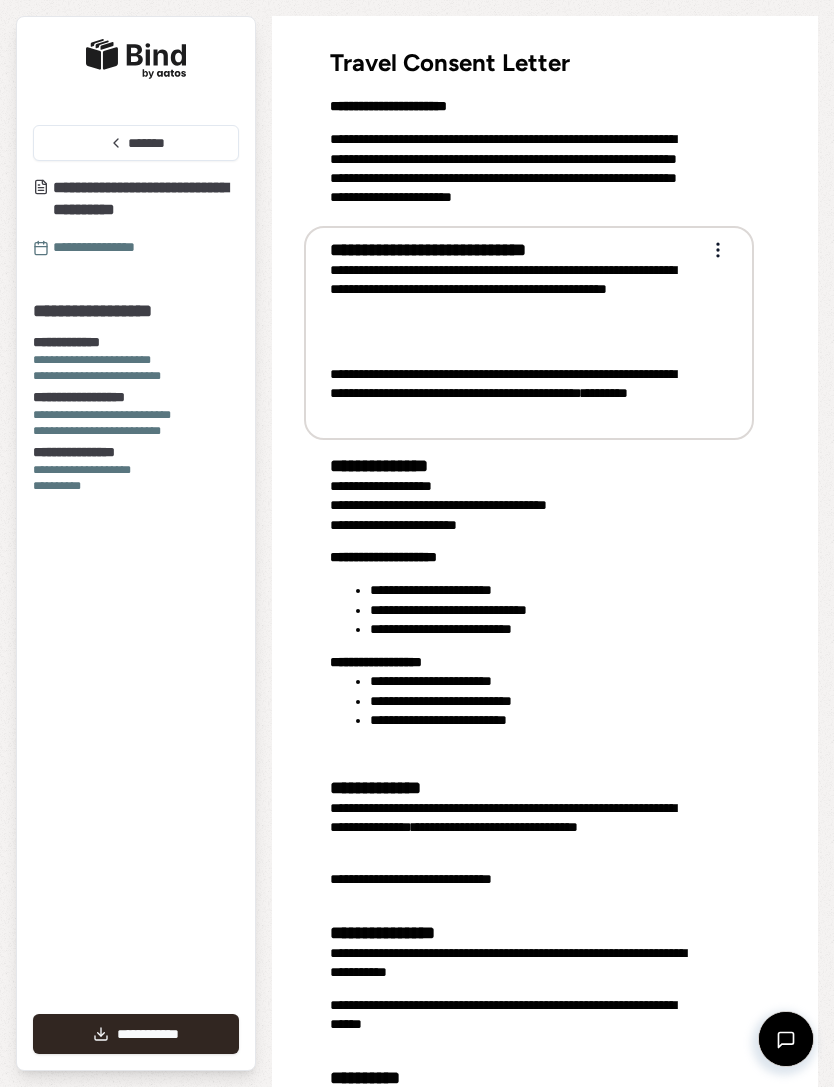click on "**********" at bounding box center (136, 1034) 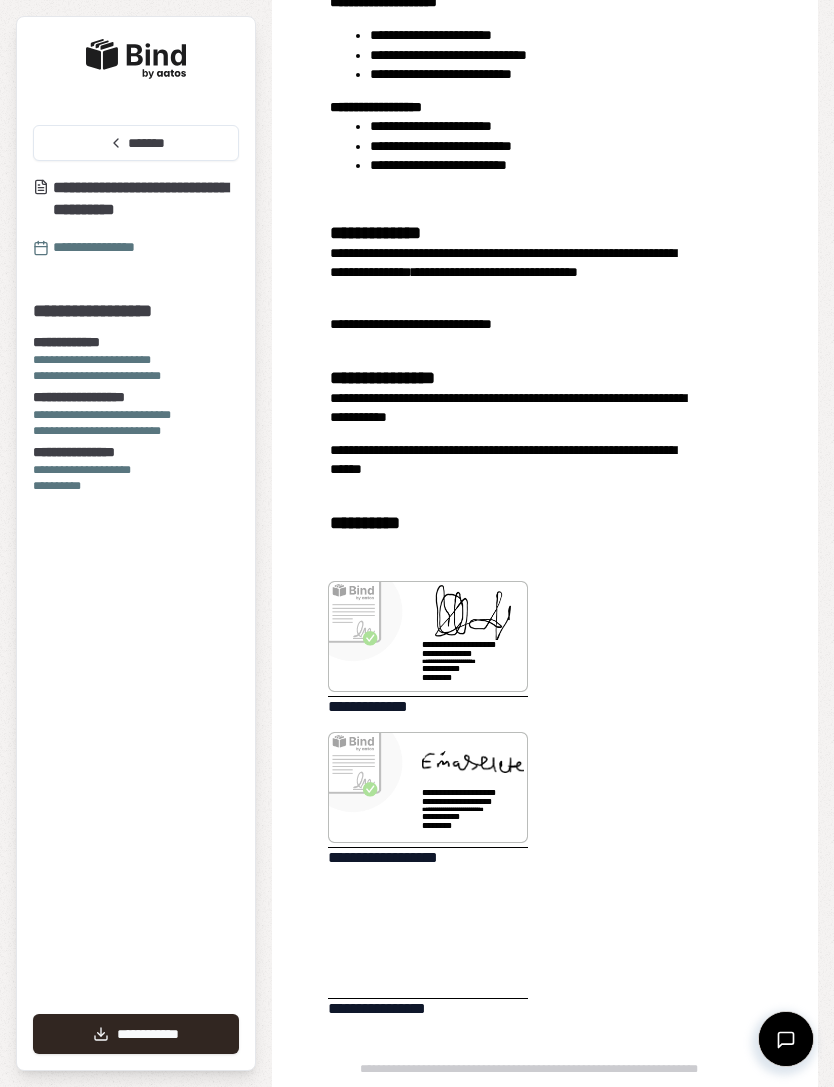 scroll, scrollTop: 555, scrollLeft: 0, axis: vertical 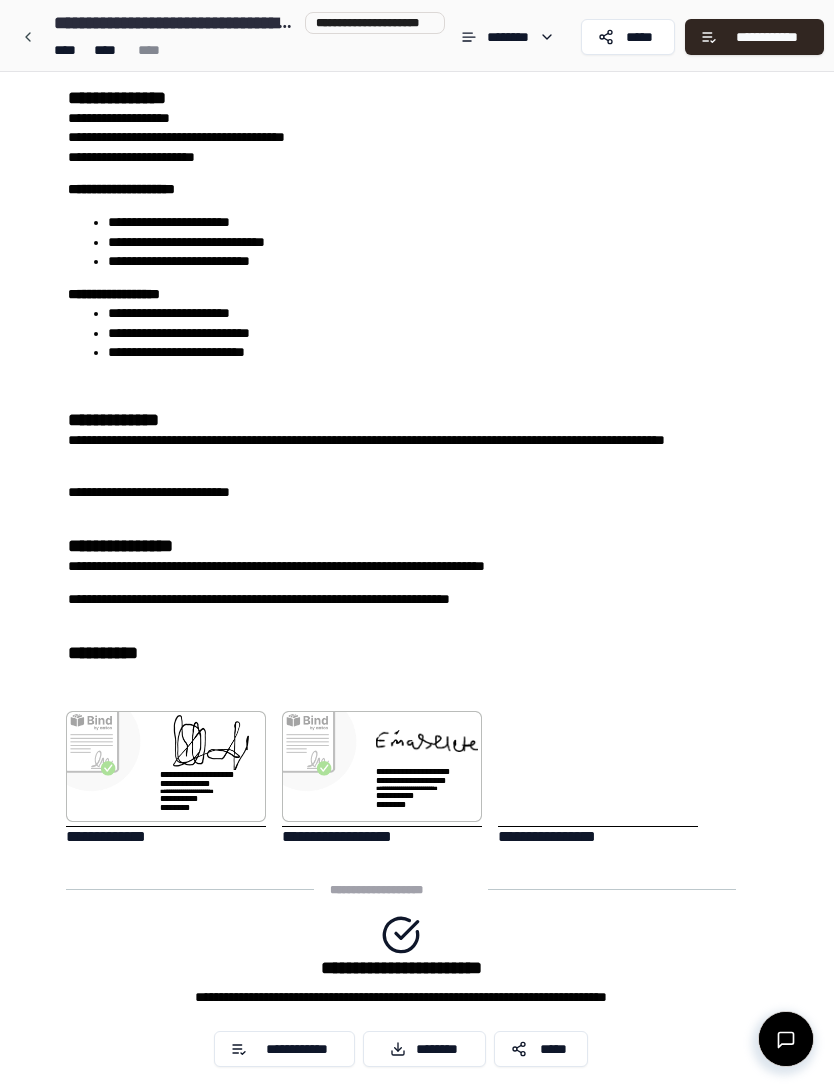 click on "********" at bounding box center (424, 1049) 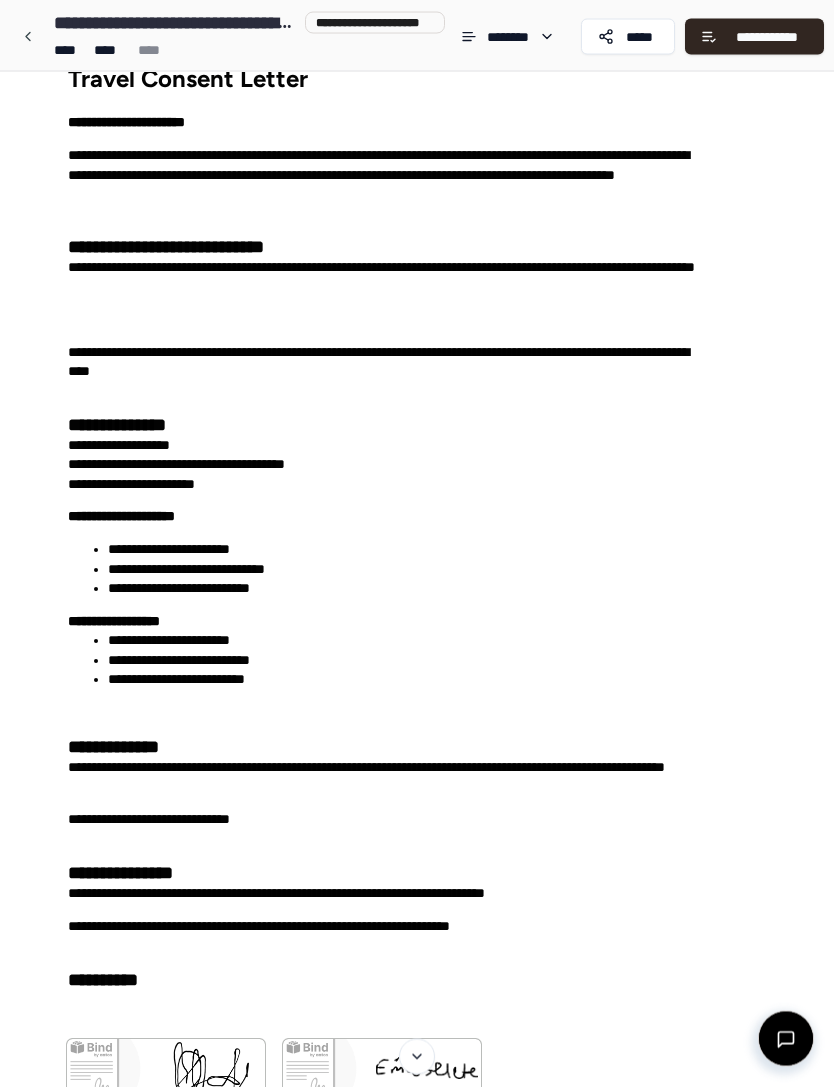 scroll, scrollTop: 8, scrollLeft: 0, axis: vertical 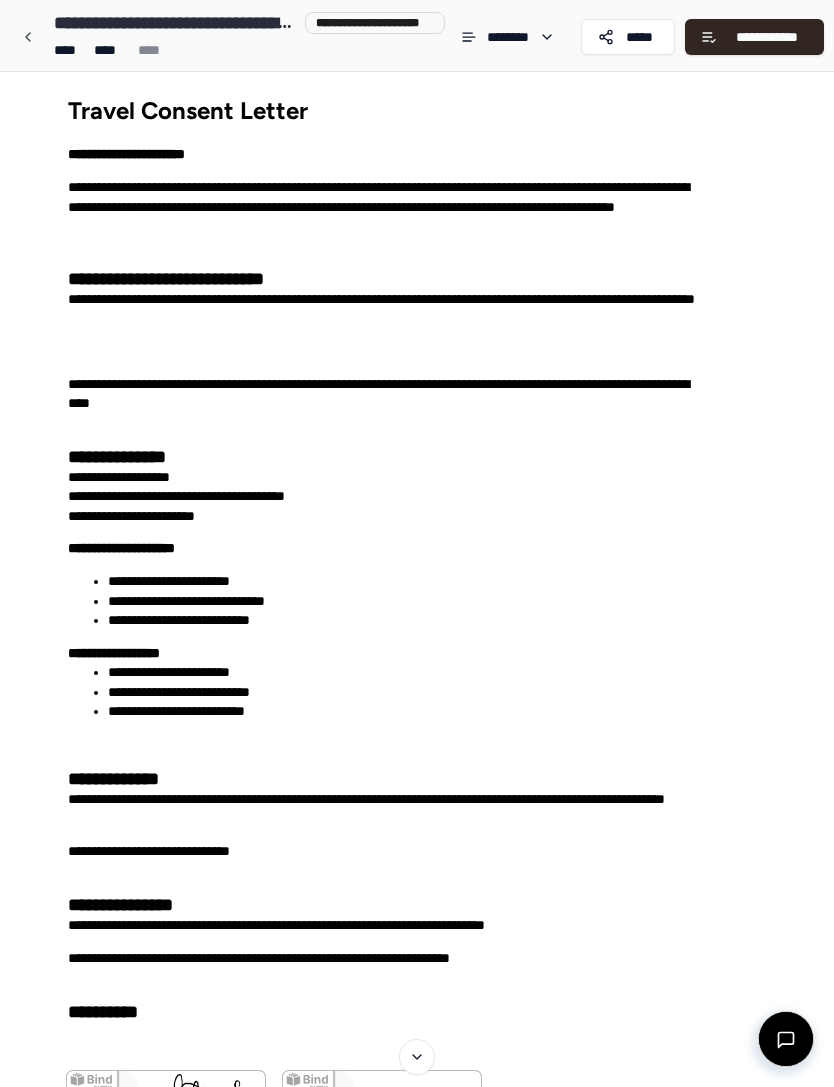 click on "**********" at bounding box center [387, 496] 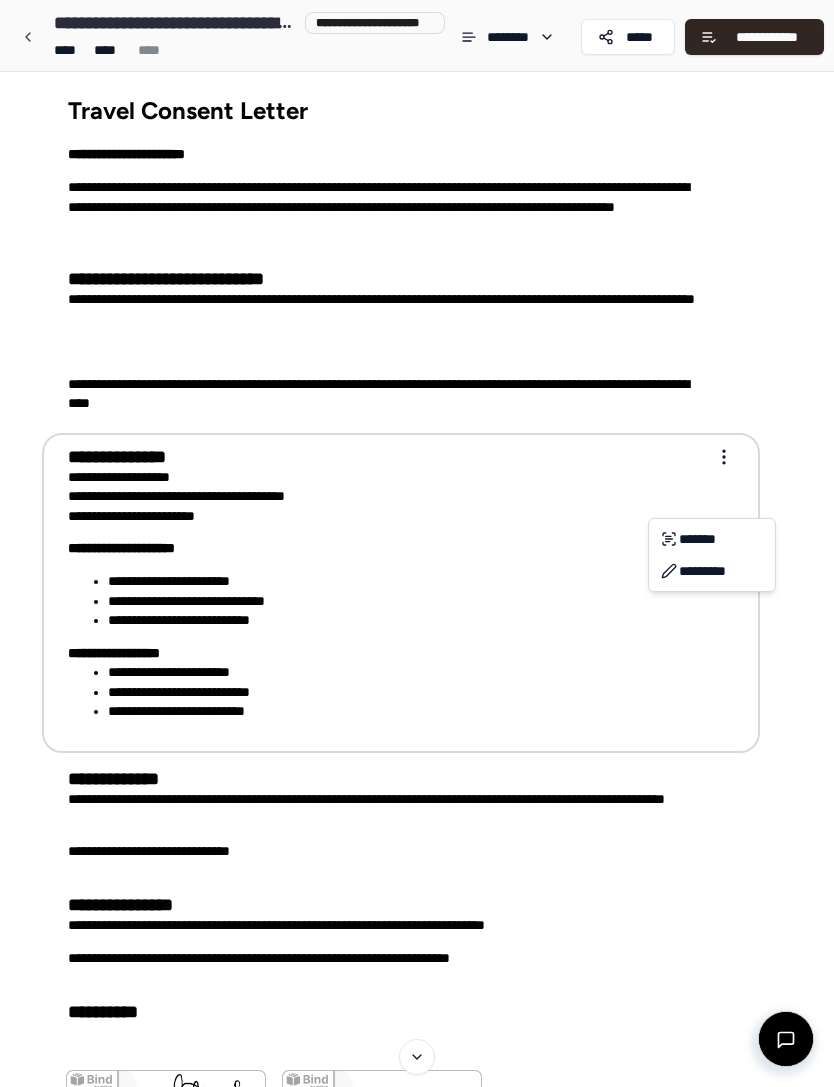 click on "**********" at bounding box center (417, 751) 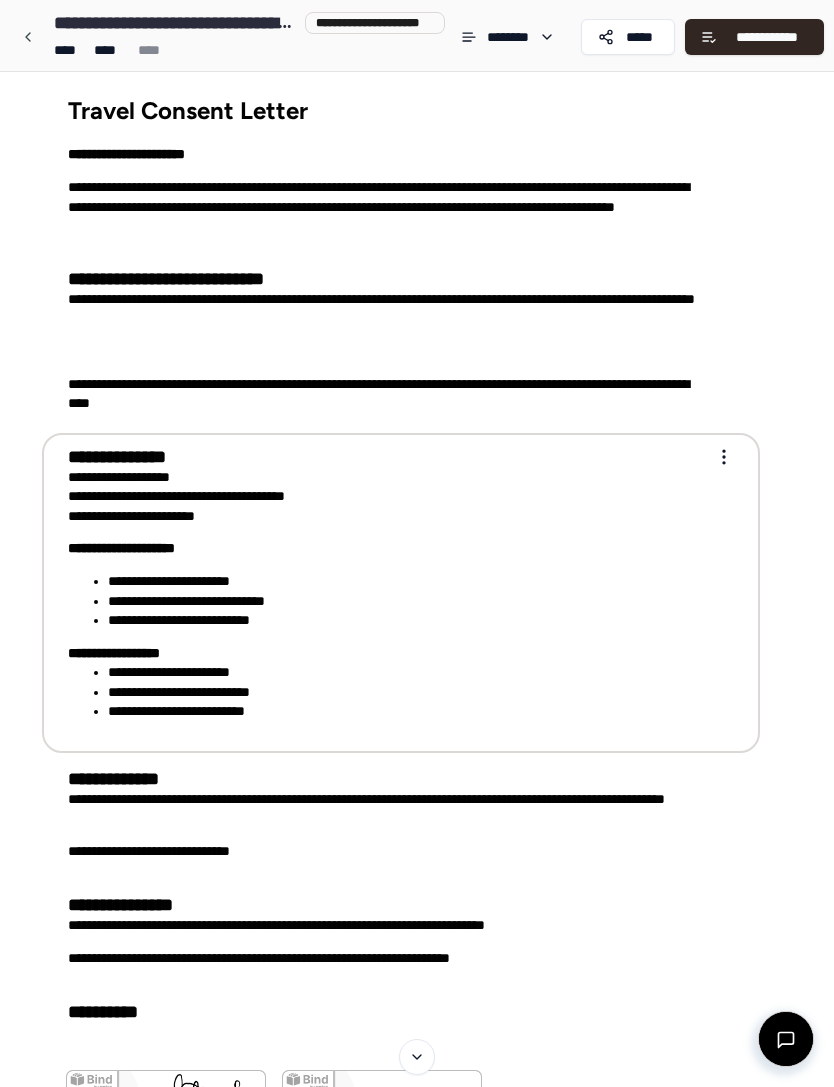 click on "**********" at bounding box center [767, 37] 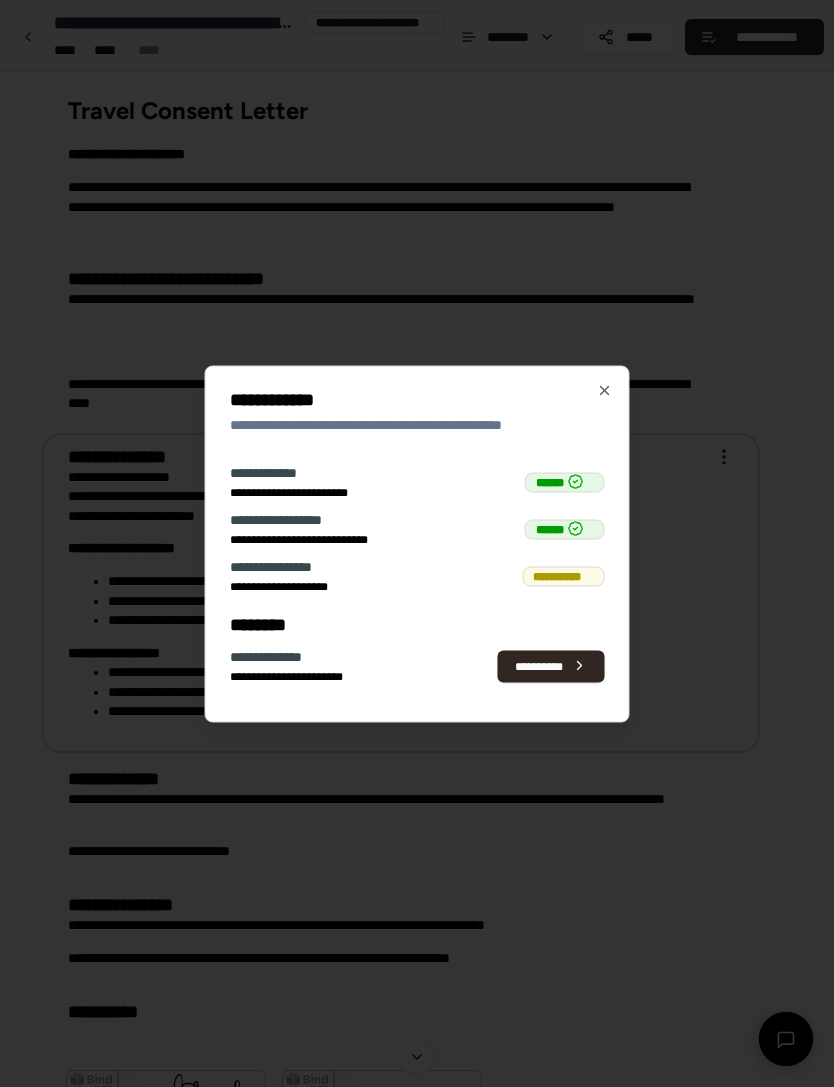 click on "**********" at bounding box center [551, 666] 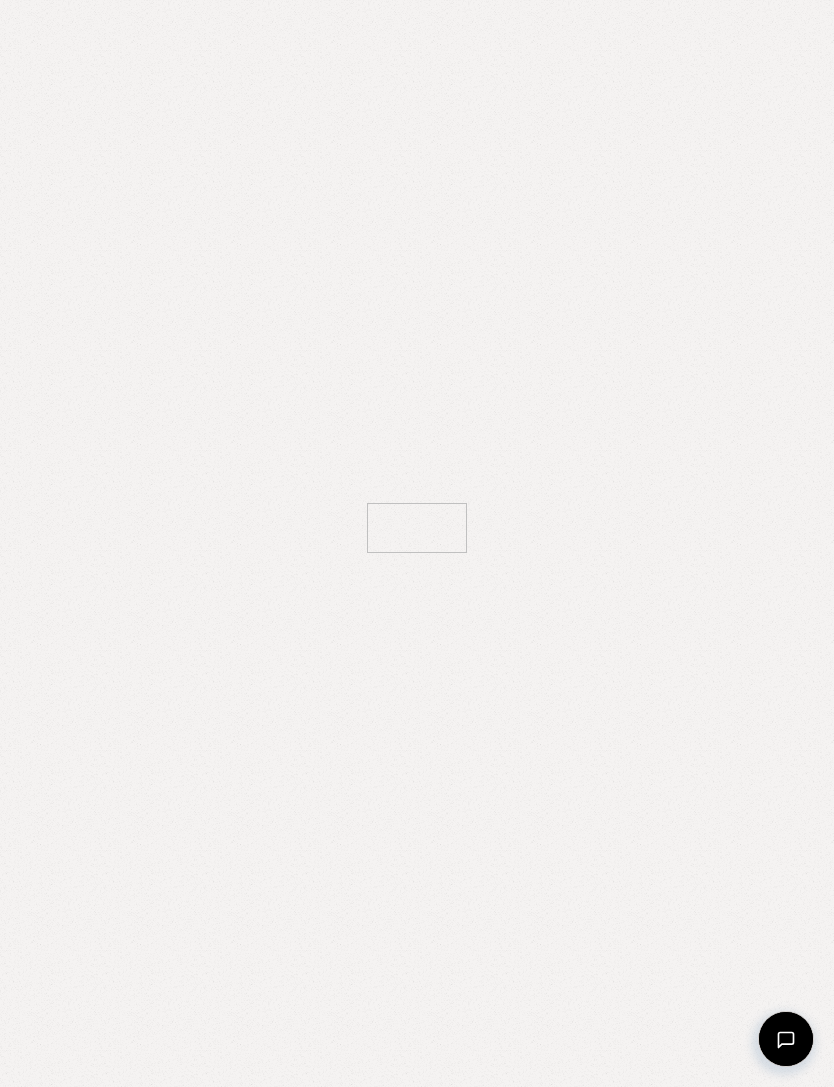 scroll, scrollTop: 0, scrollLeft: 0, axis: both 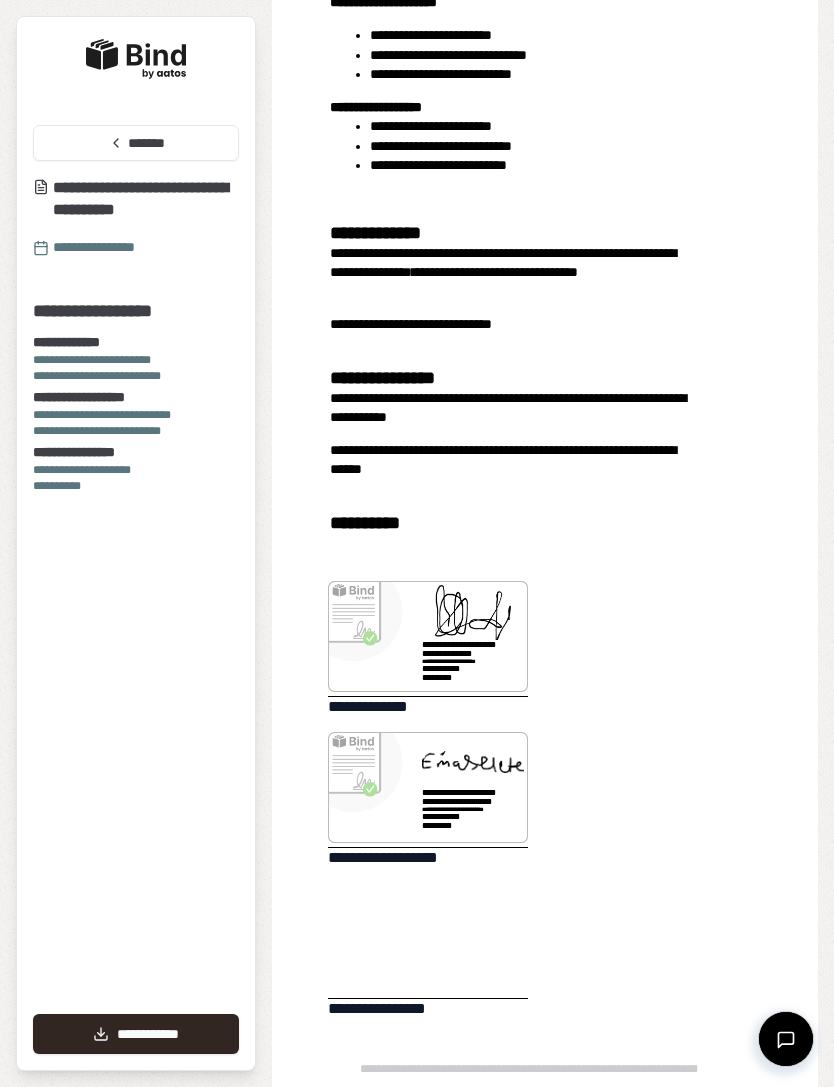 click on "**********" at bounding box center [136, 1034] 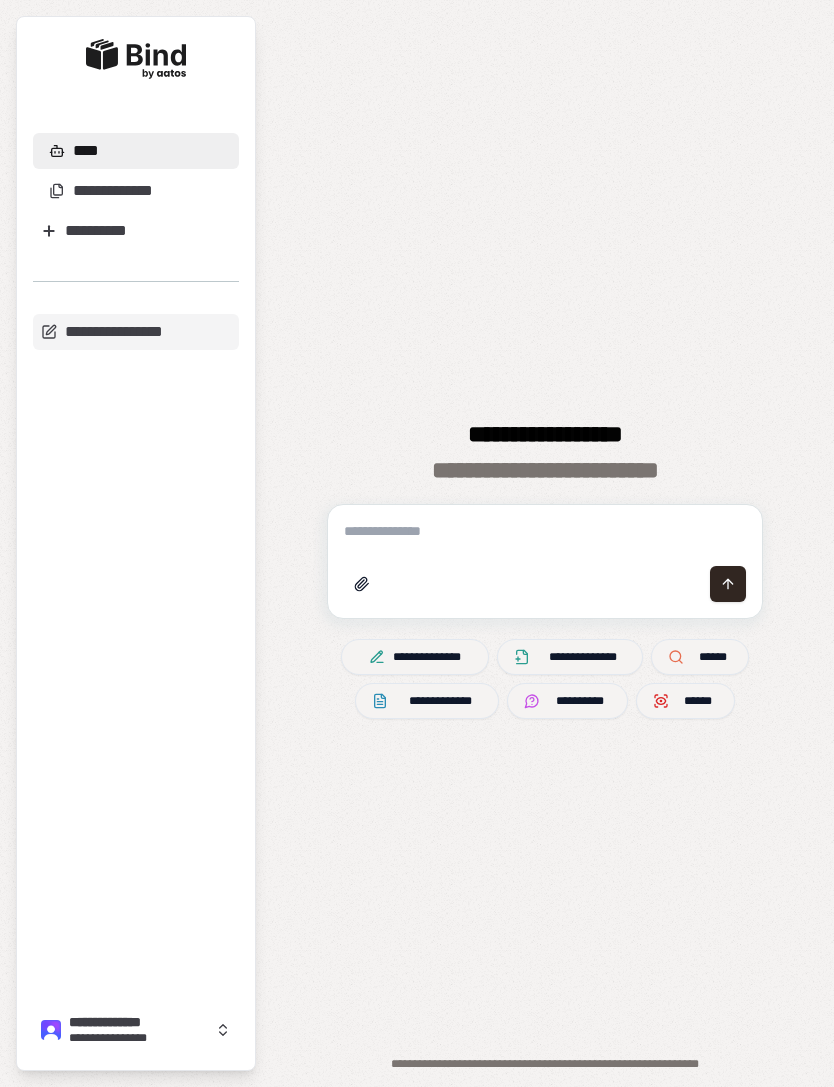 click on "**********" at bounding box center [113, 191] 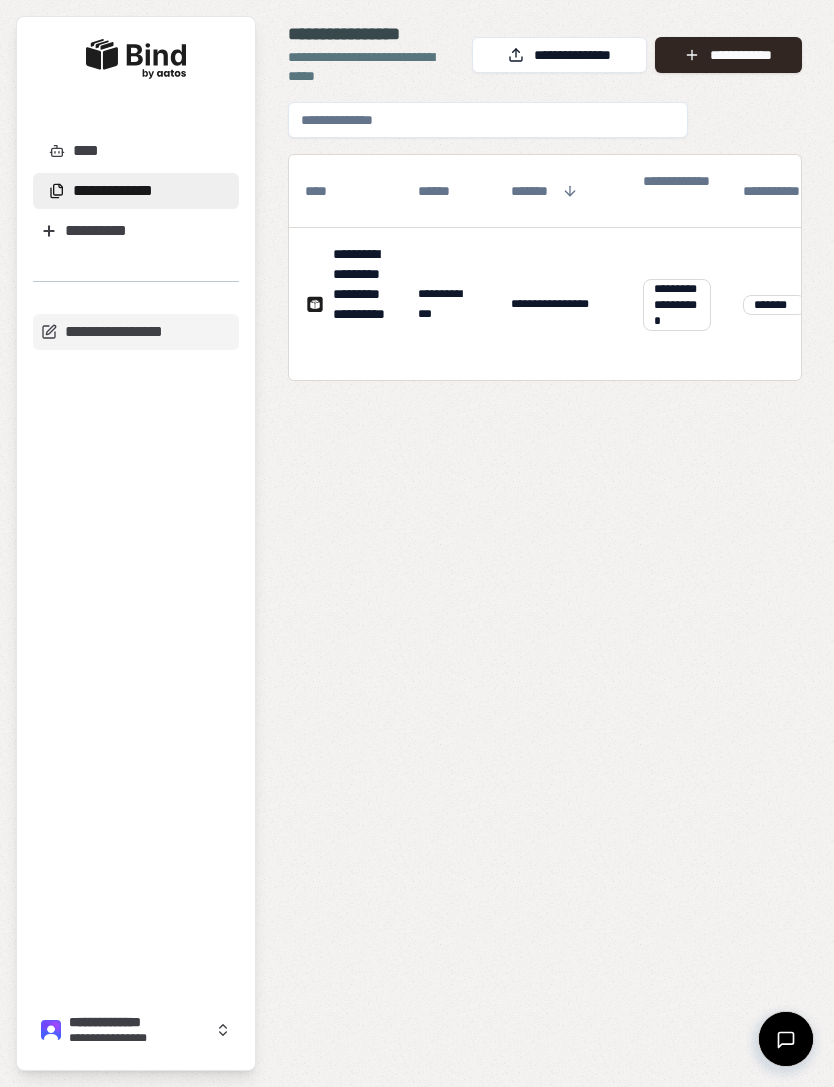 click on "**********" at bounding box center [359, 304] 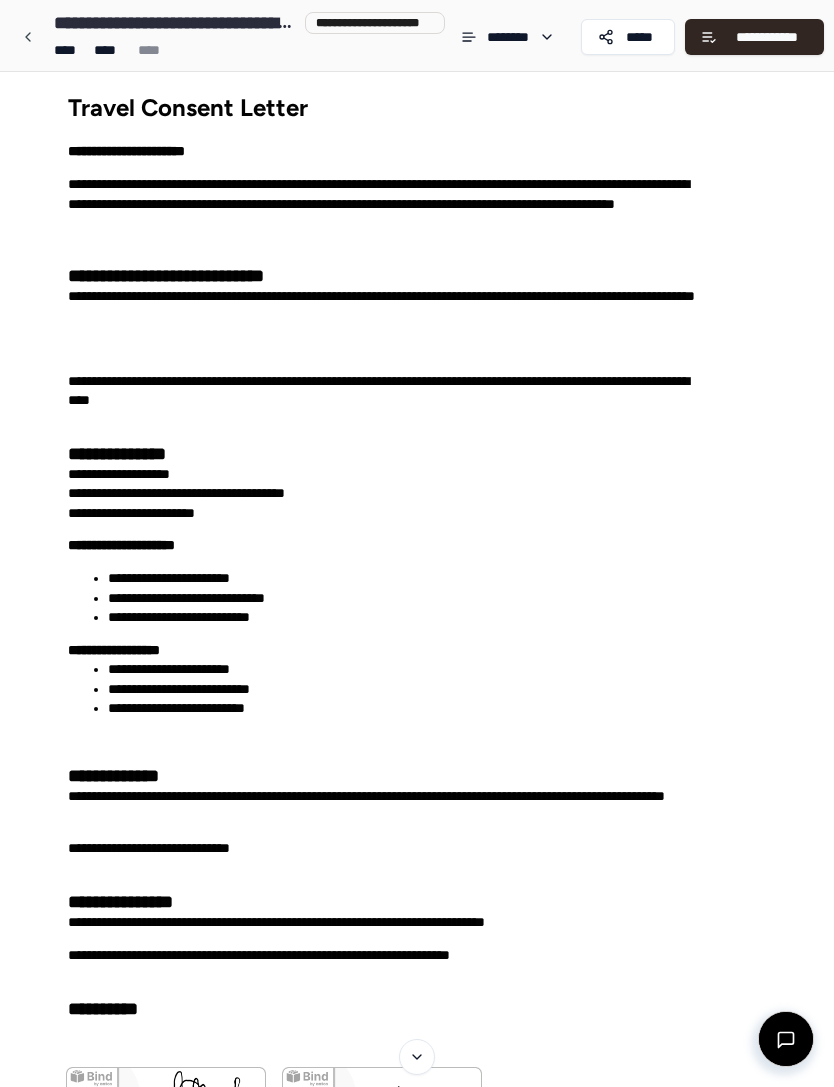 scroll, scrollTop: 0, scrollLeft: 0, axis: both 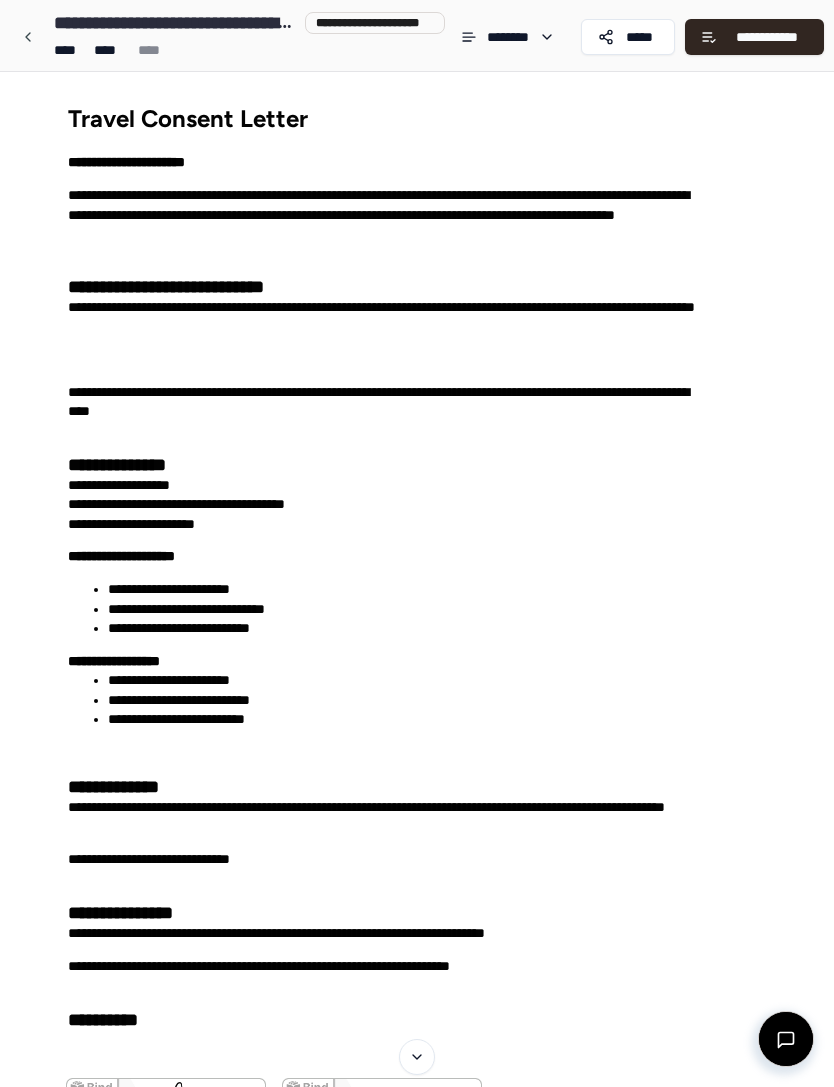 click on "*****" at bounding box center [640, 37] 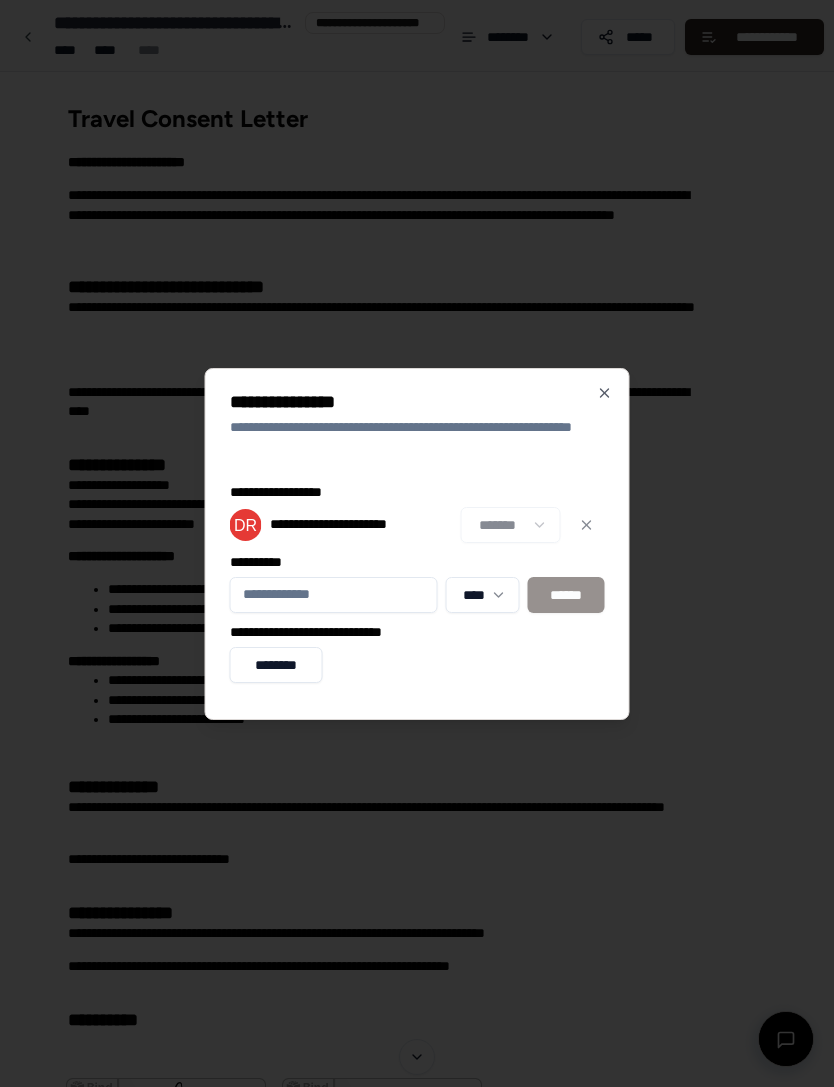 click 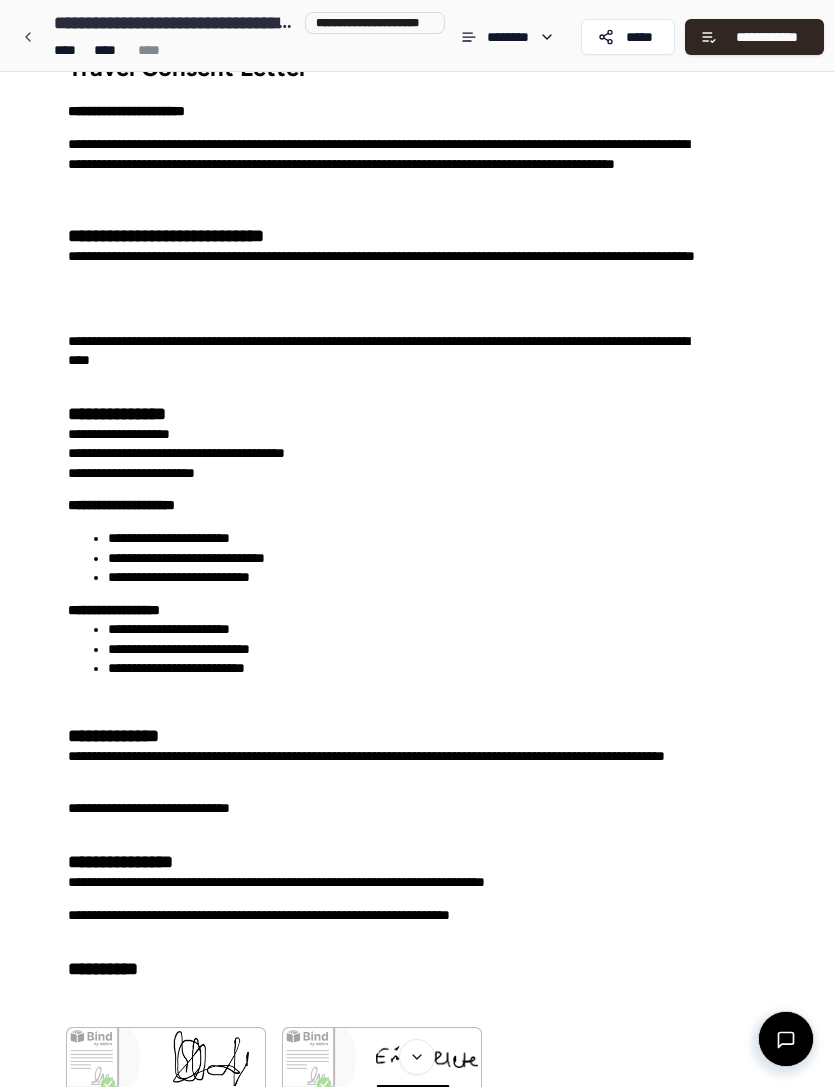 scroll, scrollTop: 50, scrollLeft: 0, axis: vertical 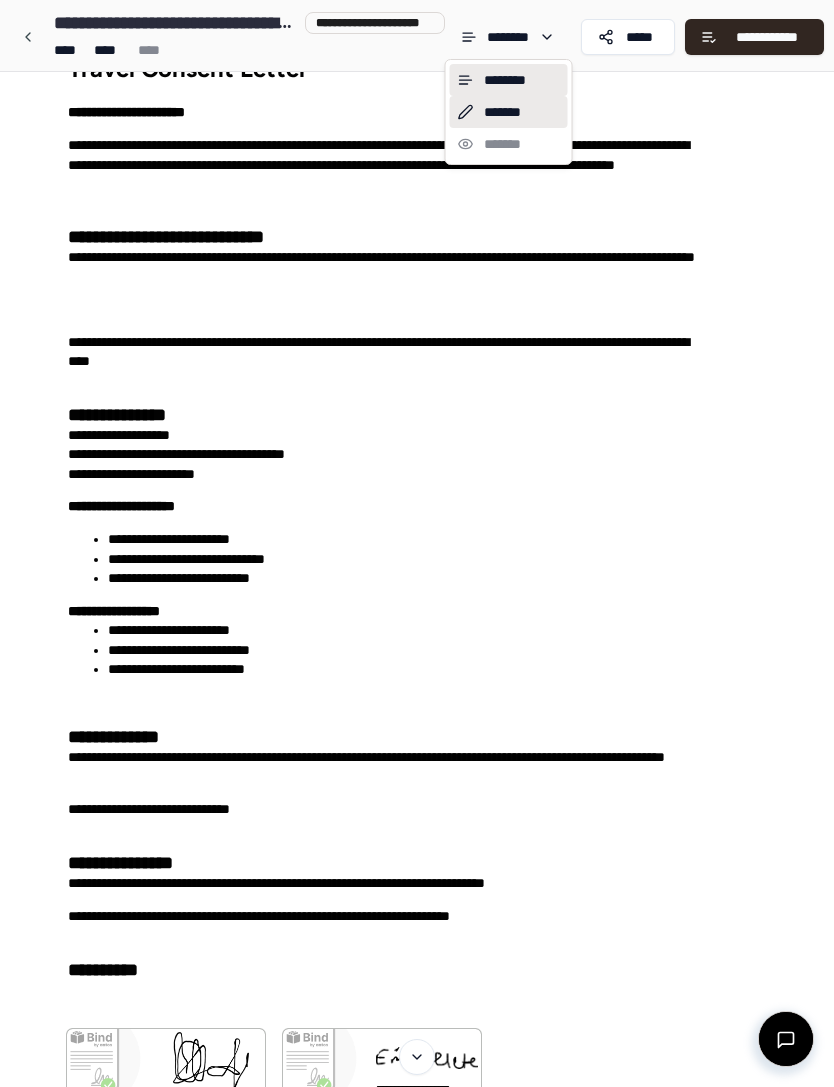 click on "*******" at bounding box center (509, 112) 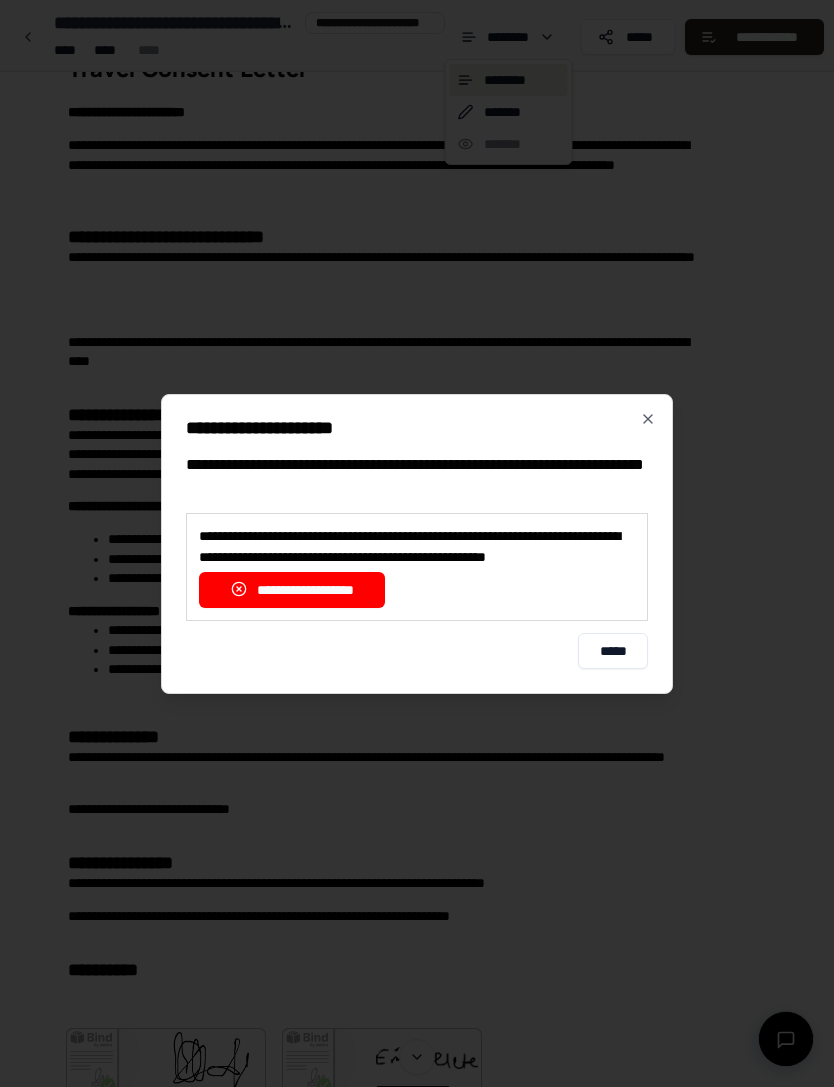 click on "**********" at bounding box center (292, 590) 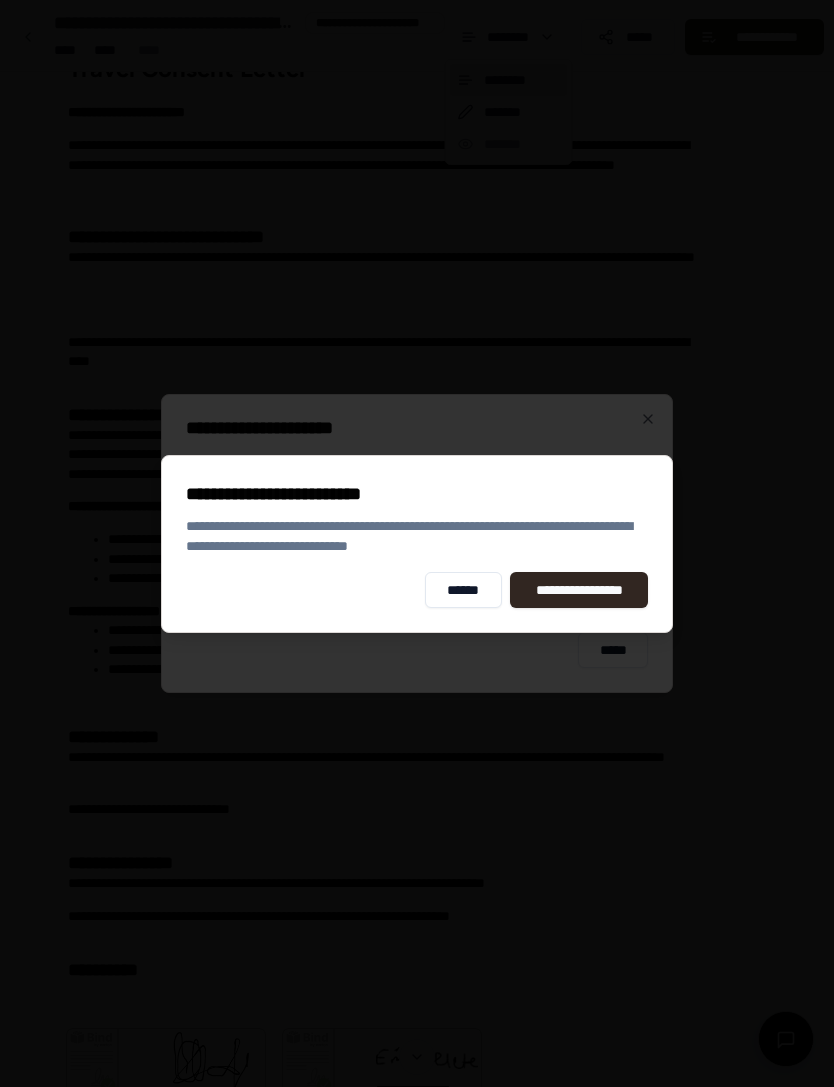 click on "**********" at bounding box center [579, 590] 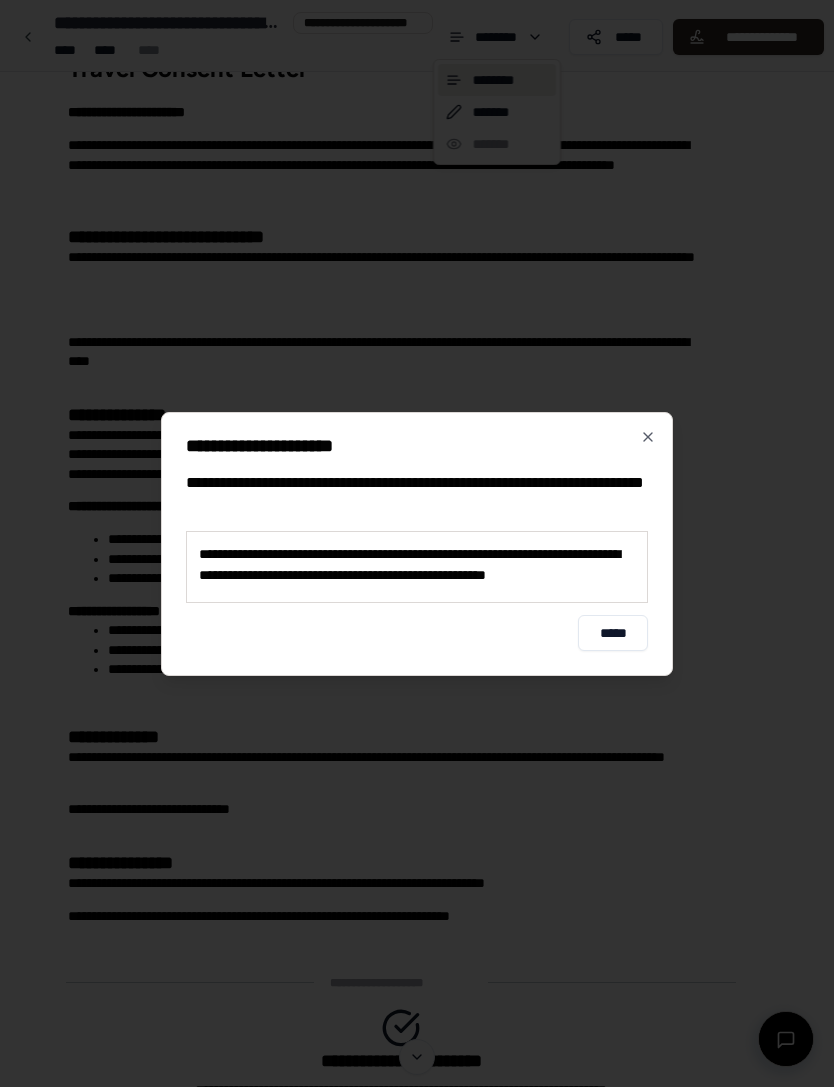 click on "*****" at bounding box center (613, 633) 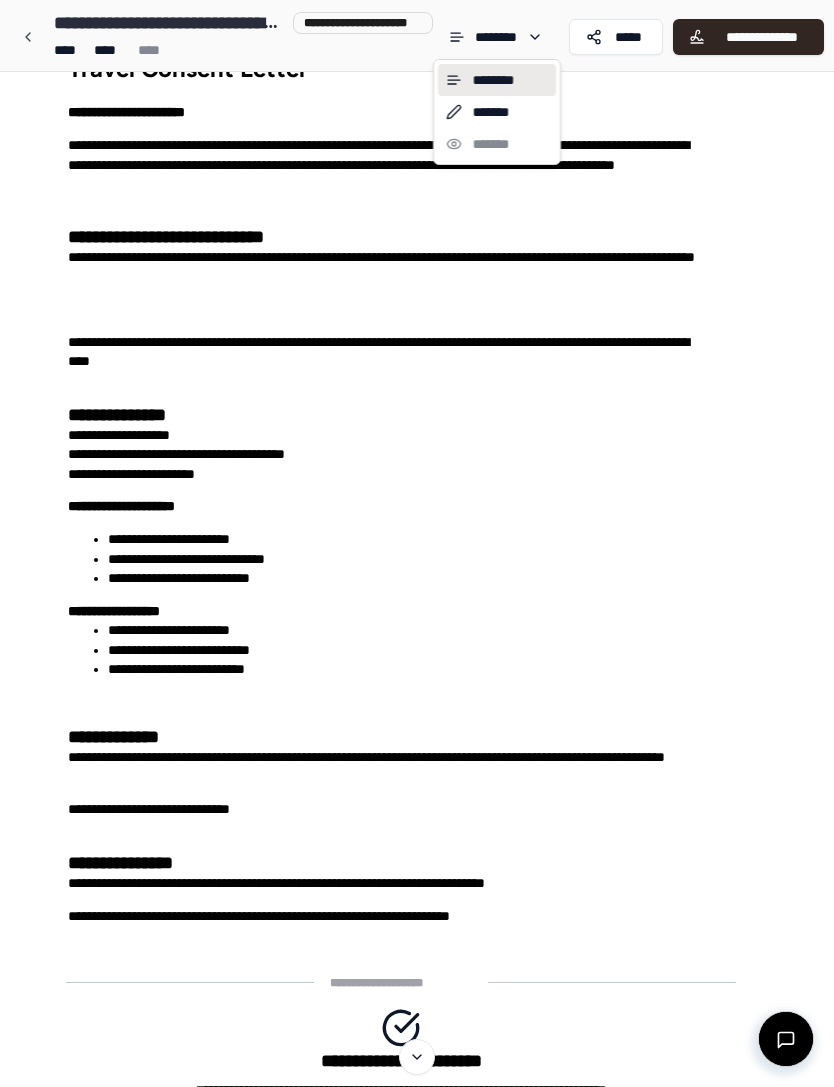 click on "**********" at bounding box center [417, 597] 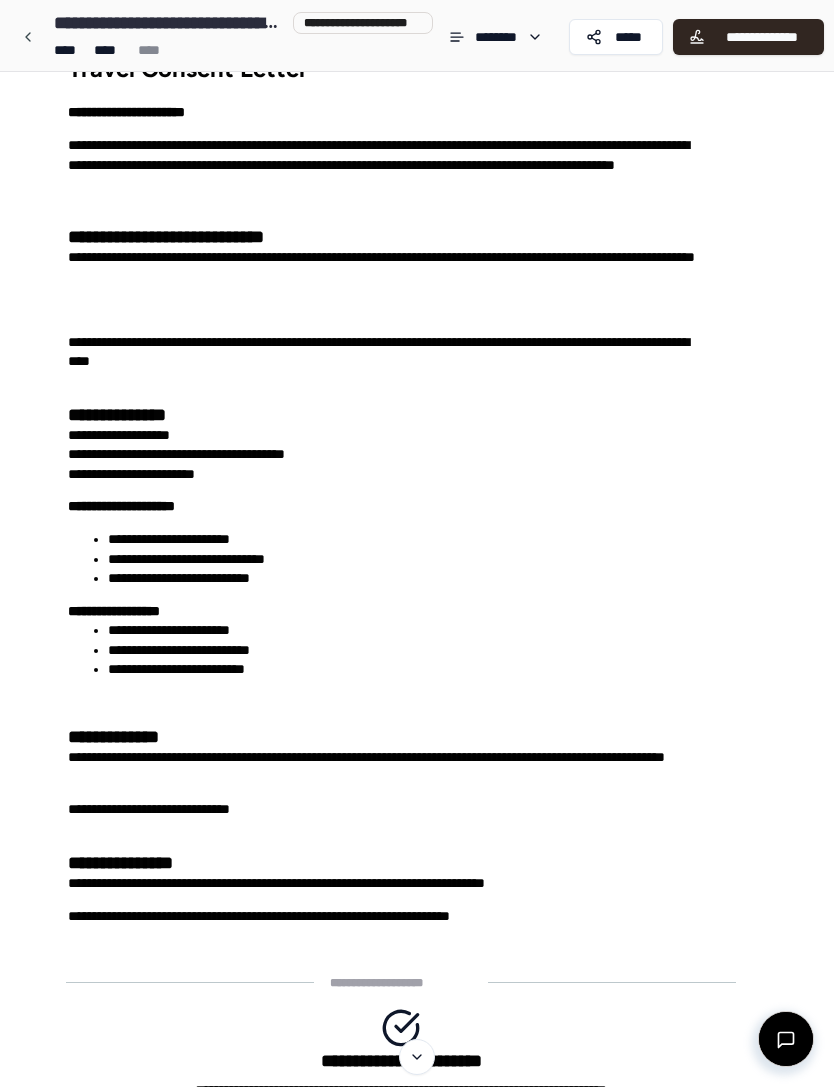 click on "**********" at bounding box center (761, 37) 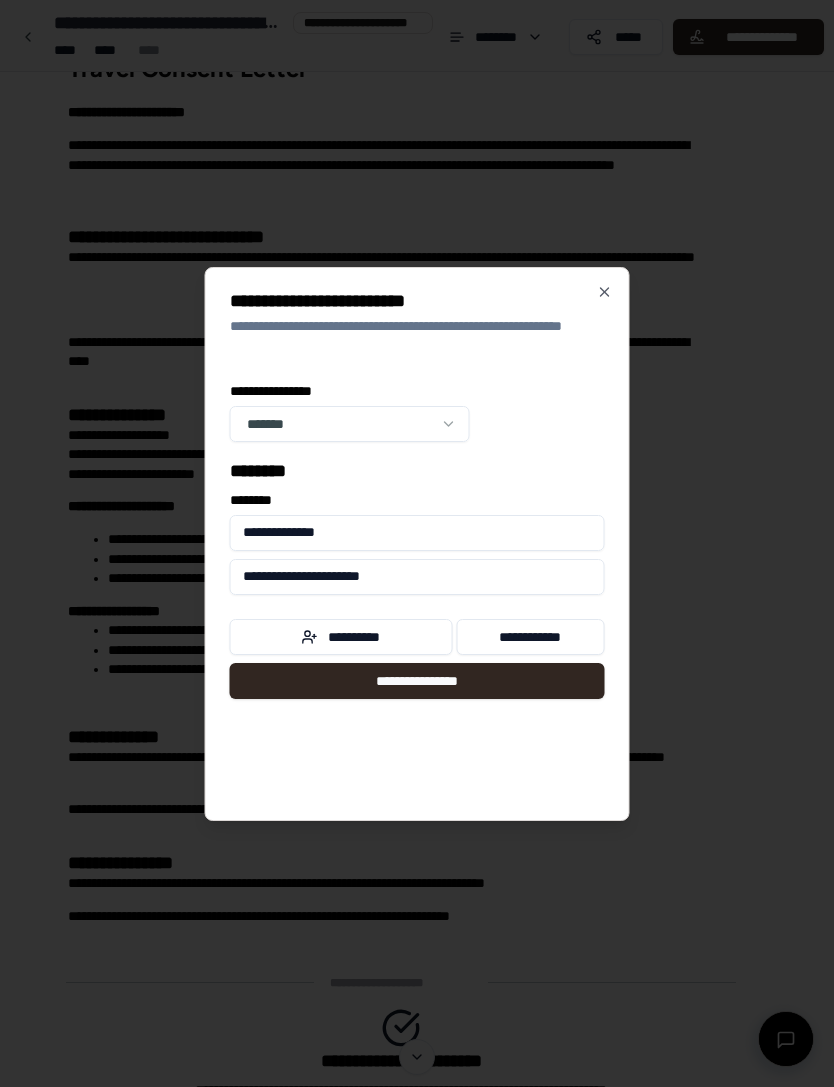 click on "**********" at bounding box center (341, 637) 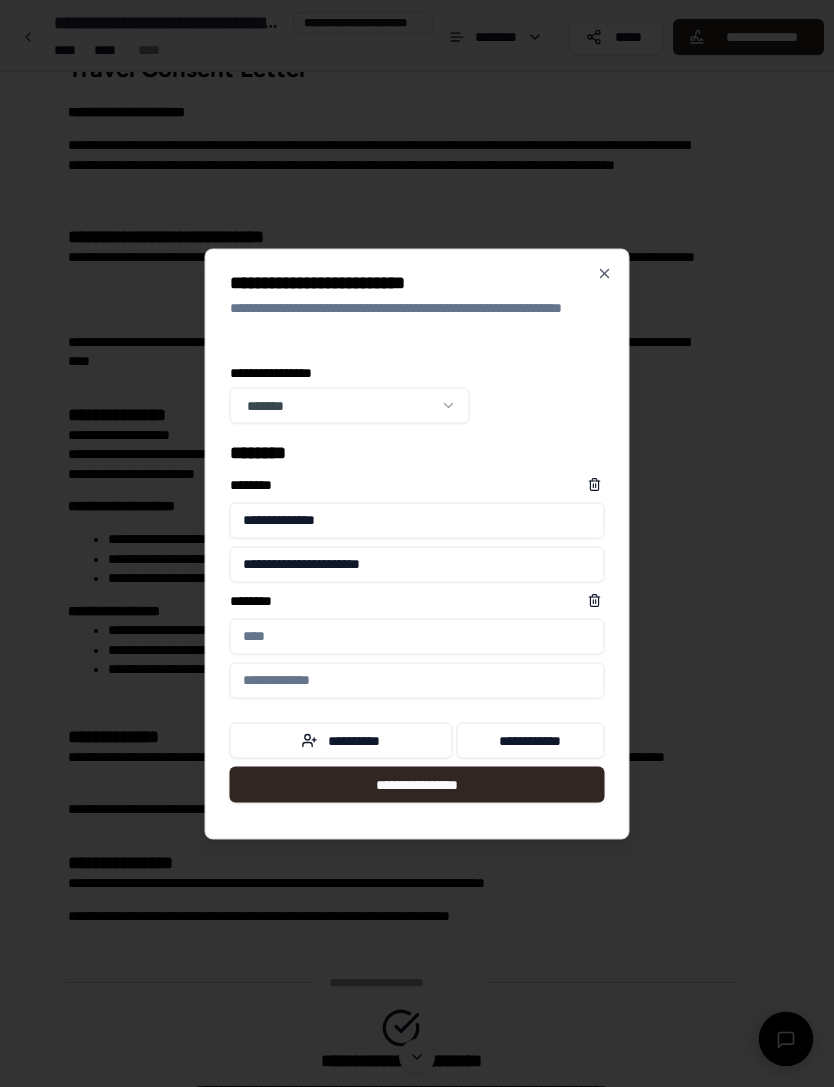 click on "******   *" at bounding box center [417, 636] 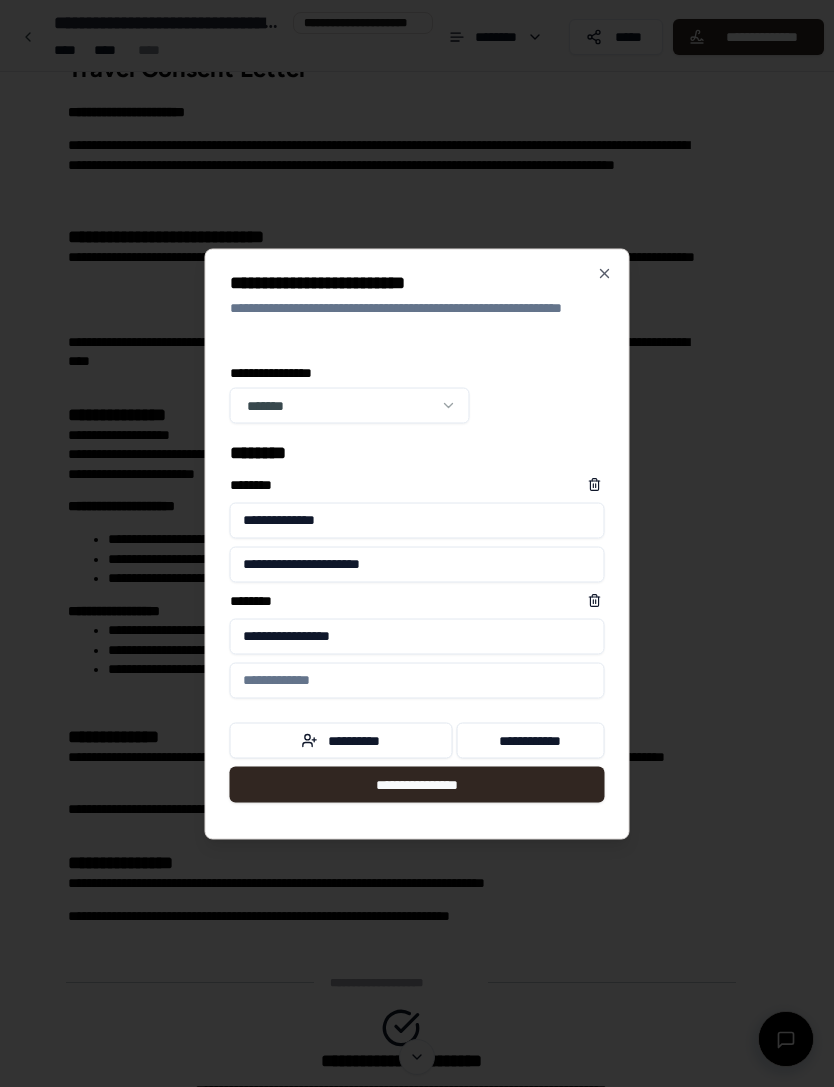 type on "**********" 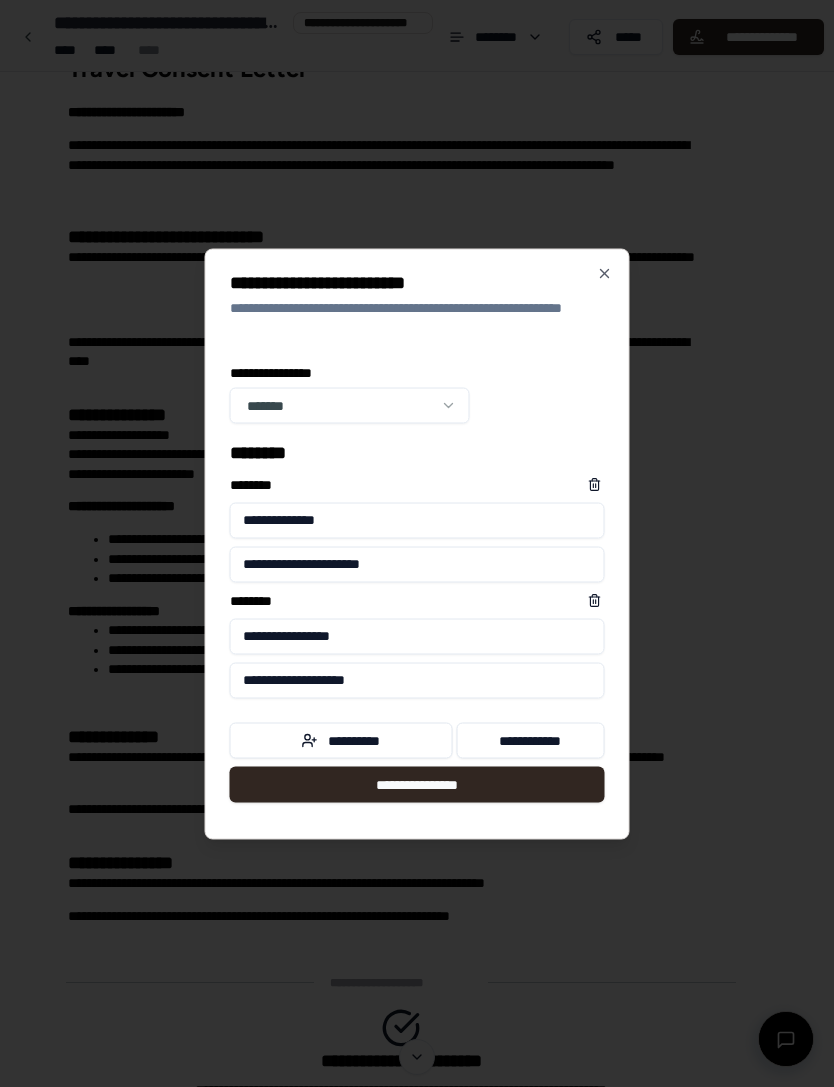 type on "**********" 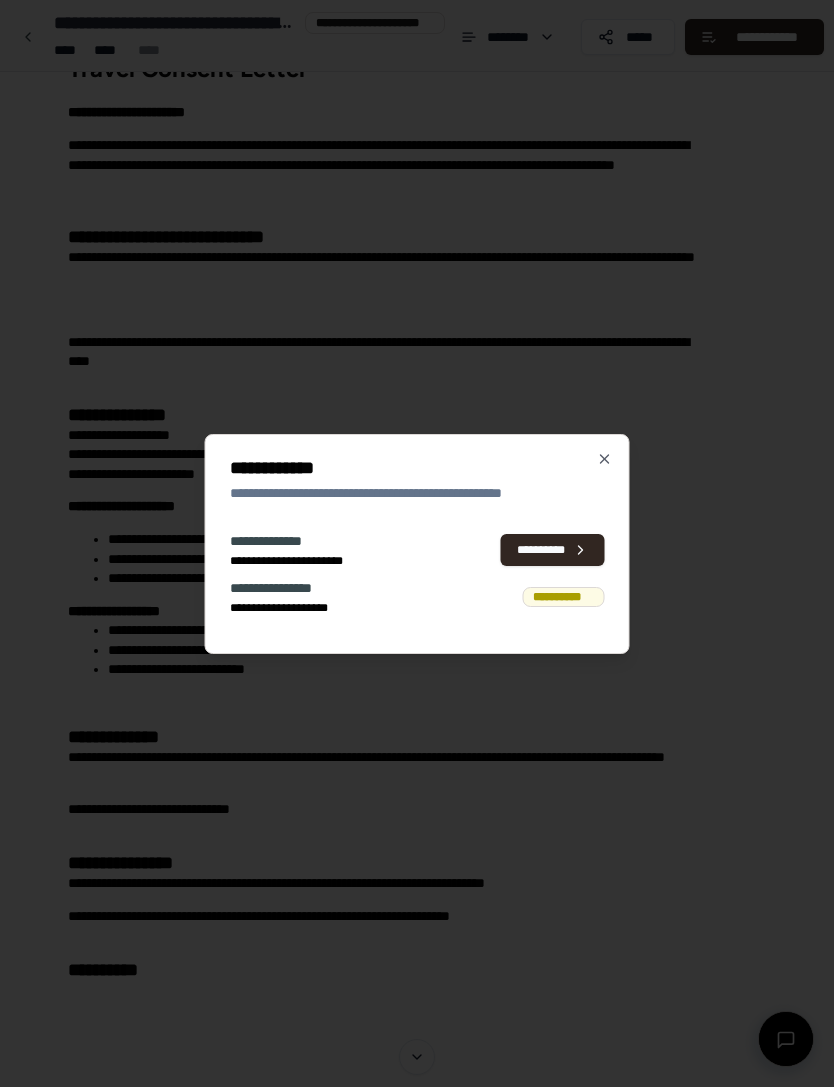 click on "**********" at bounding box center (553, 550) 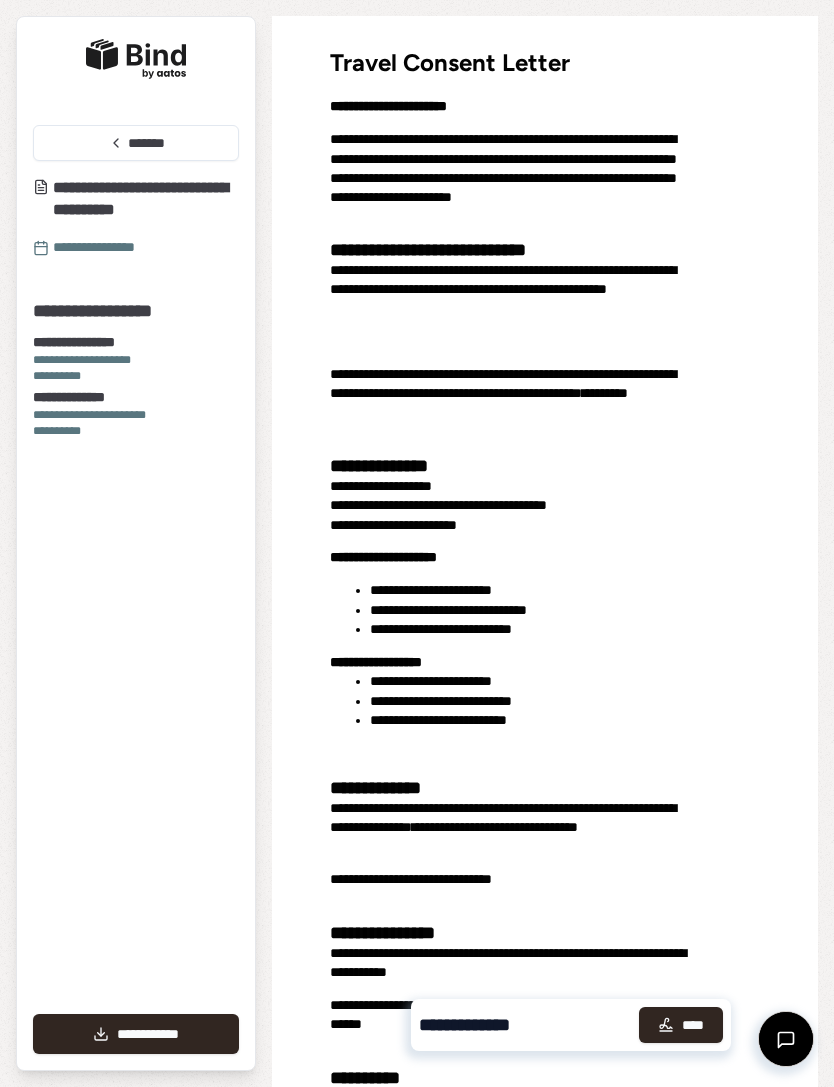 scroll, scrollTop: 0, scrollLeft: 0, axis: both 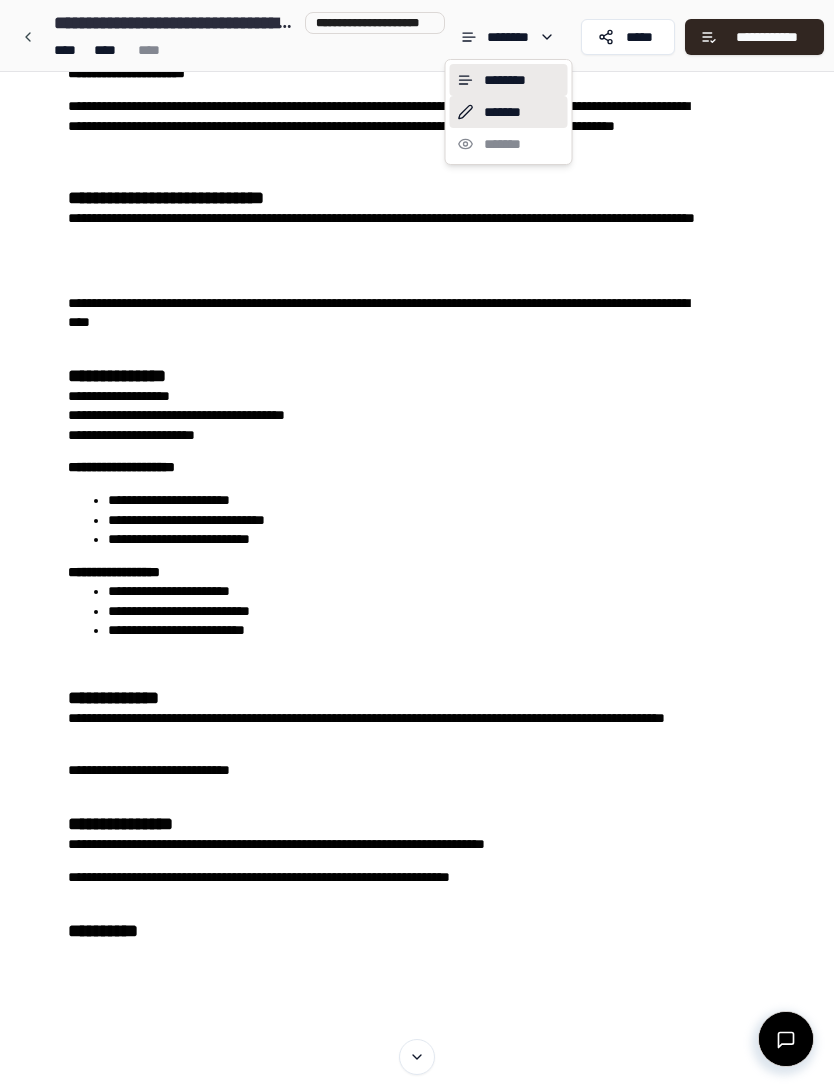click on "*******" at bounding box center (509, 112) 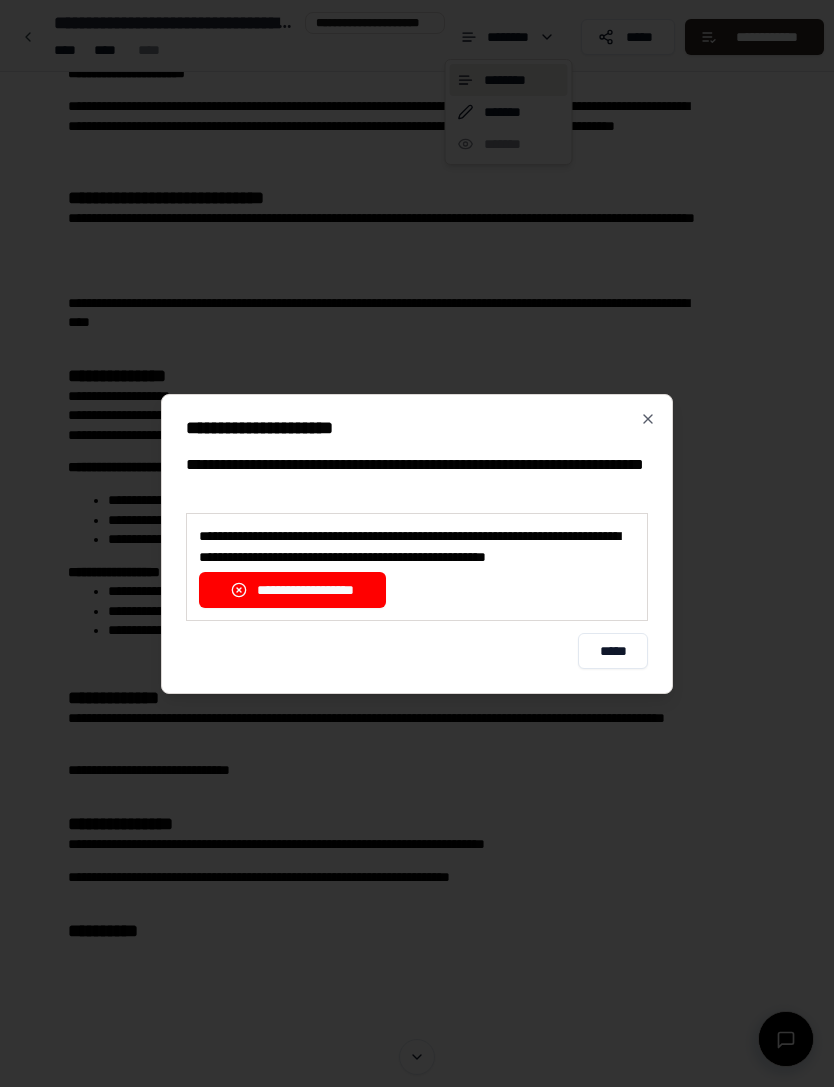 click on "**********" at bounding box center [292, 590] 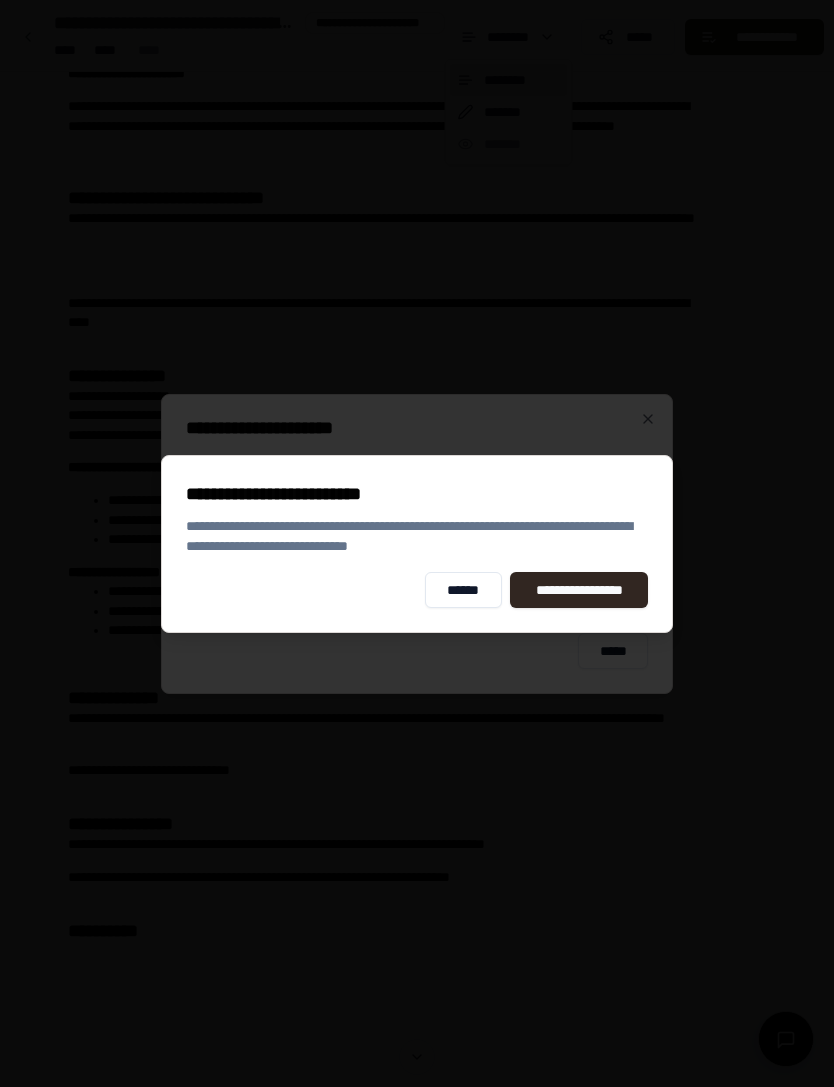 click on "**********" at bounding box center [579, 590] 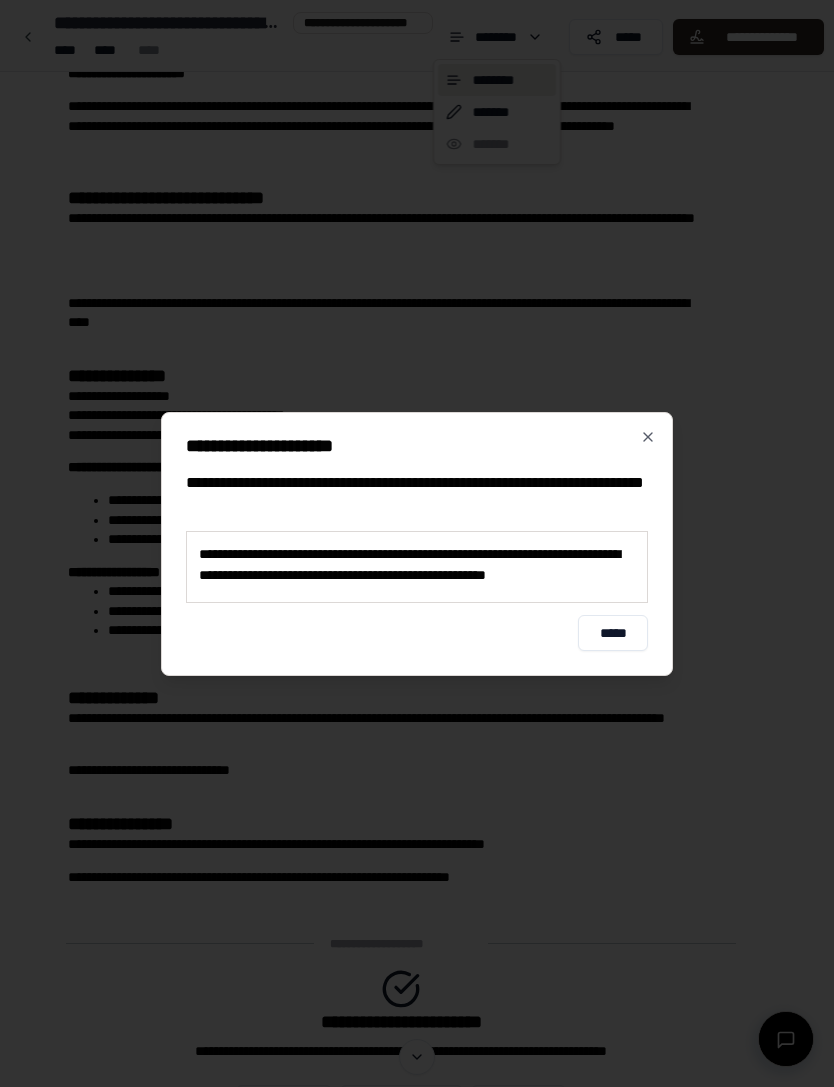 click on "*****" at bounding box center [613, 633] 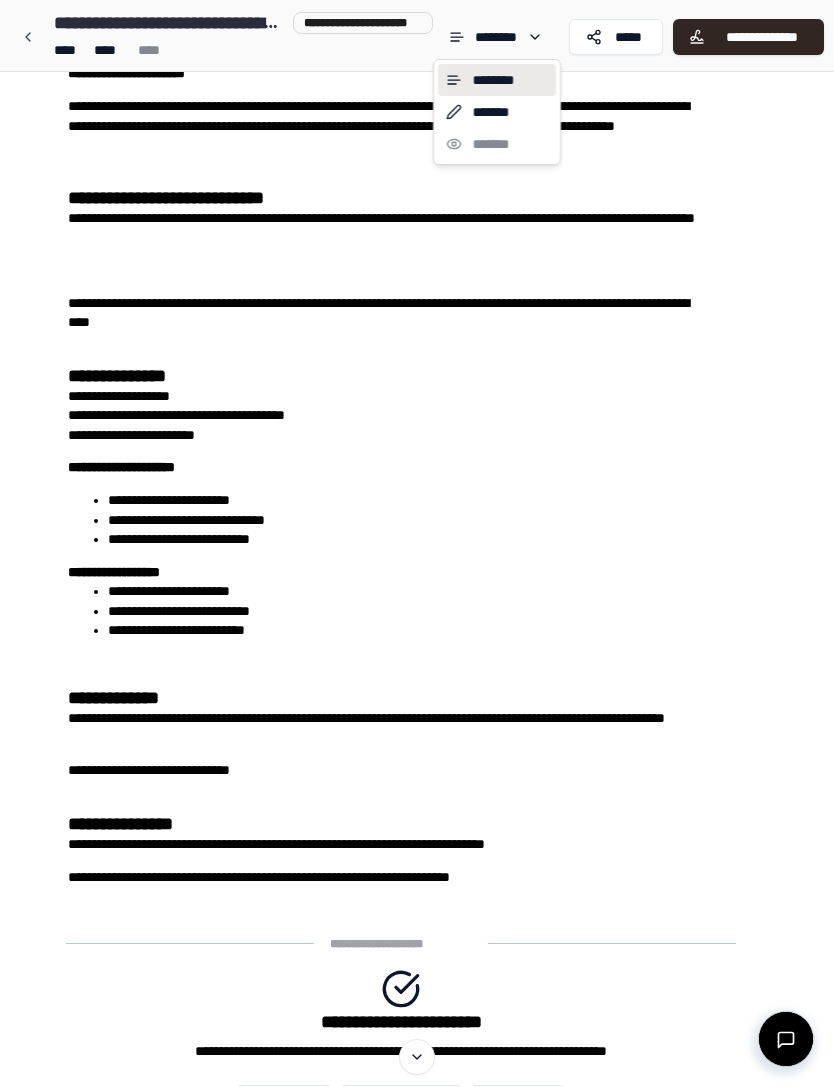 click on "**********" at bounding box center (417, 558) 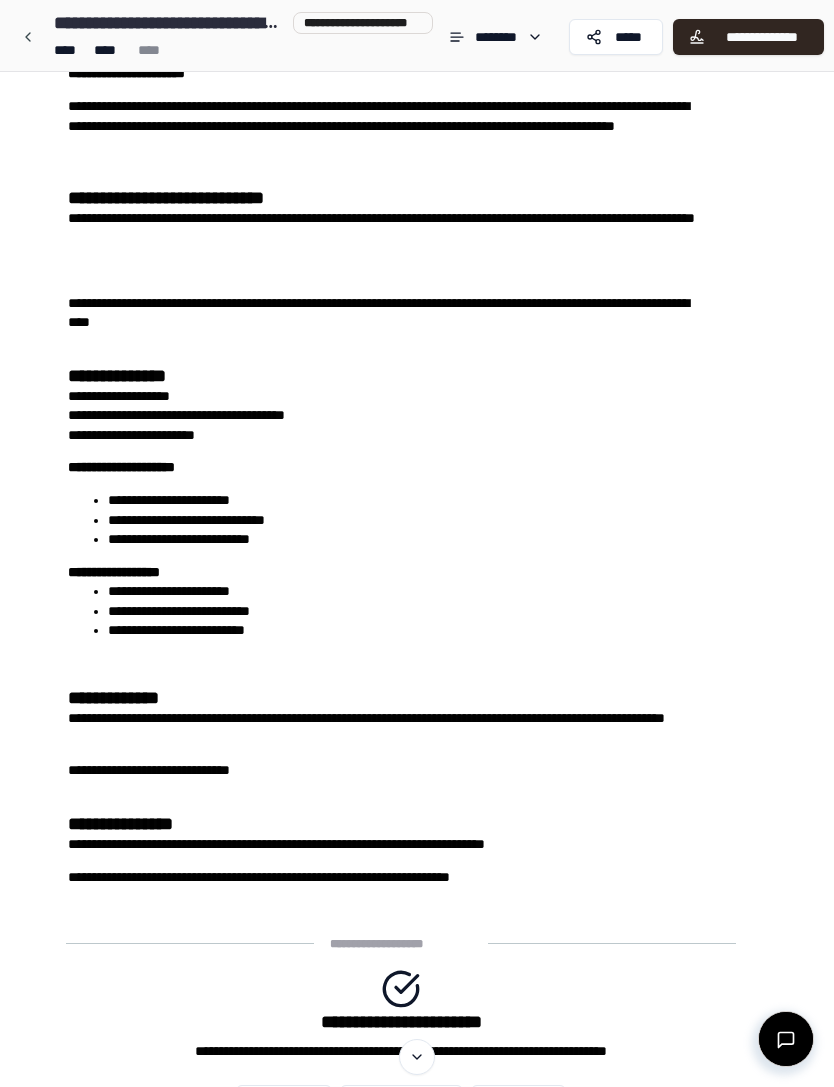 click on "**********" at bounding box center (761, 37) 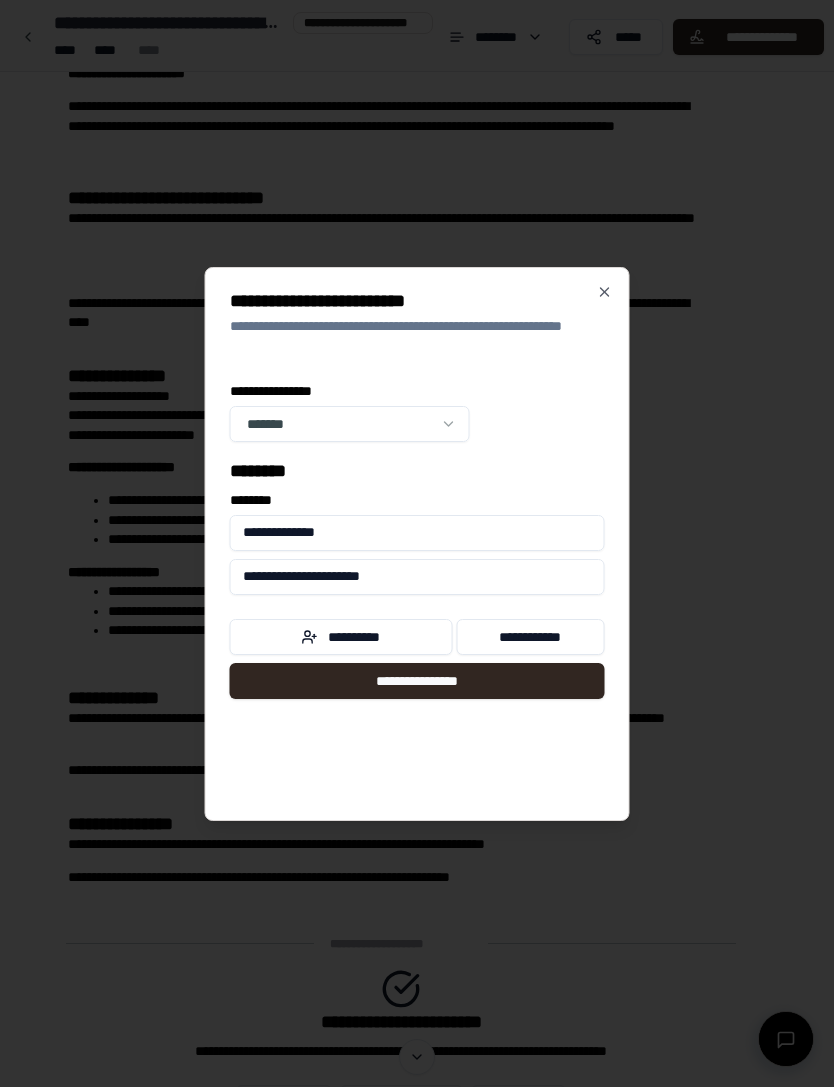 click on "**********" at bounding box center [341, 637] 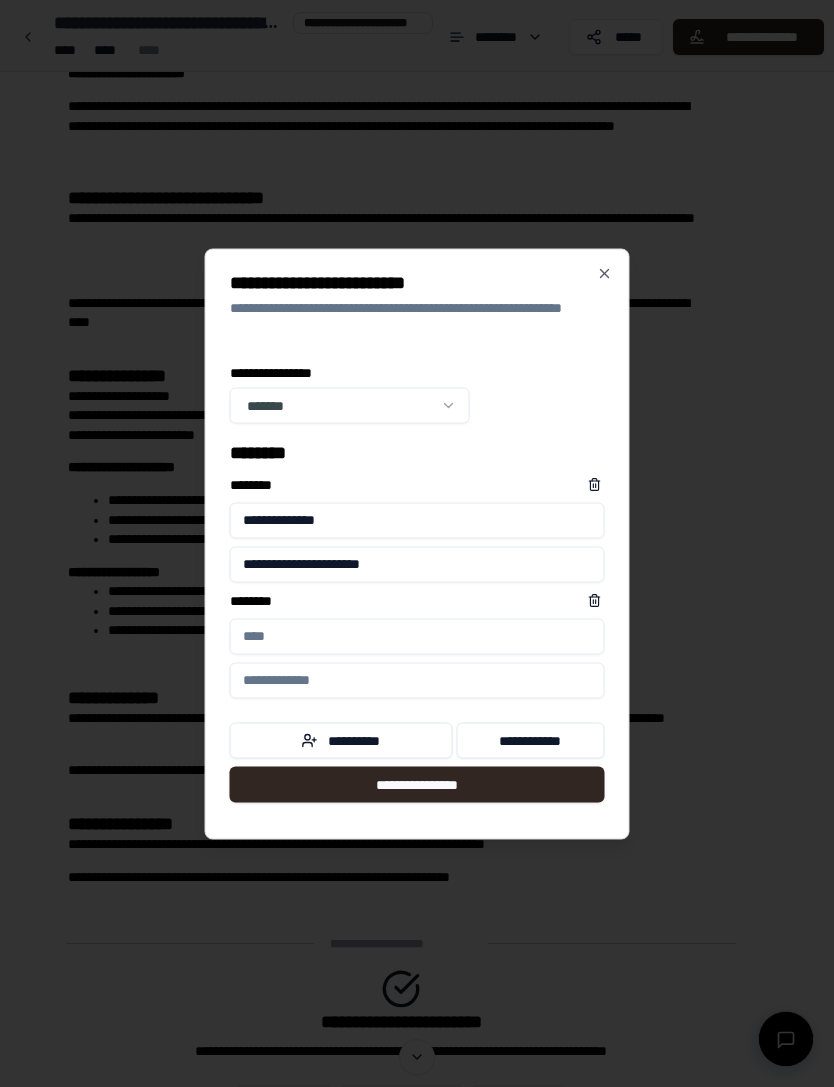 click on "******   *" at bounding box center [417, 636] 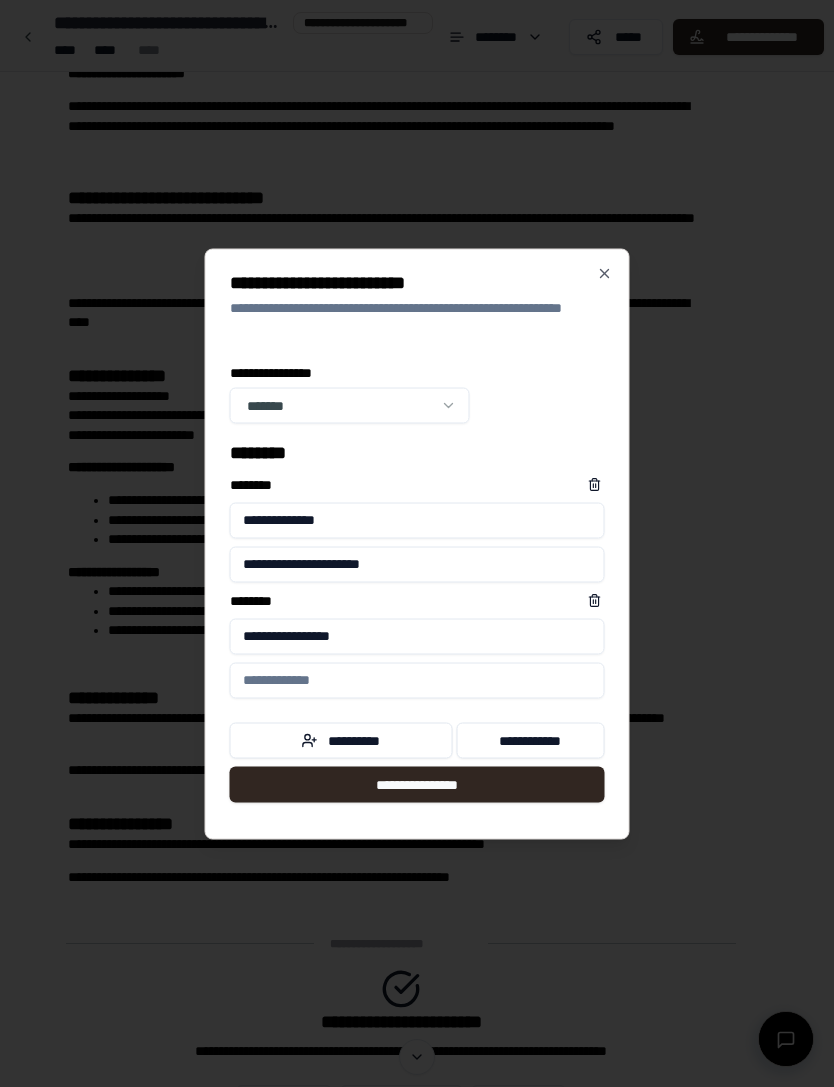 type on "**********" 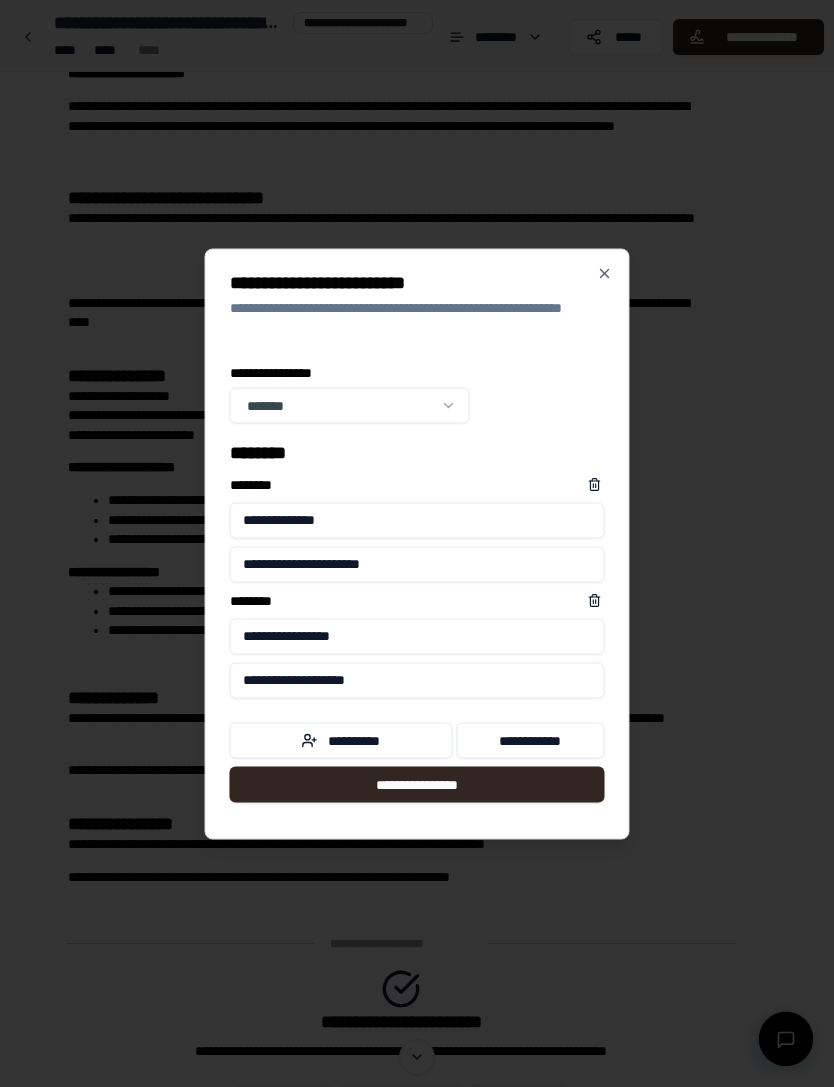 type on "**********" 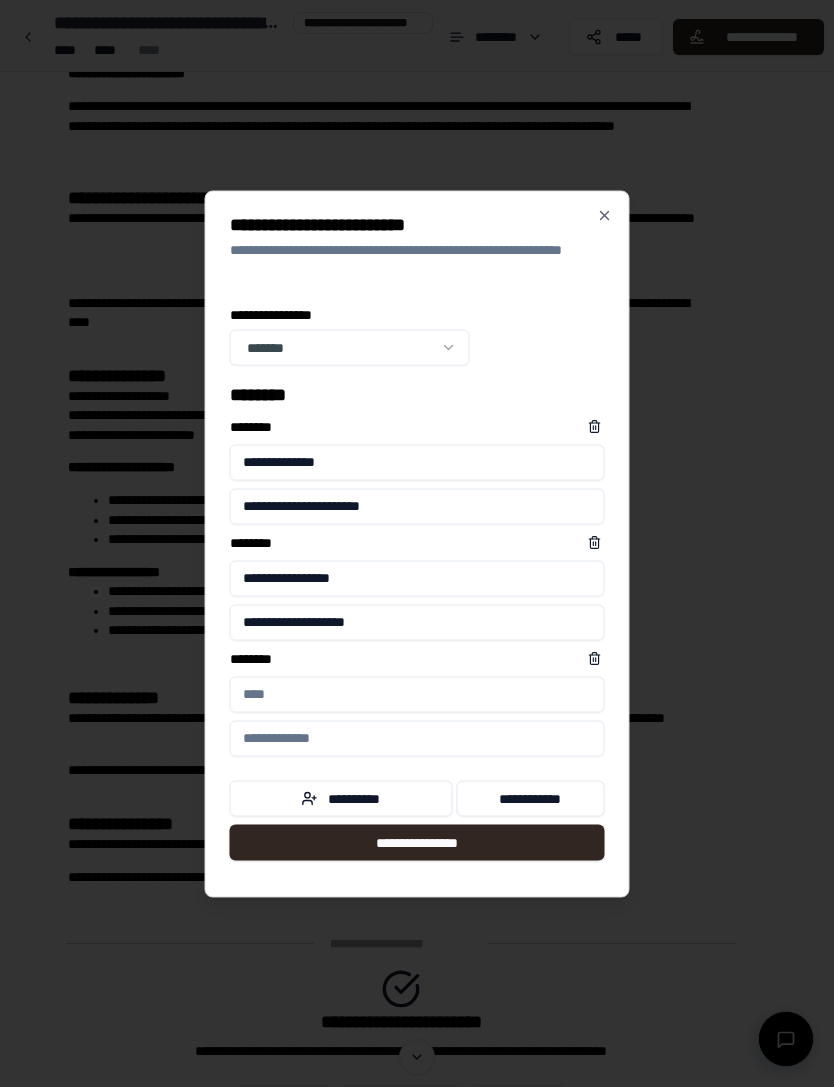 click on "******   *" at bounding box center [417, 694] 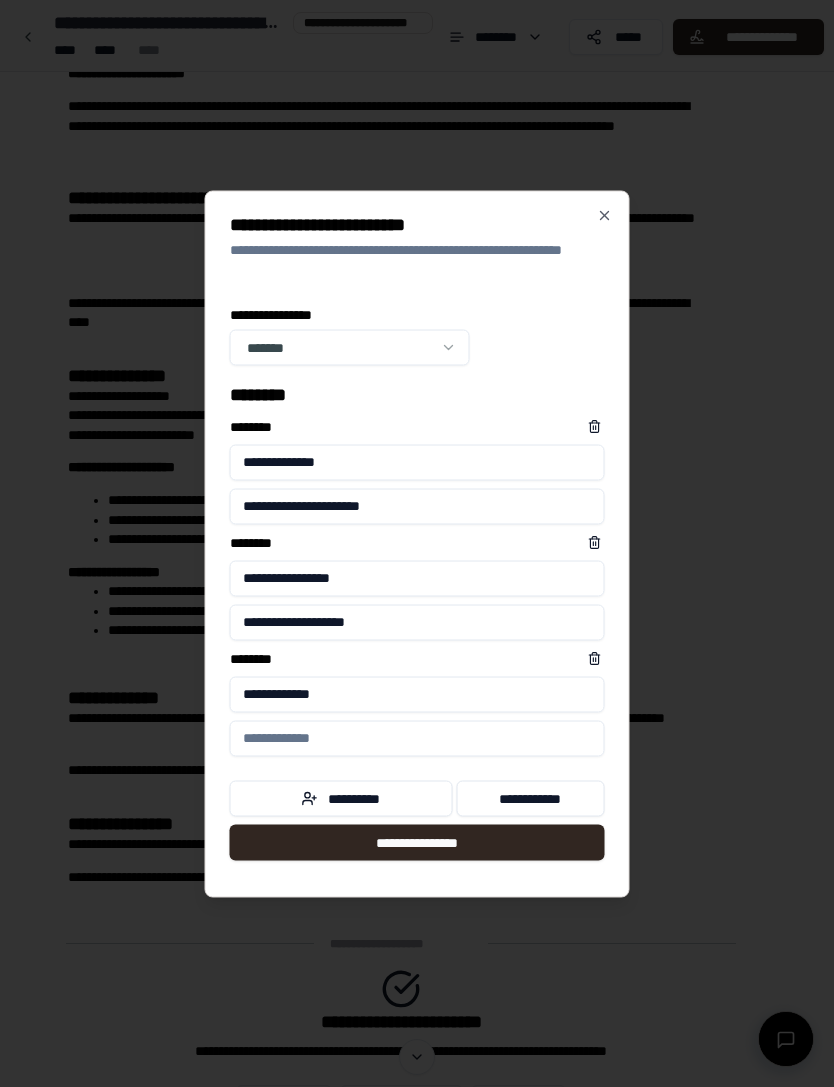 type on "**********" 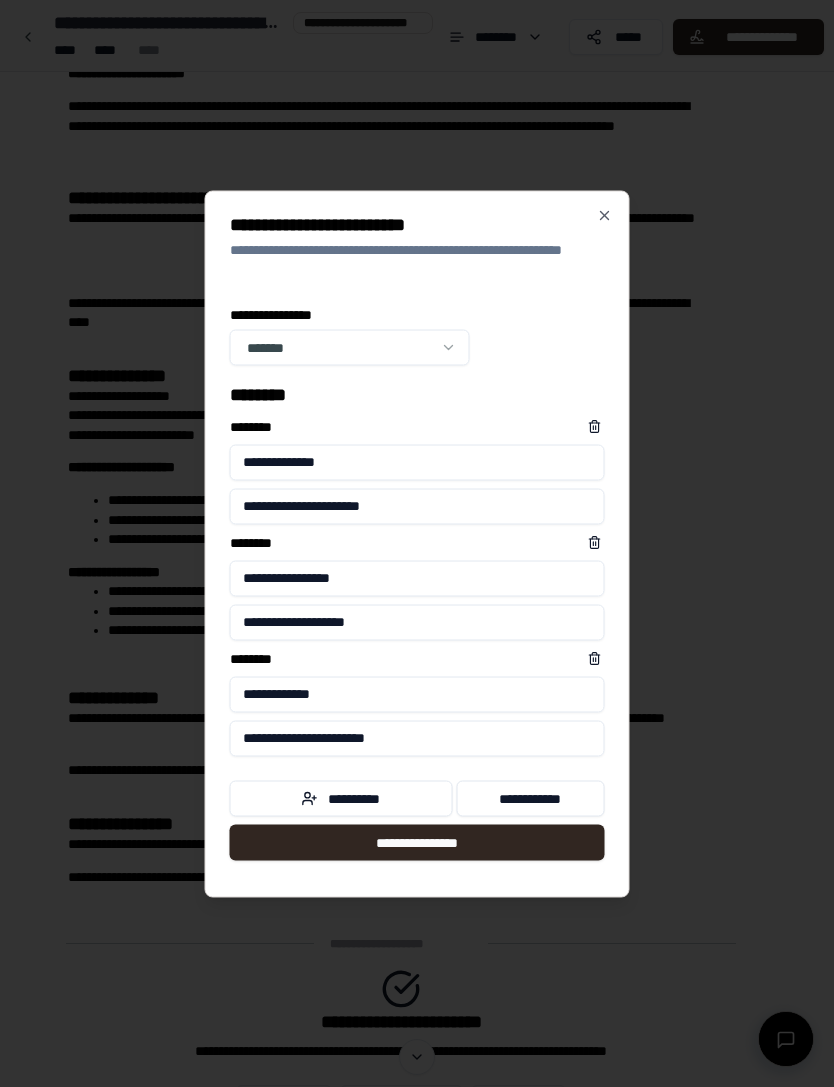 type on "**********" 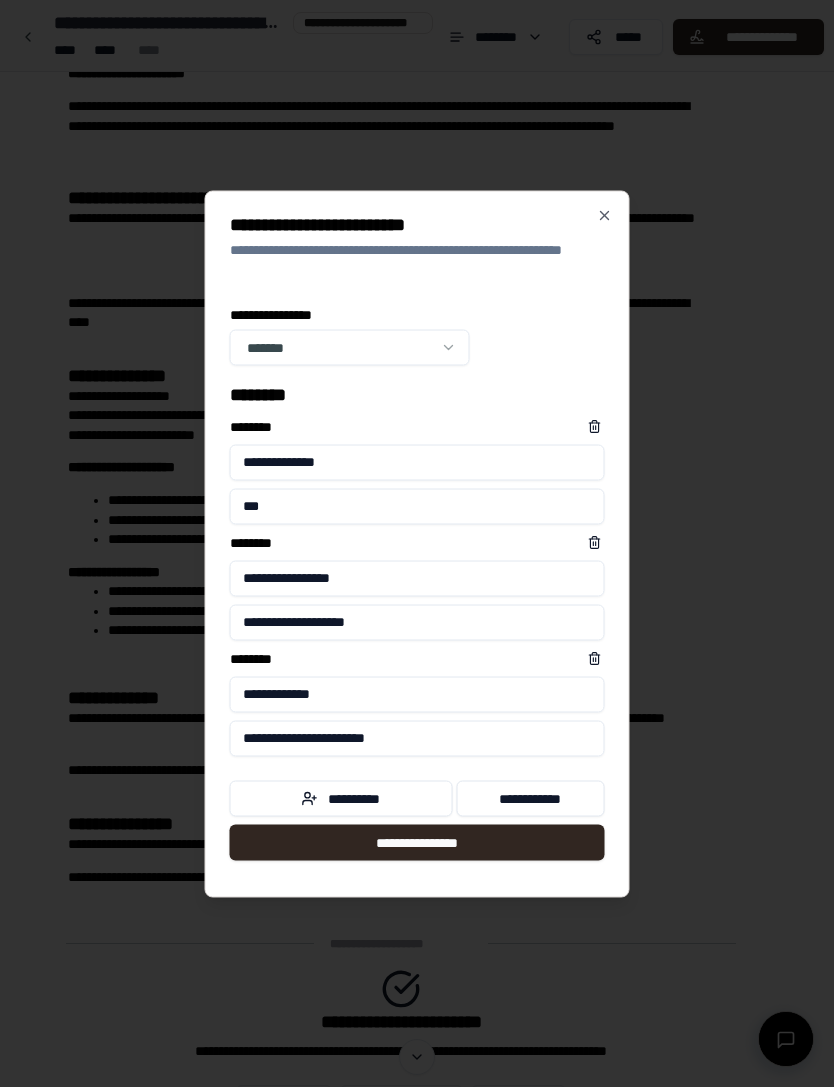 type on "**" 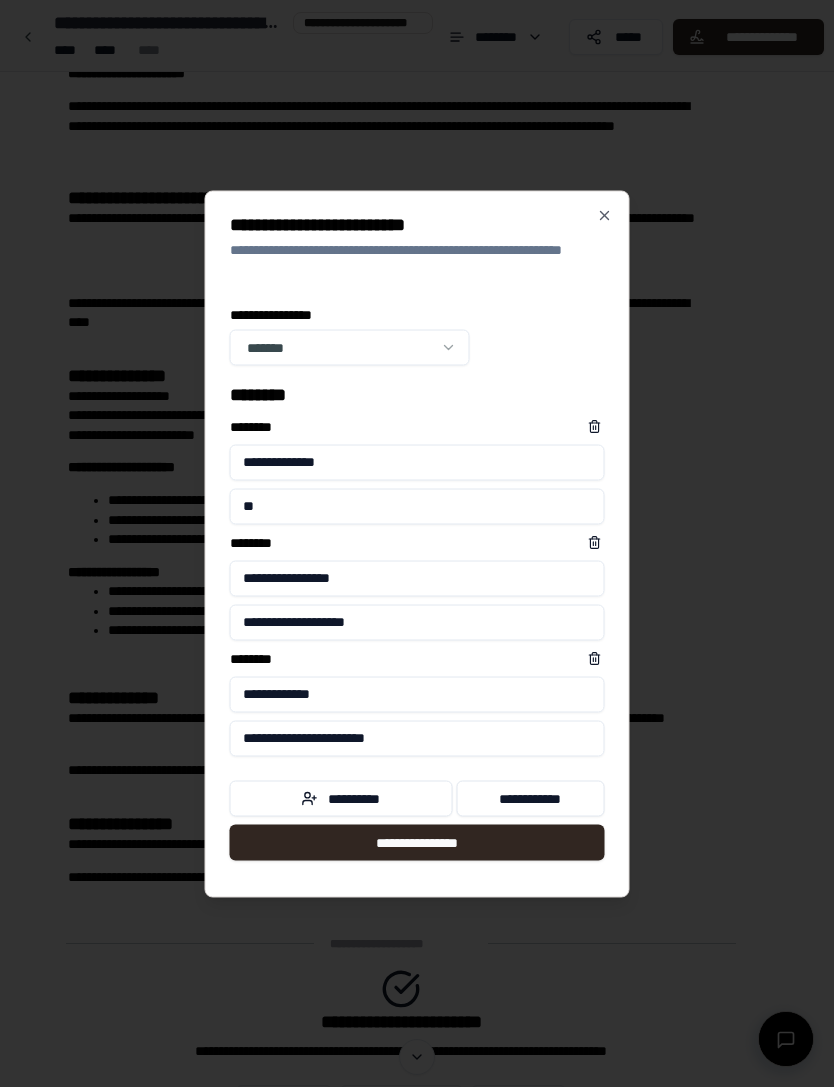 type on "*" 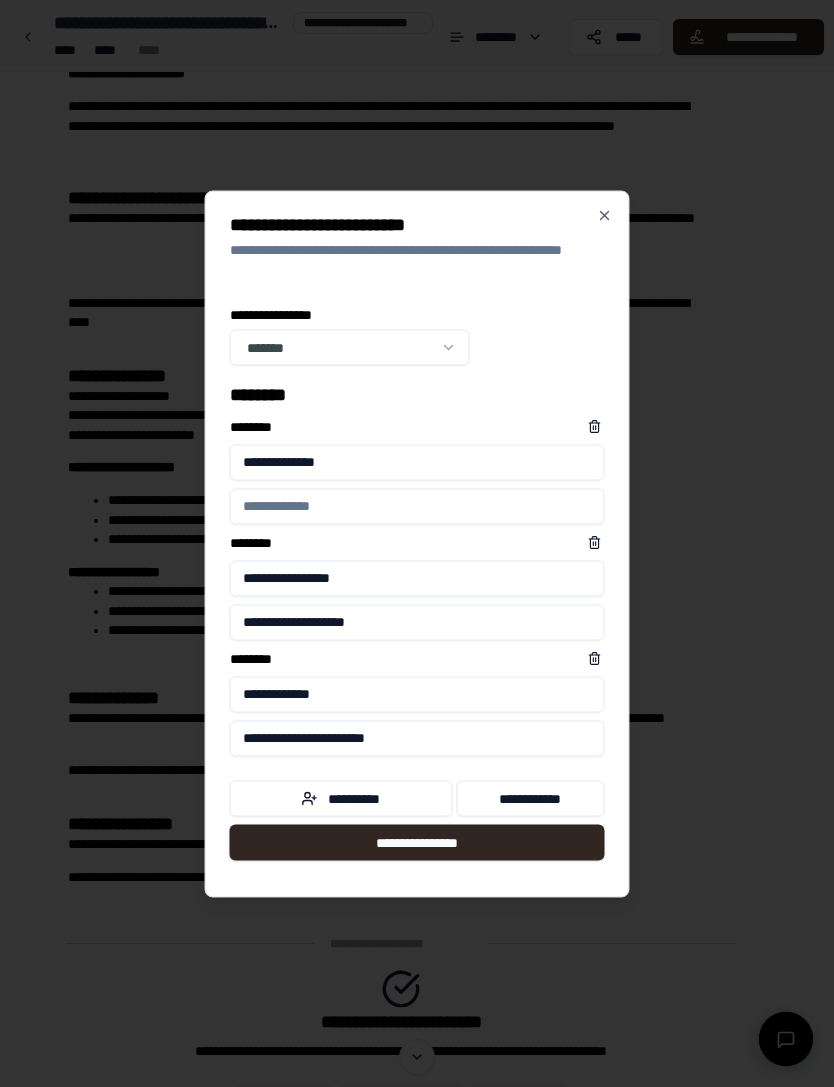 type 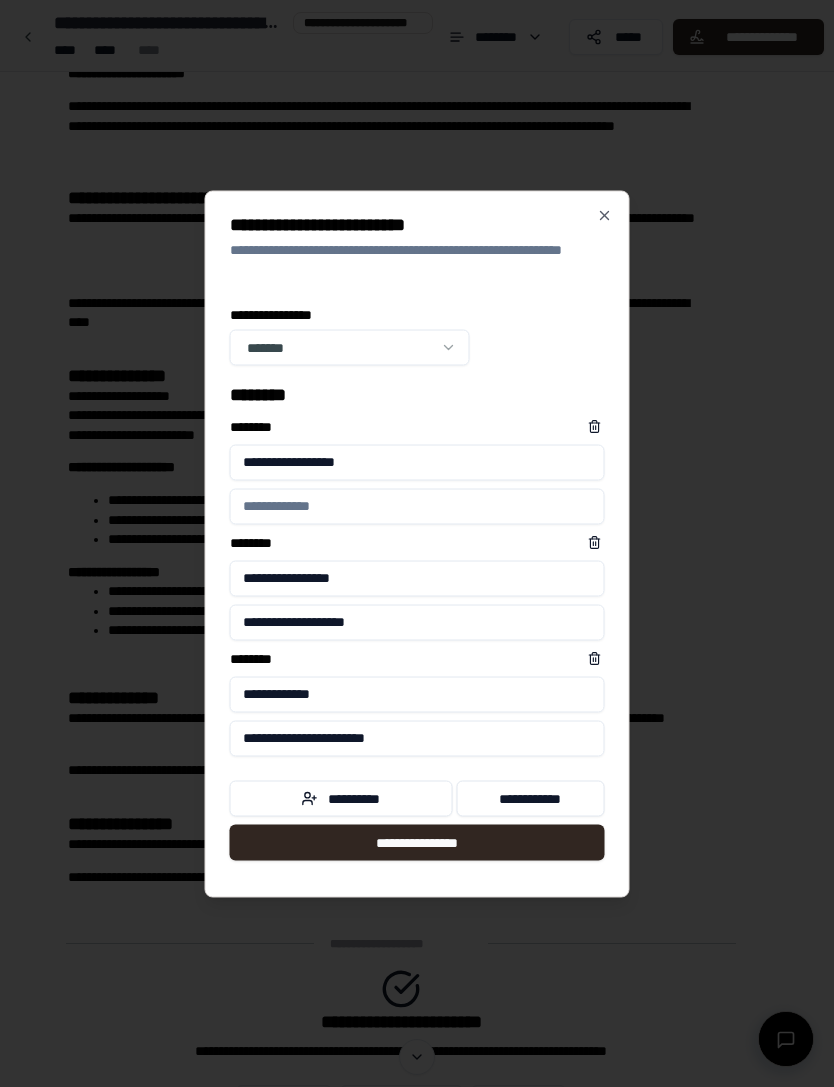 type on "**********" 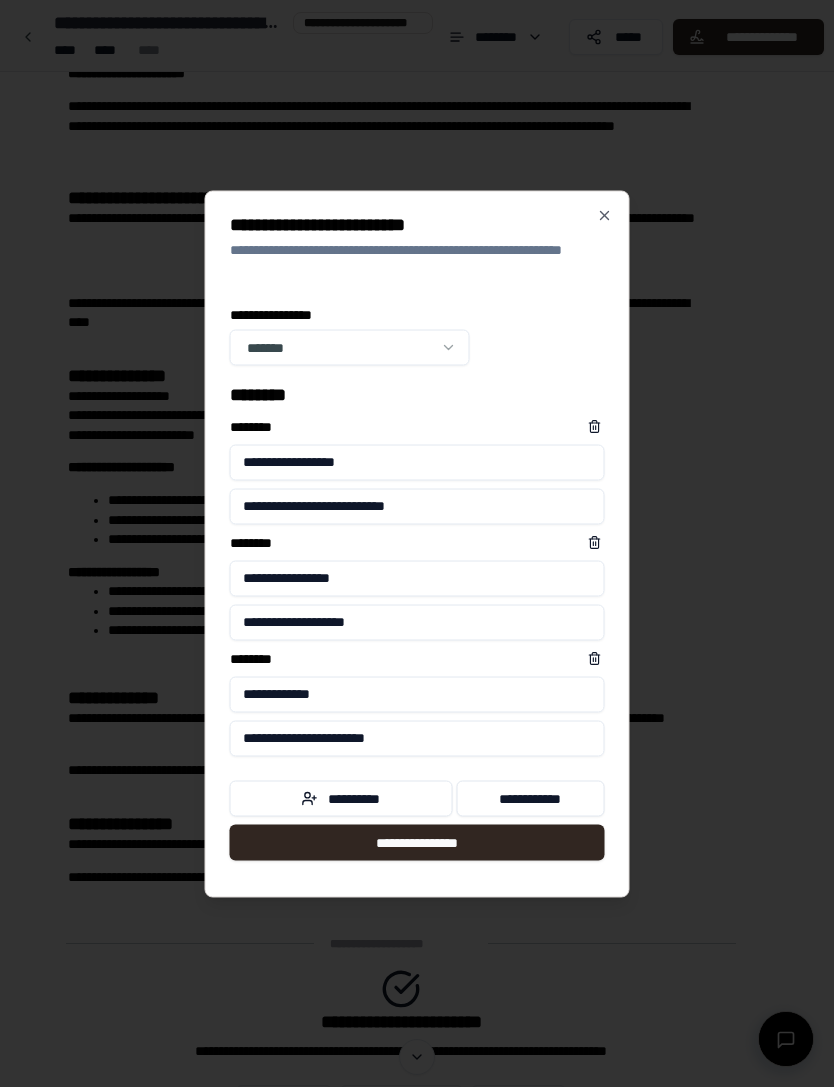 type on "**********" 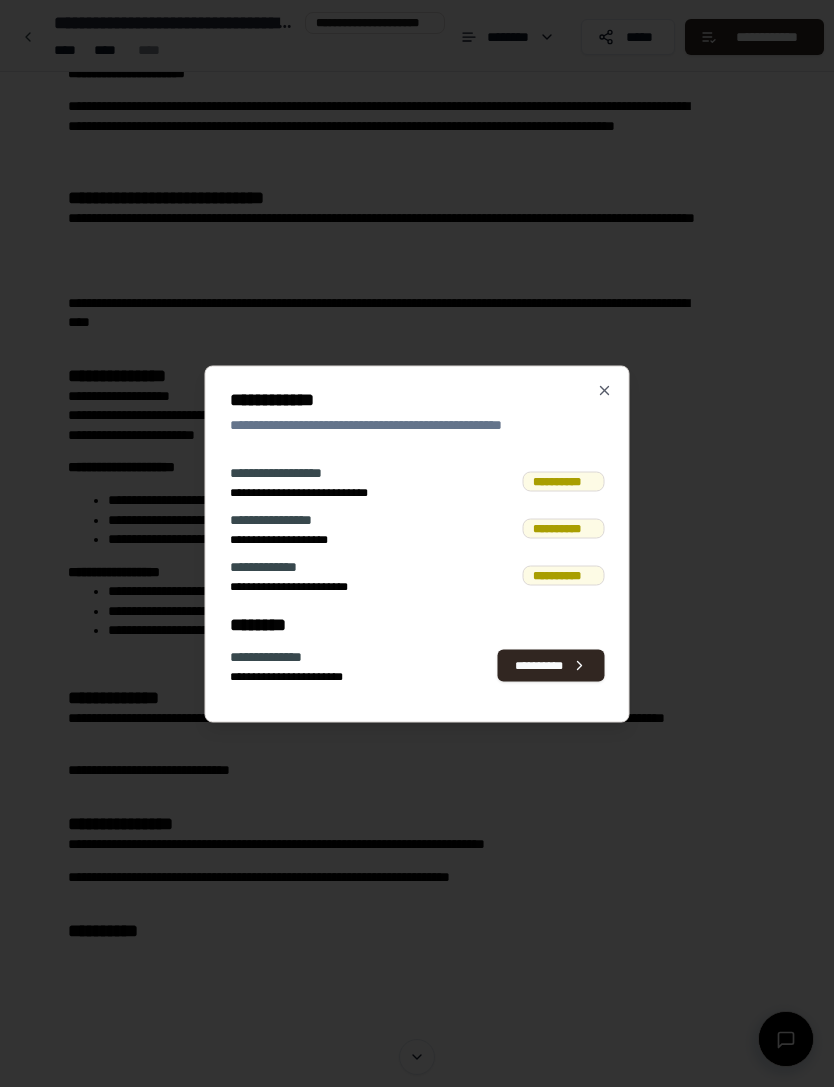 click on "**********" at bounding box center [417, 543] 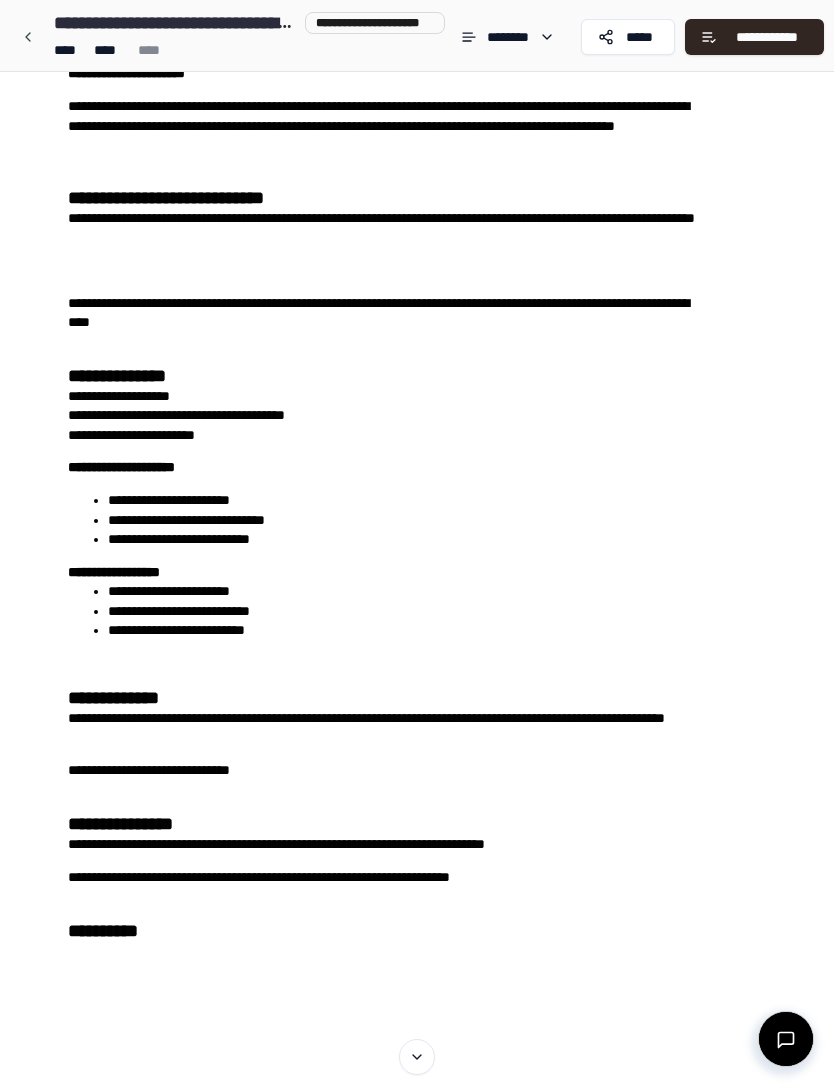 click on "**********" at bounding box center (754, 37) 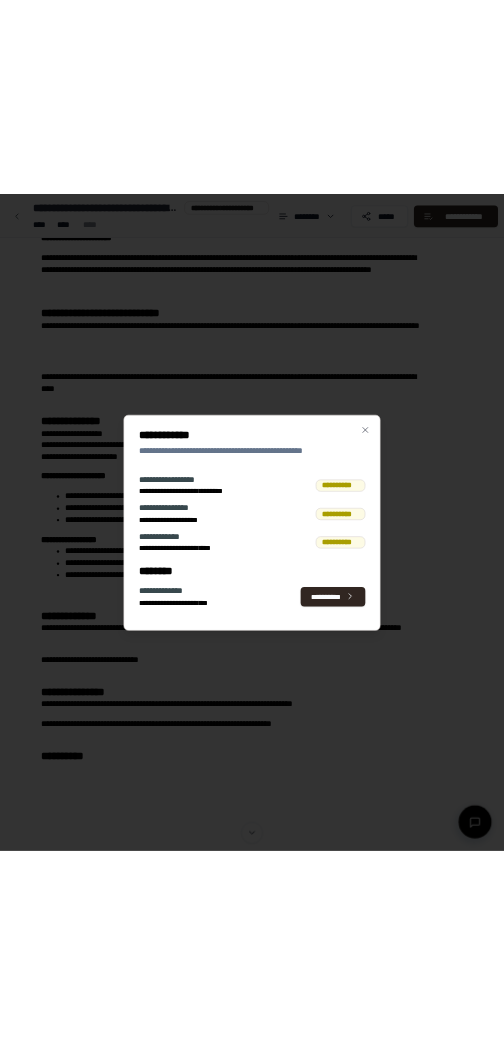 scroll, scrollTop: 0, scrollLeft: 0, axis: both 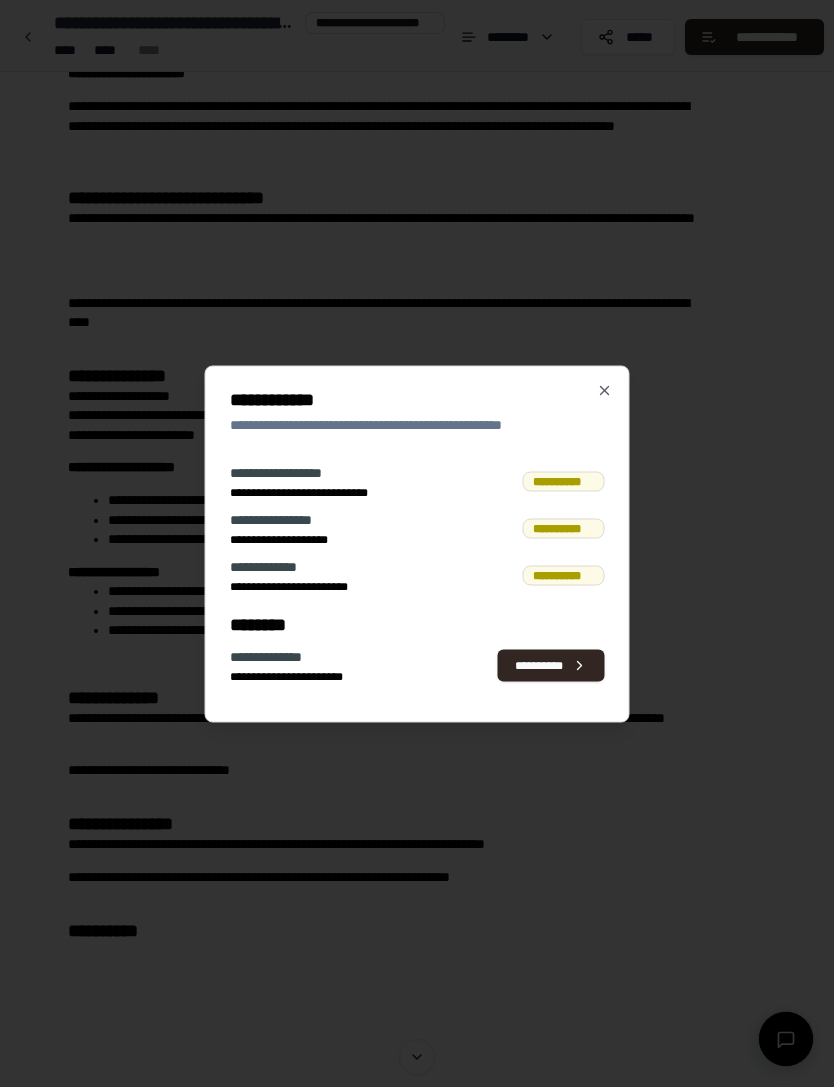 click on "**********" at bounding box center [551, 666] 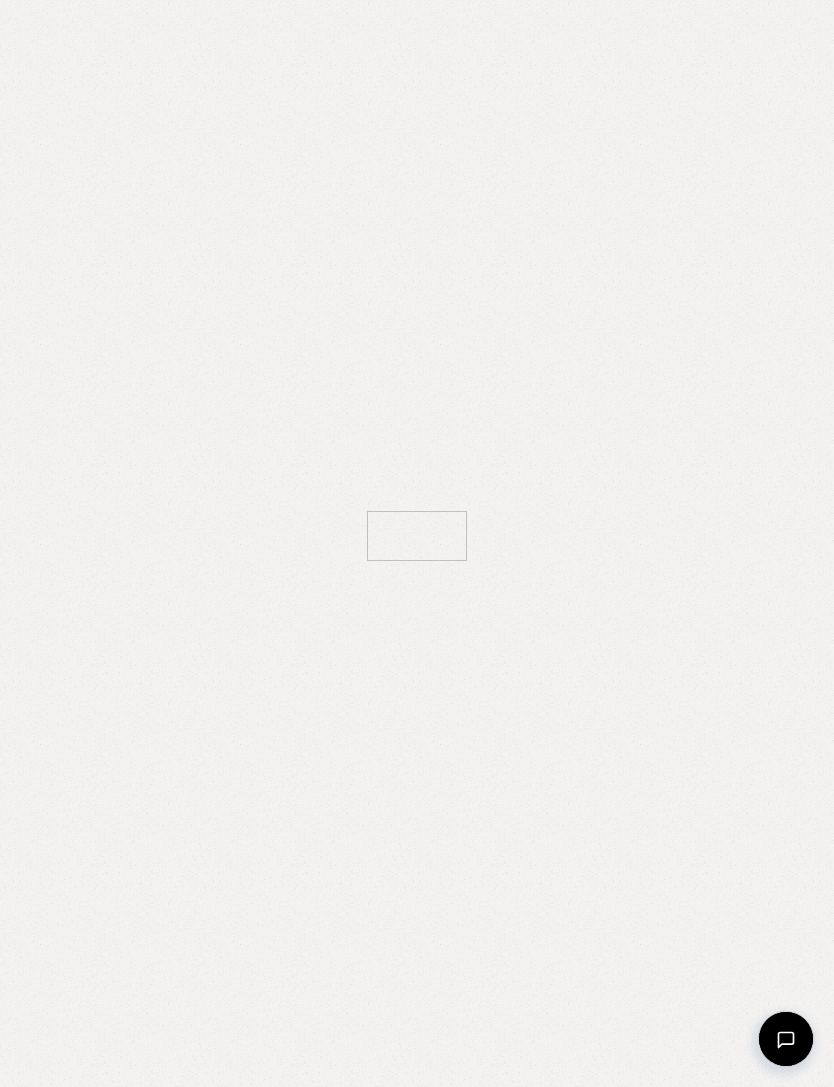 scroll, scrollTop: 0, scrollLeft: 0, axis: both 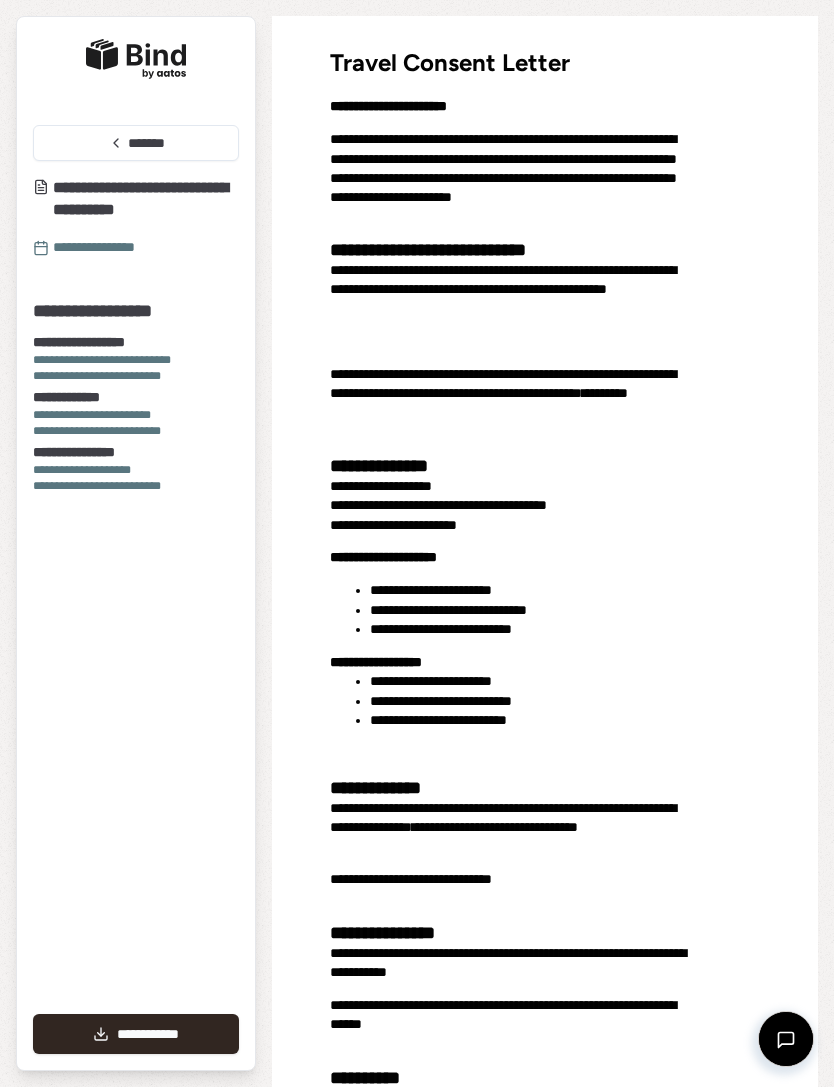 click on "**********" at bounding box center (136, 1034) 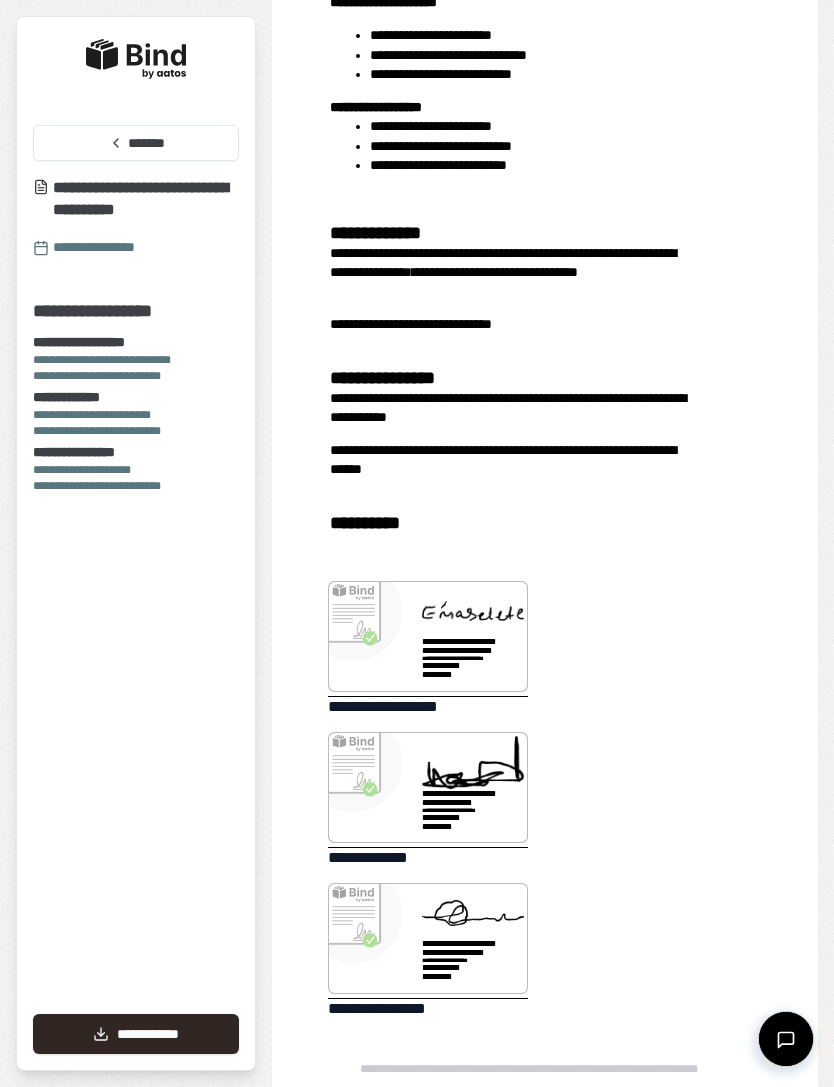 scroll, scrollTop: 555, scrollLeft: 0, axis: vertical 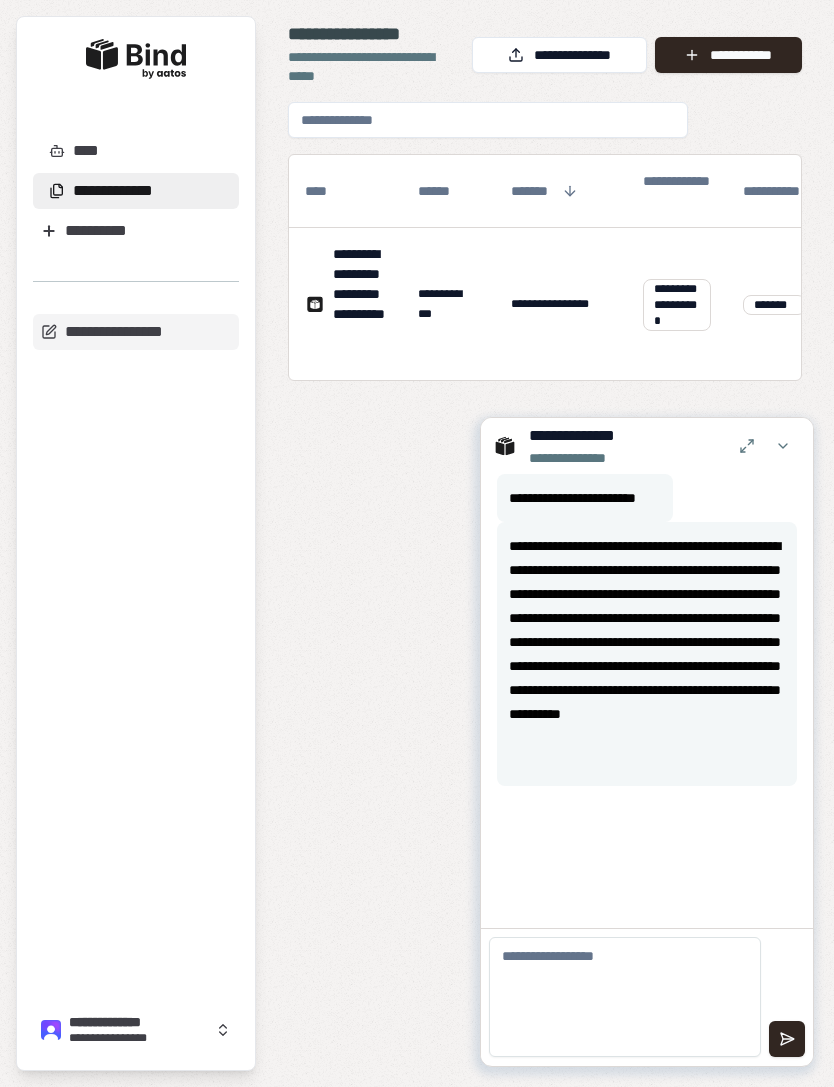click on "**********" at bounding box center [448, 304] 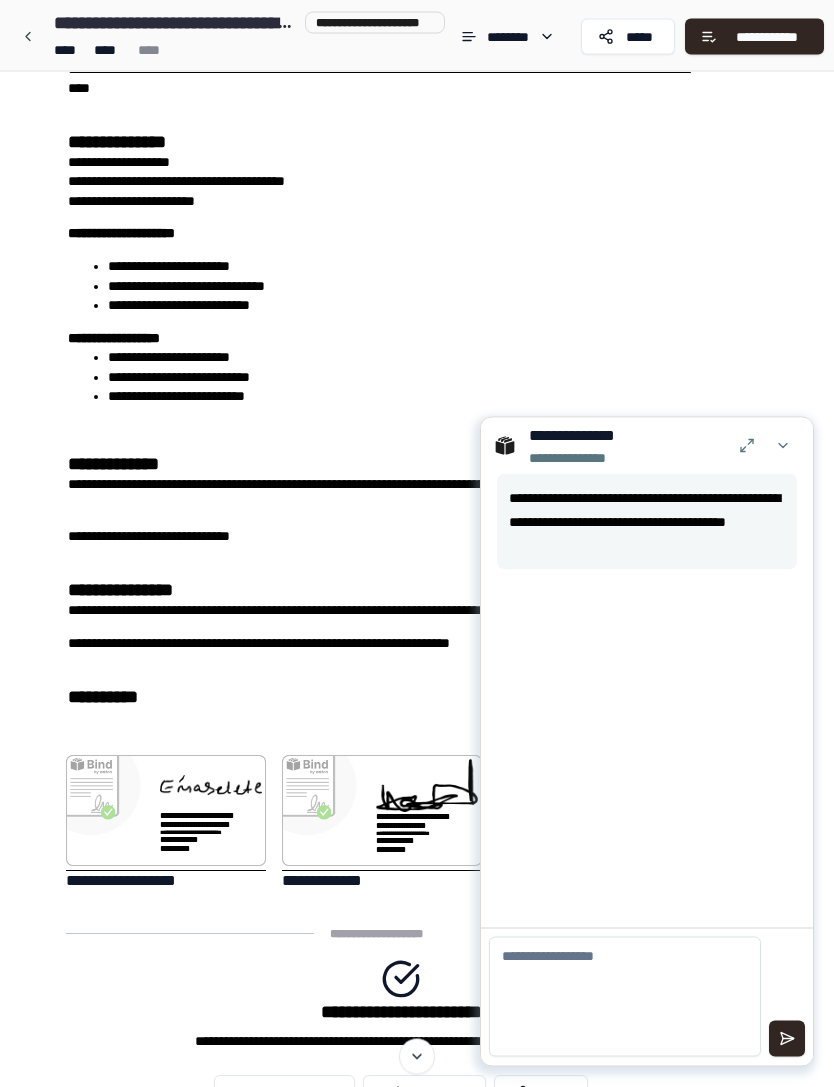 scroll, scrollTop: 367, scrollLeft: 0, axis: vertical 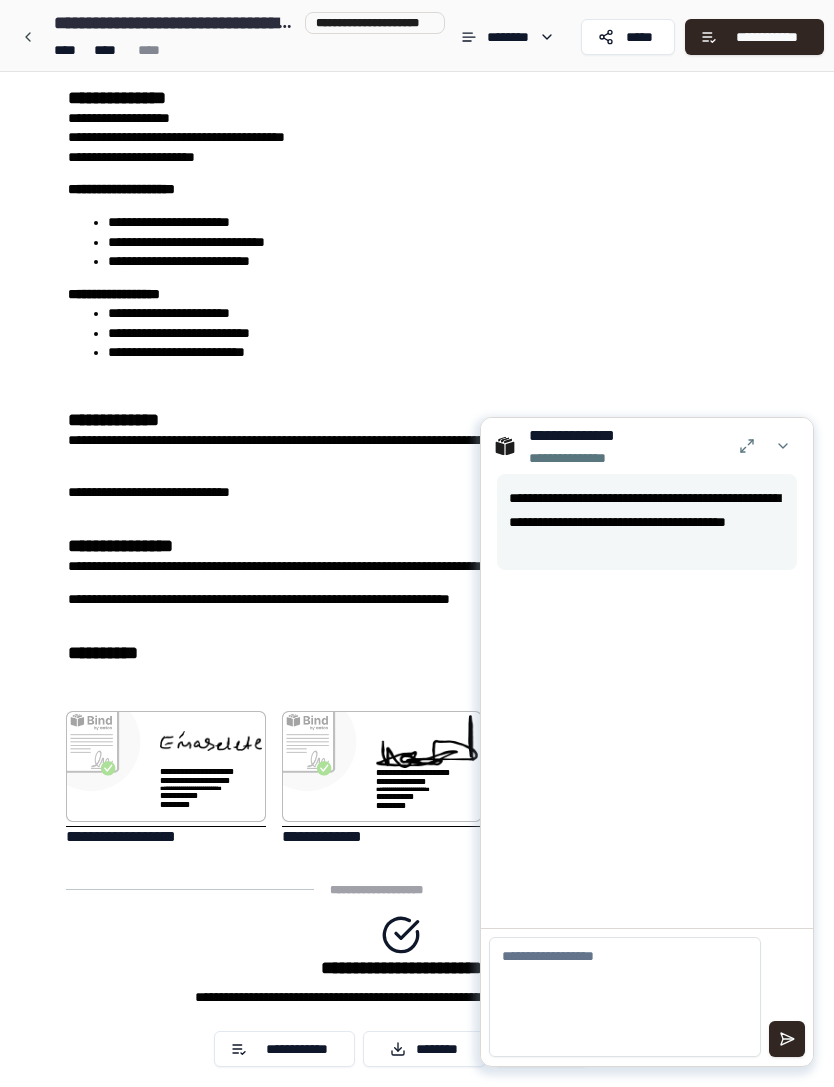 click at bounding box center (783, 446) 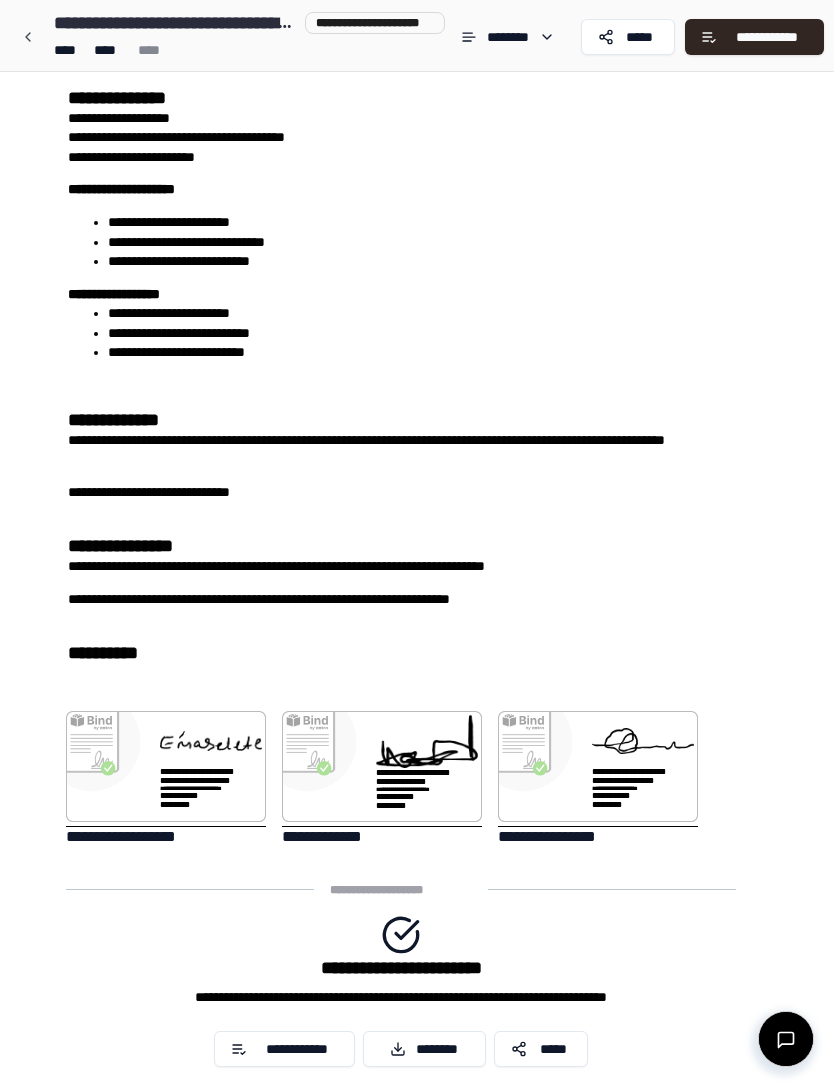 click on "********" at bounding box center (424, 1049) 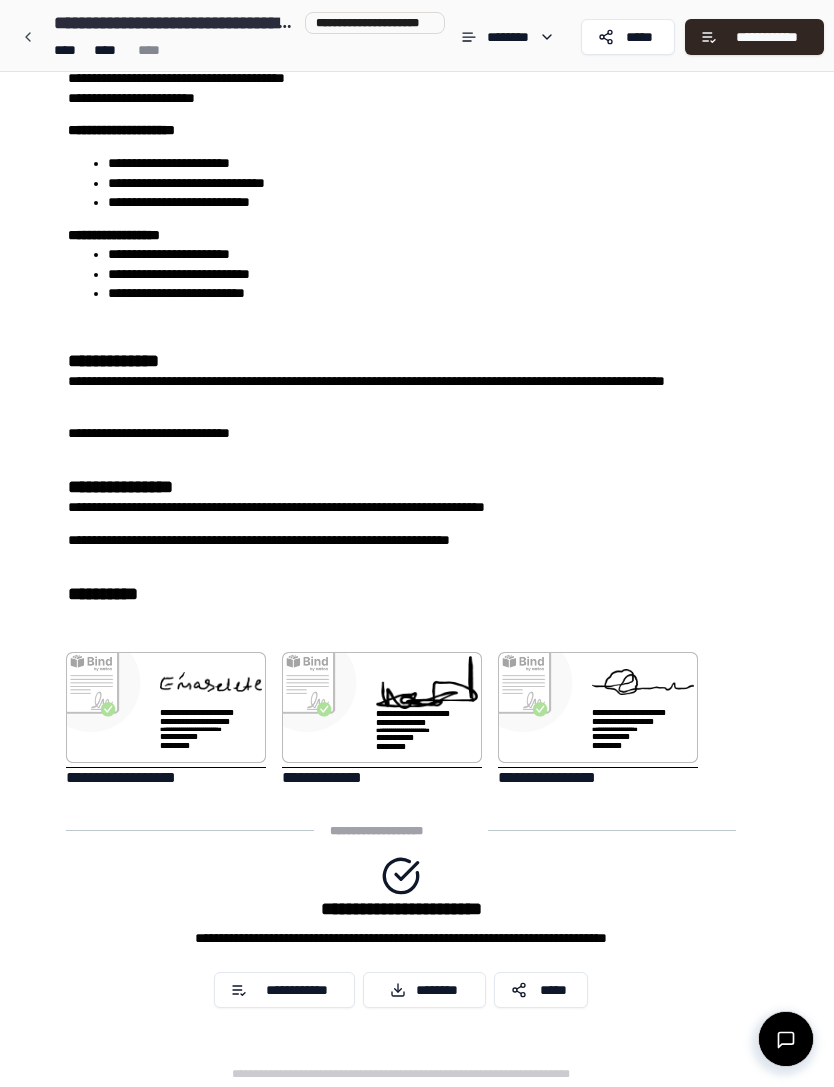 scroll, scrollTop: 431, scrollLeft: 0, axis: vertical 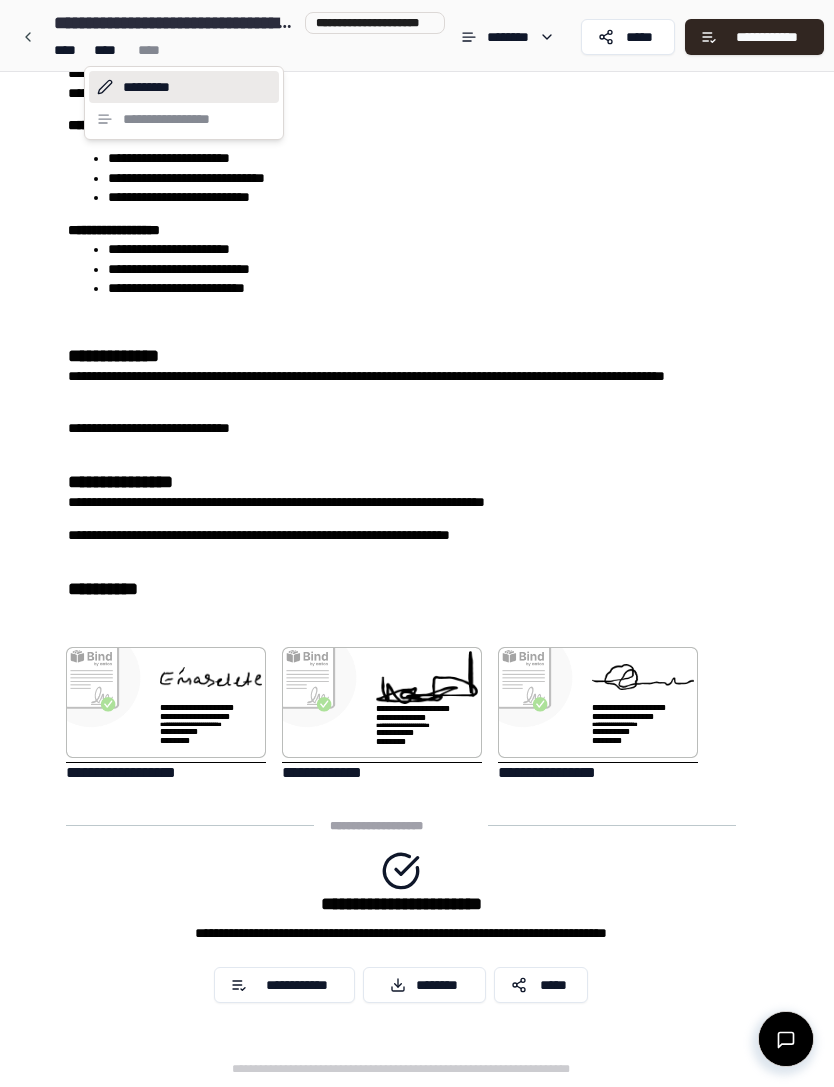 click on "*********" at bounding box center [184, 87] 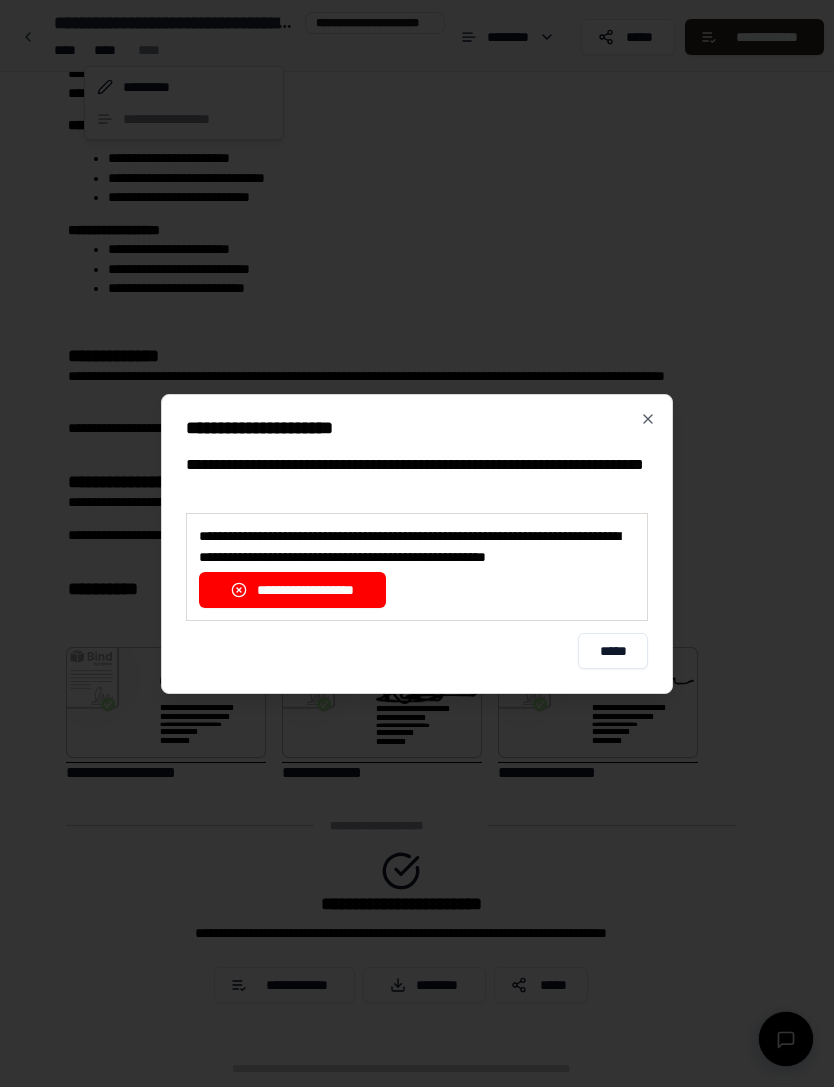 click 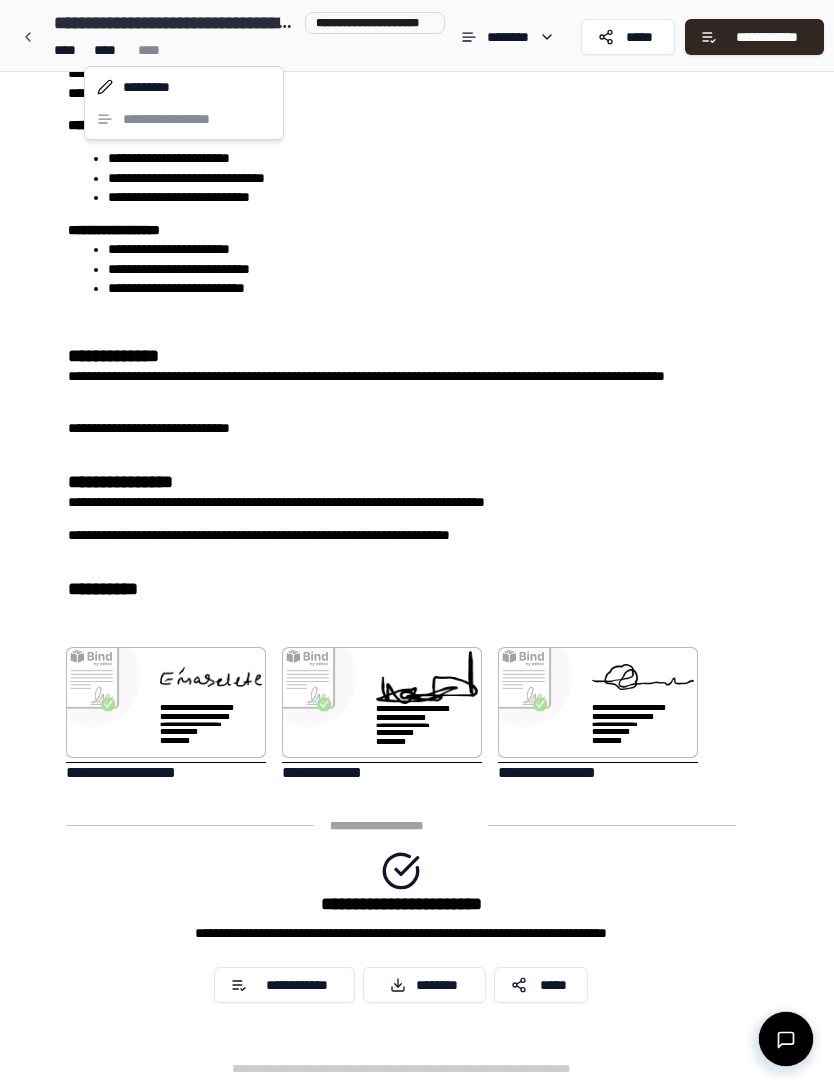 click on "**********" at bounding box center (417, 328) 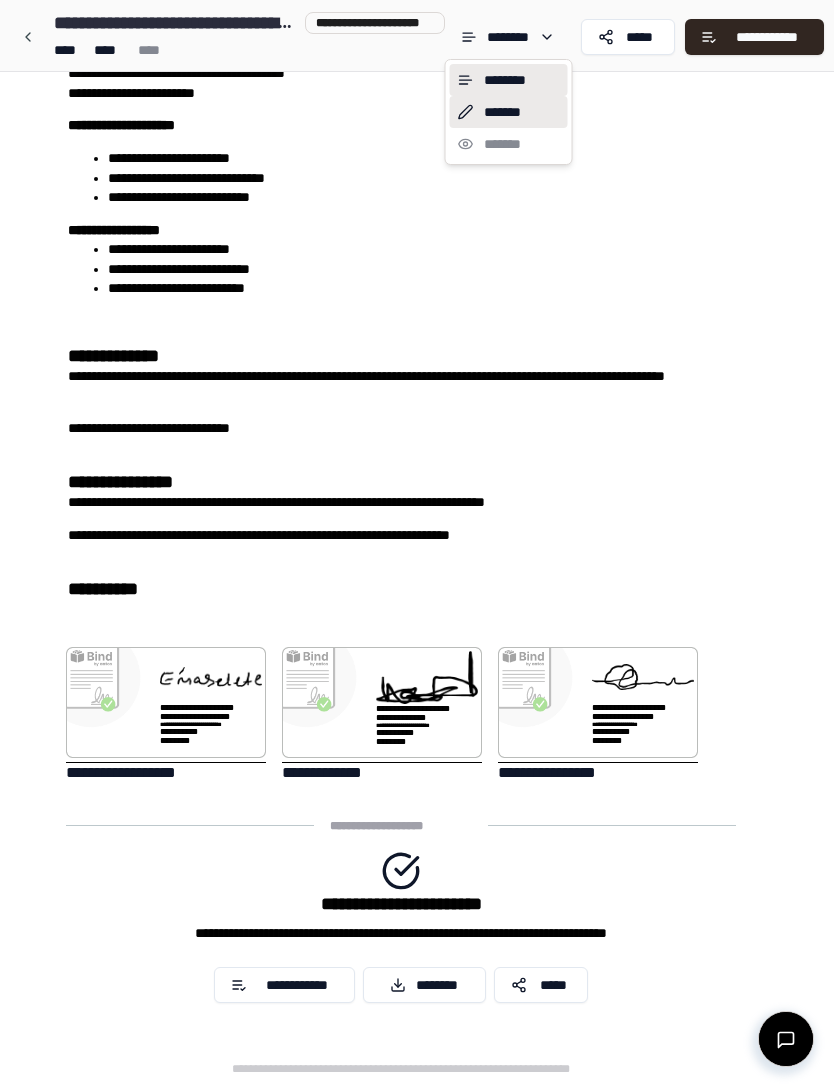 click on "*******" at bounding box center (509, 112) 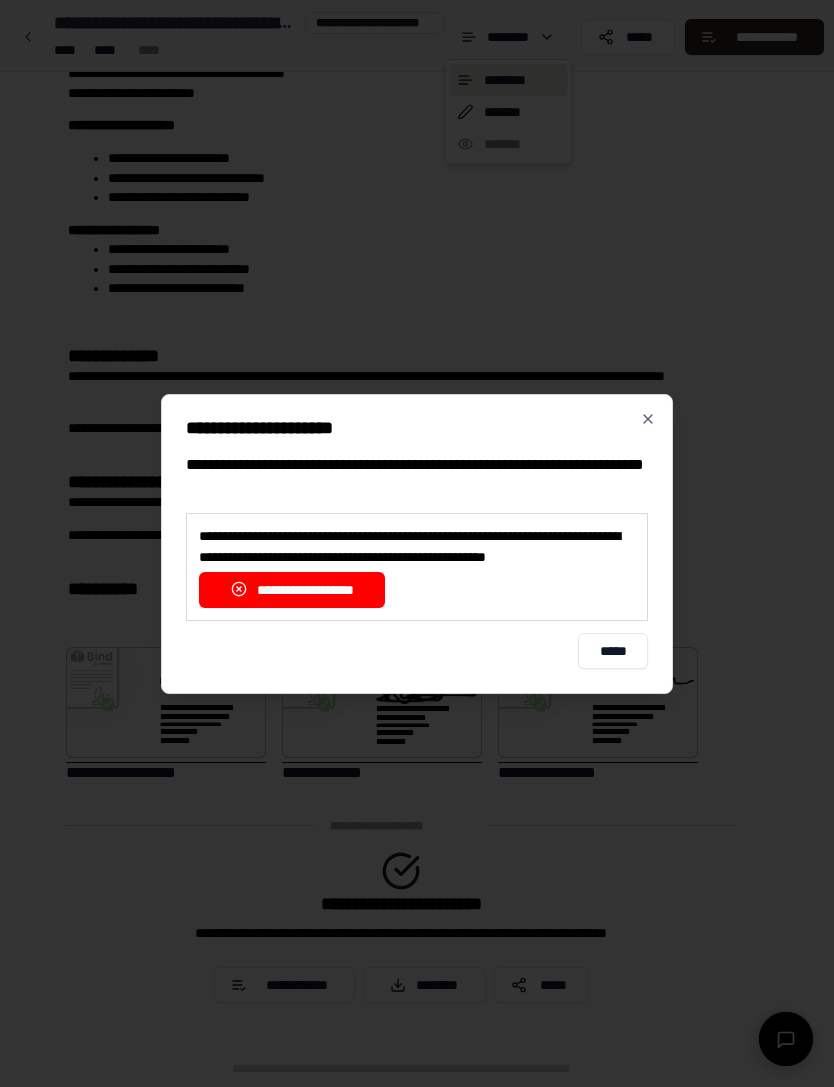 click on "**********" at bounding box center (292, 590) 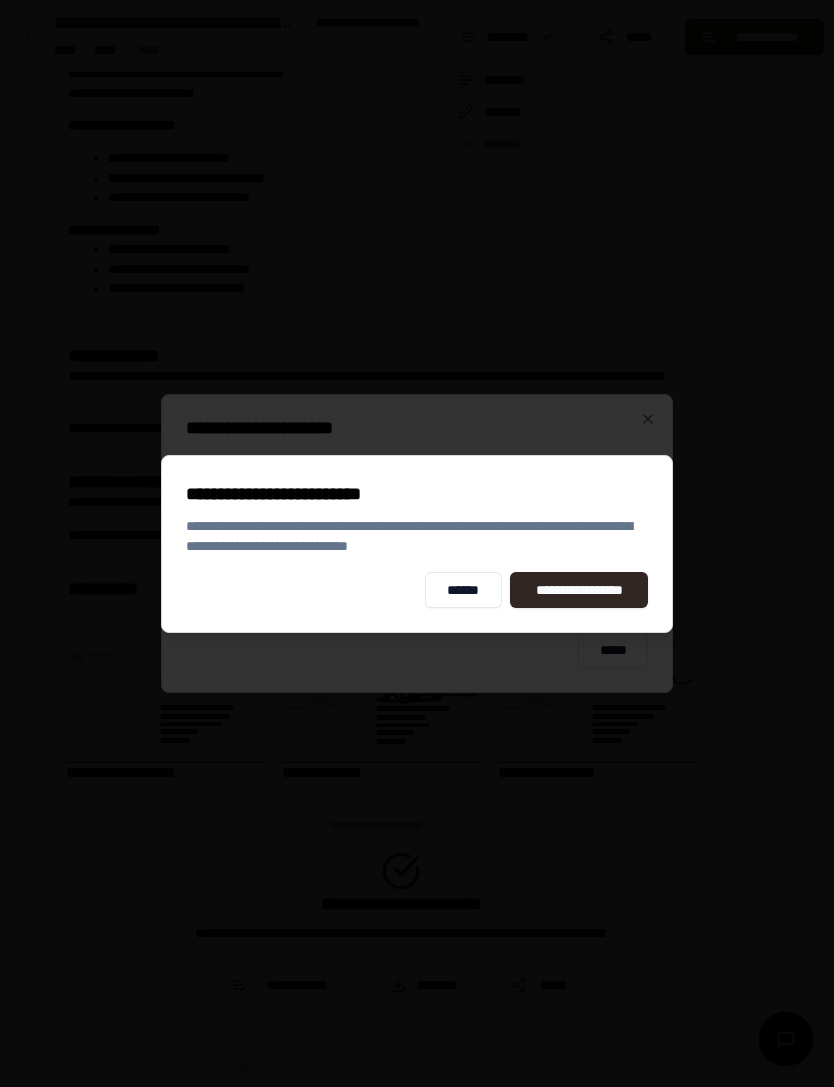 click on "**********" at bounding box center [579, 590] 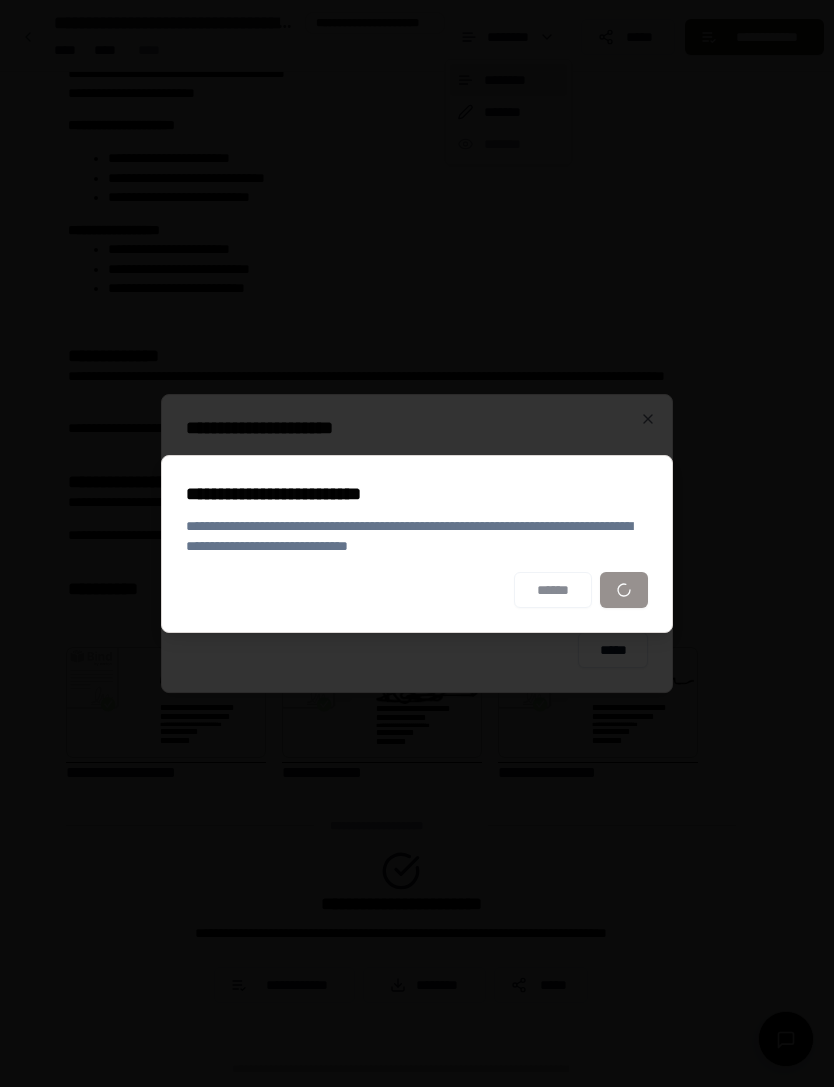 scroll, scrollTop: 207, scrollLeft: 0, axis: vertical 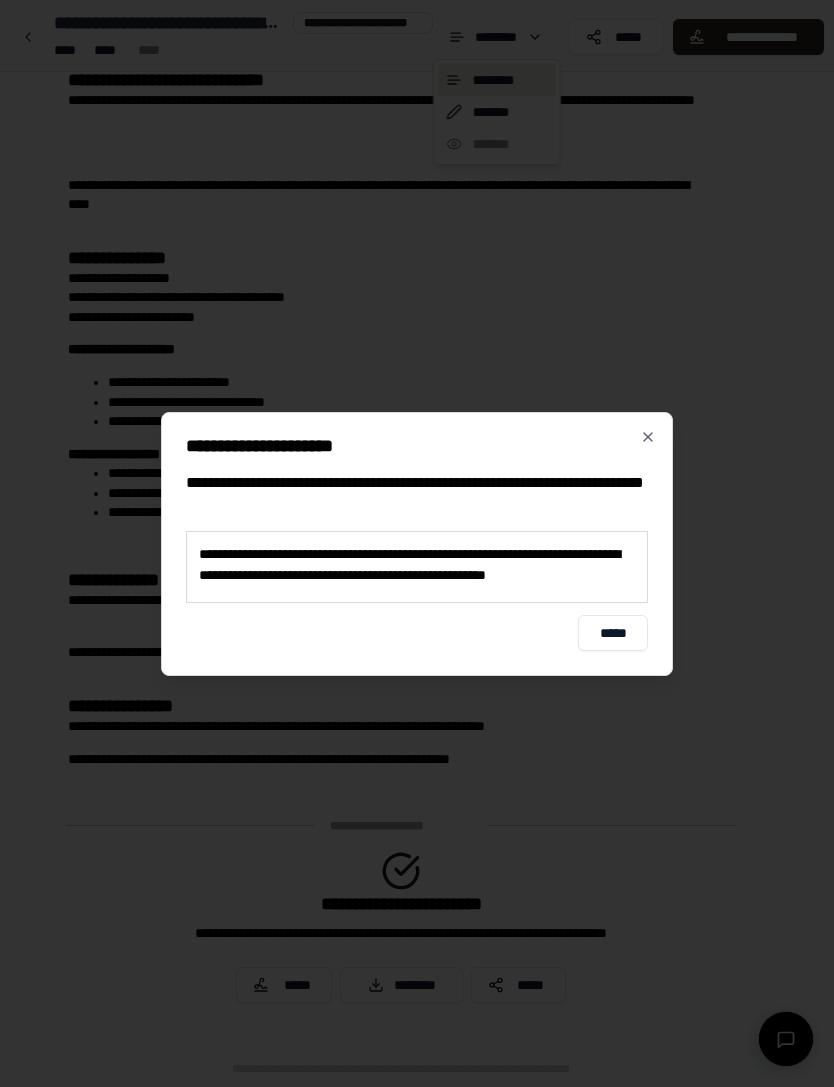 click on "*****" at bounding box center [613, 633] 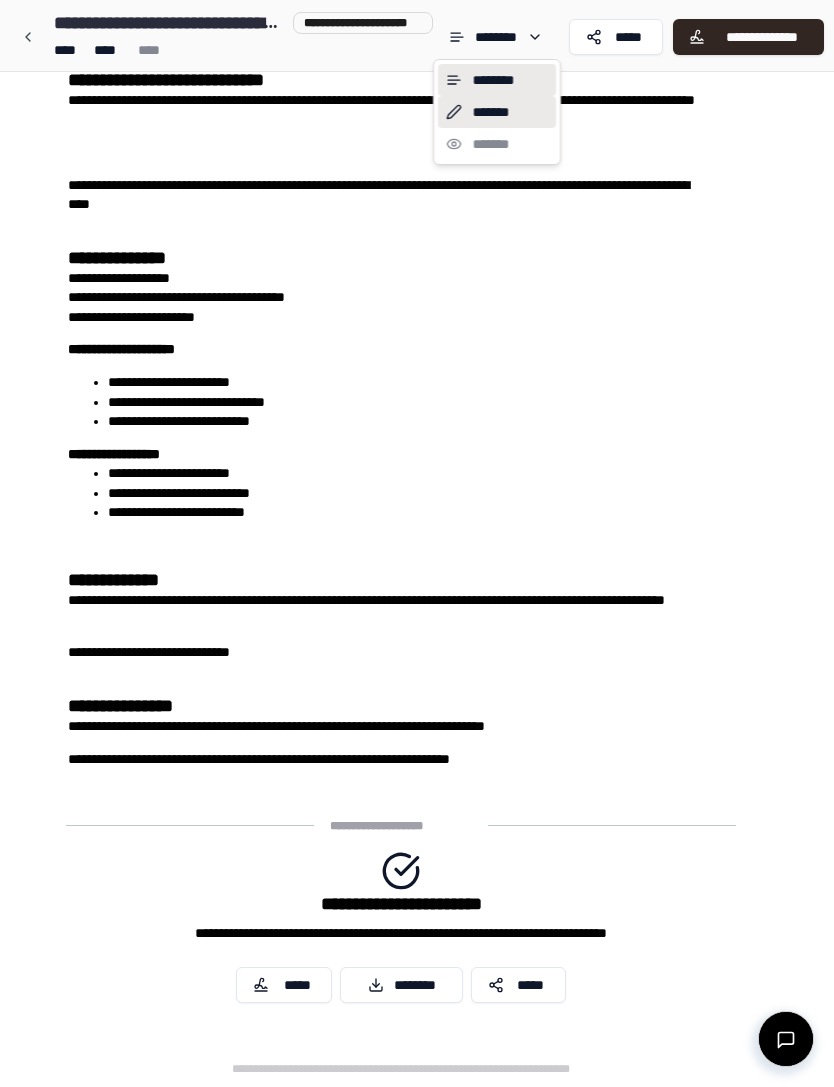 click on "*******" at bounding box center [497, 112] 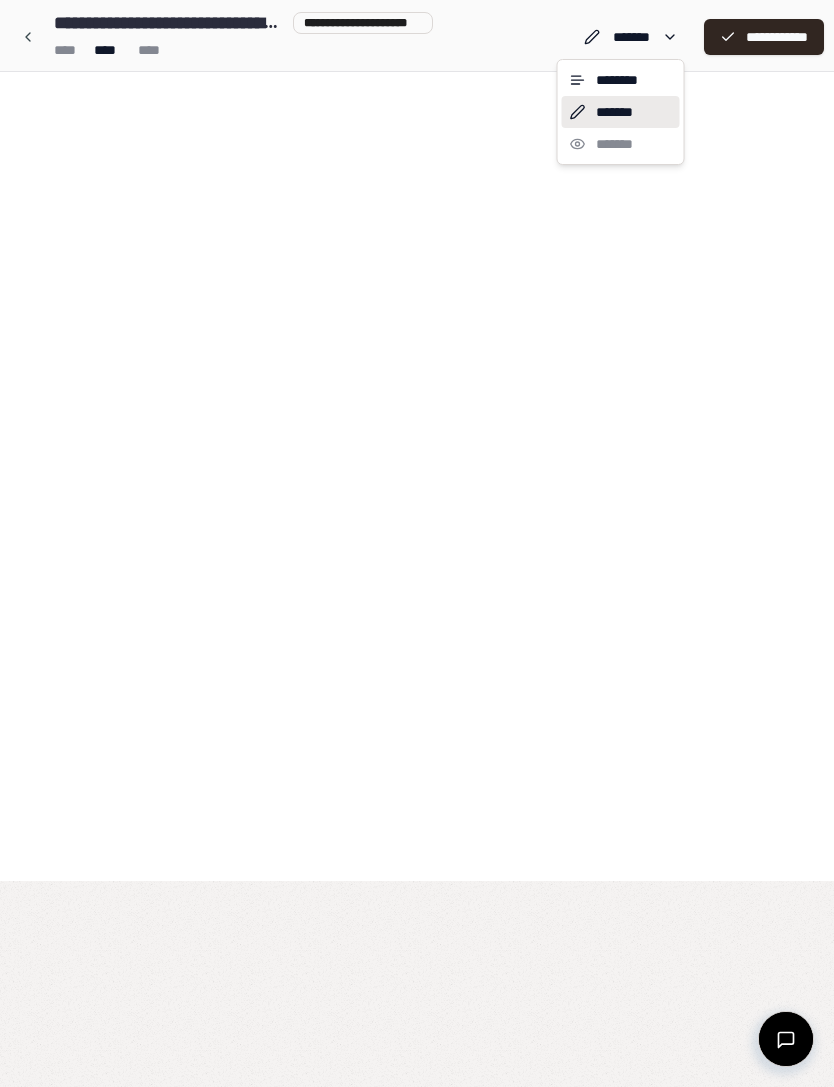 scroll, scrollTop: 0, scrollLeft: 0, axis: both 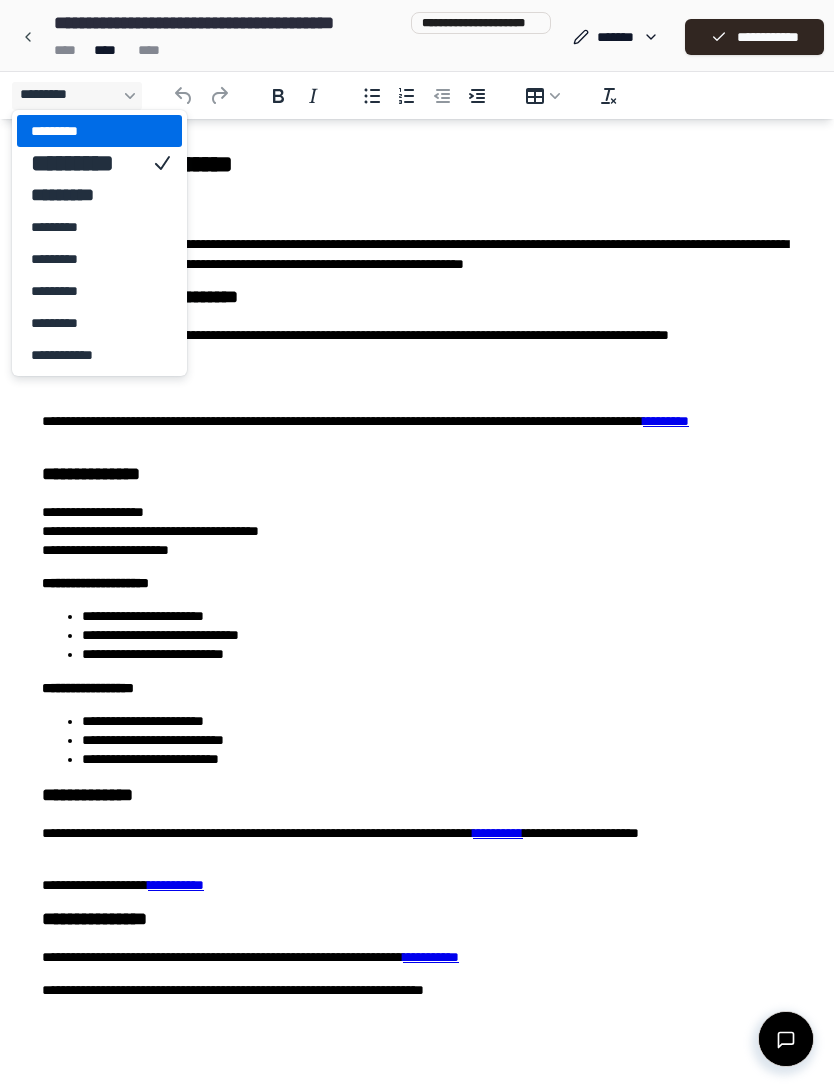 click on "**********" at bounding box center [417, 474] 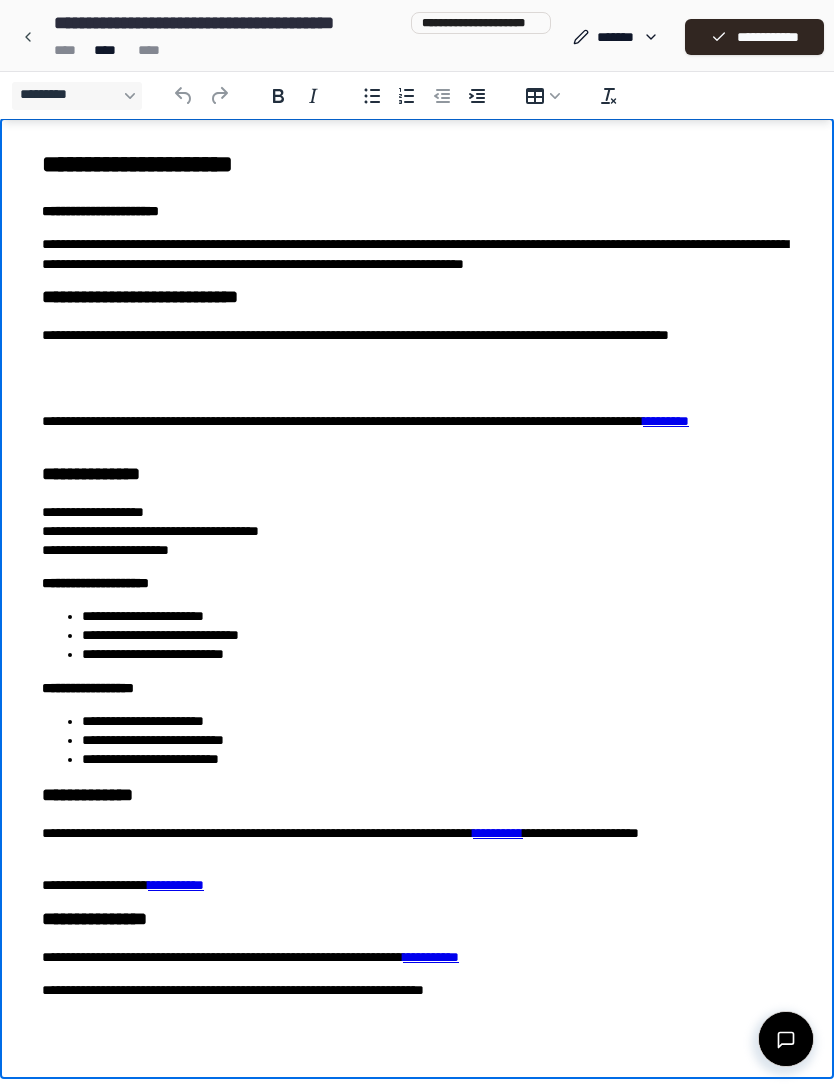 click on "**********" at bounding box center [417, 531] 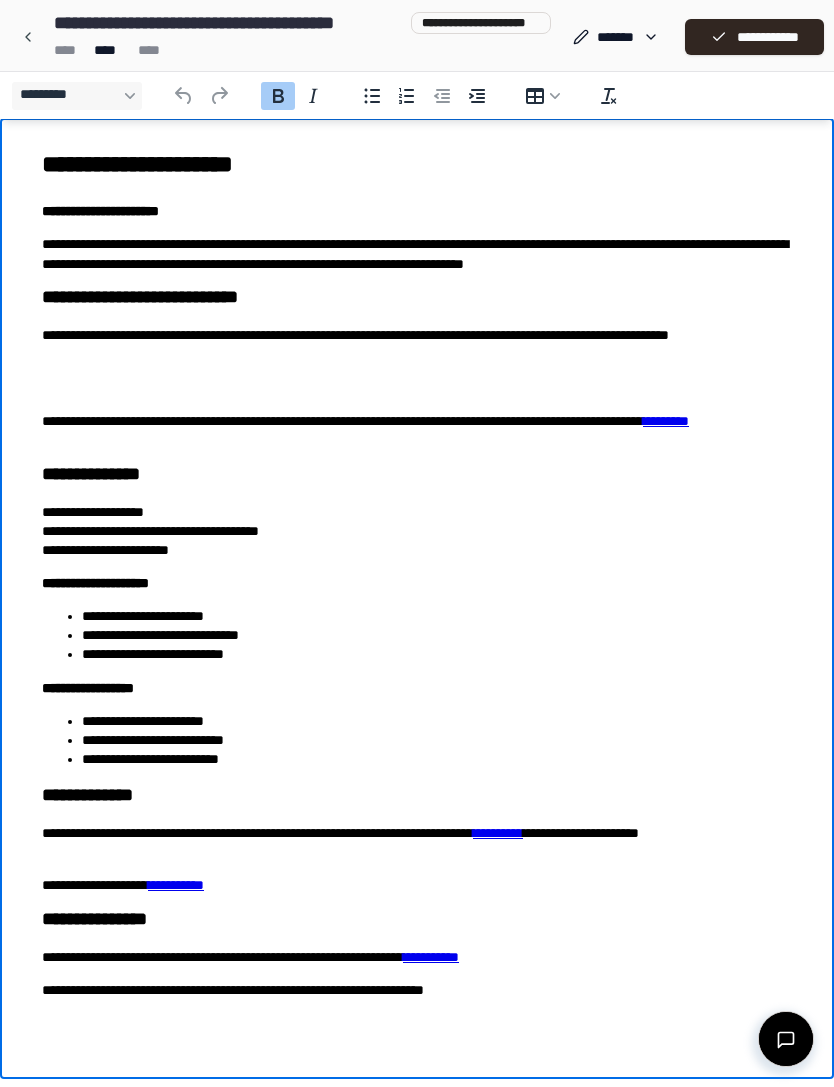 click on "**********" at bounding box center (417, 574) 